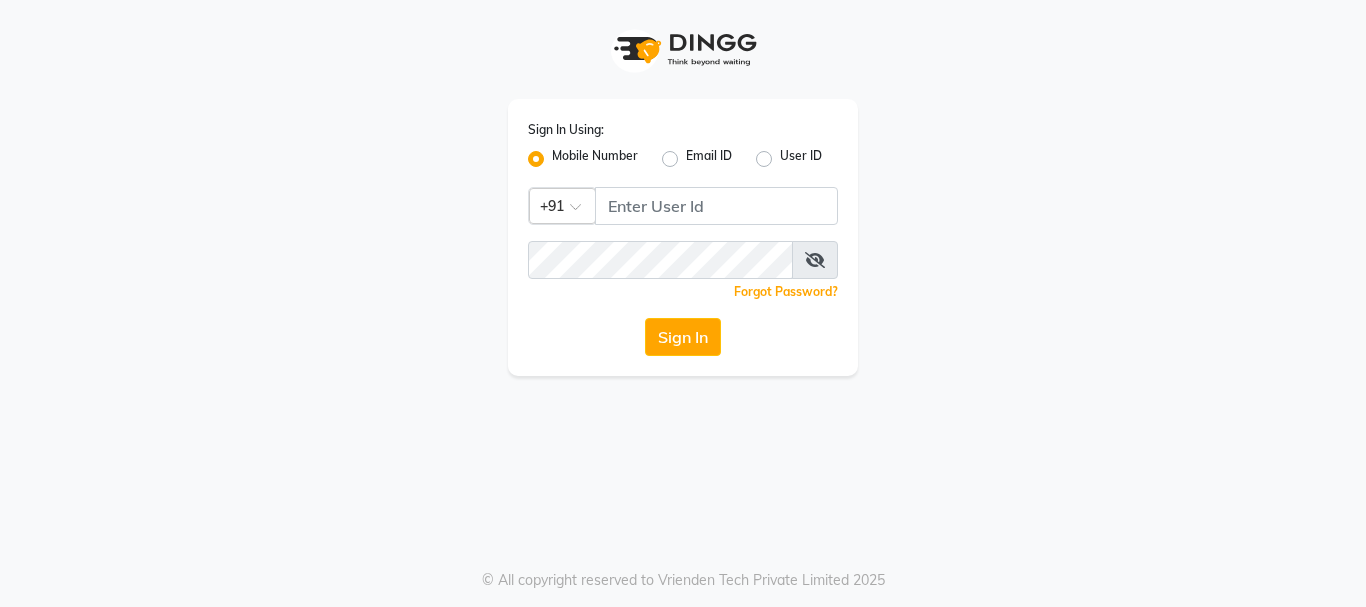 scroll, scrollTop: 0, scrollLeft: 0, axis: both 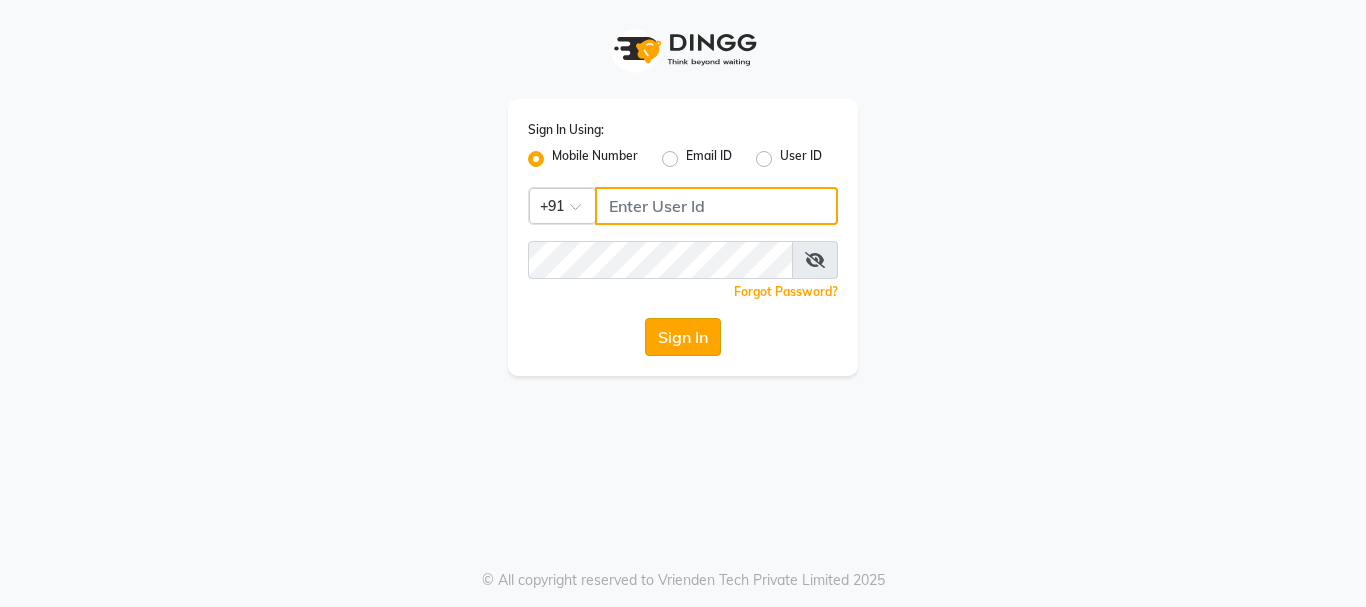 type on "9158581276" 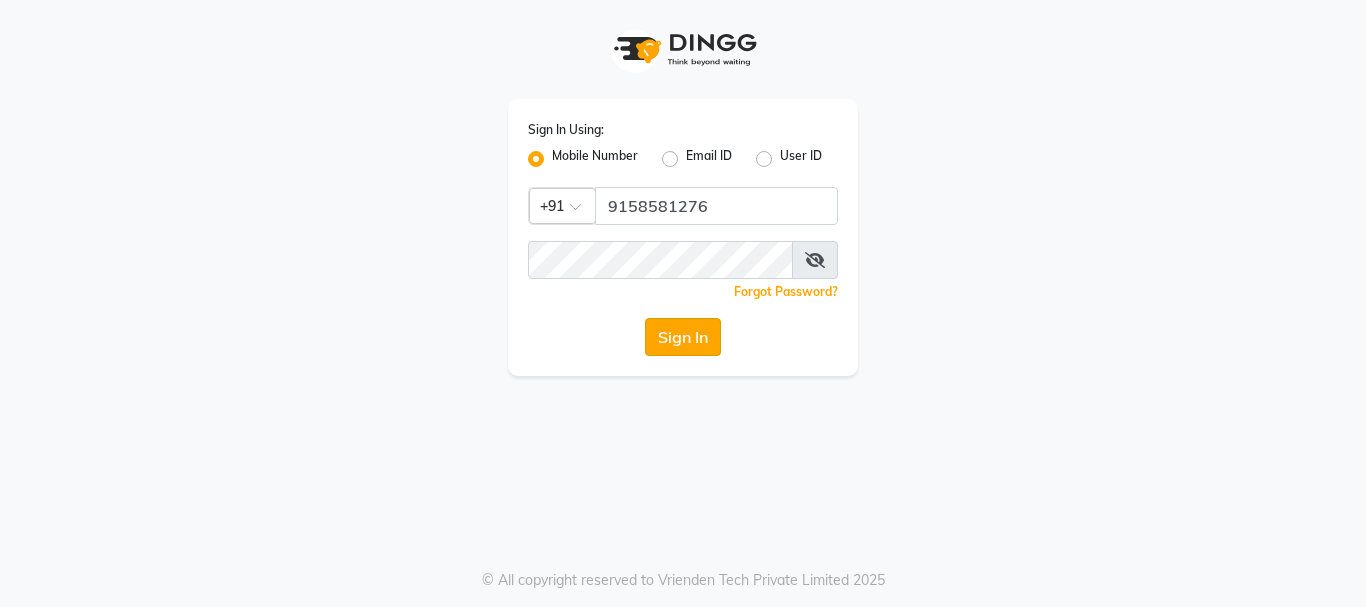 click on "Sign In" 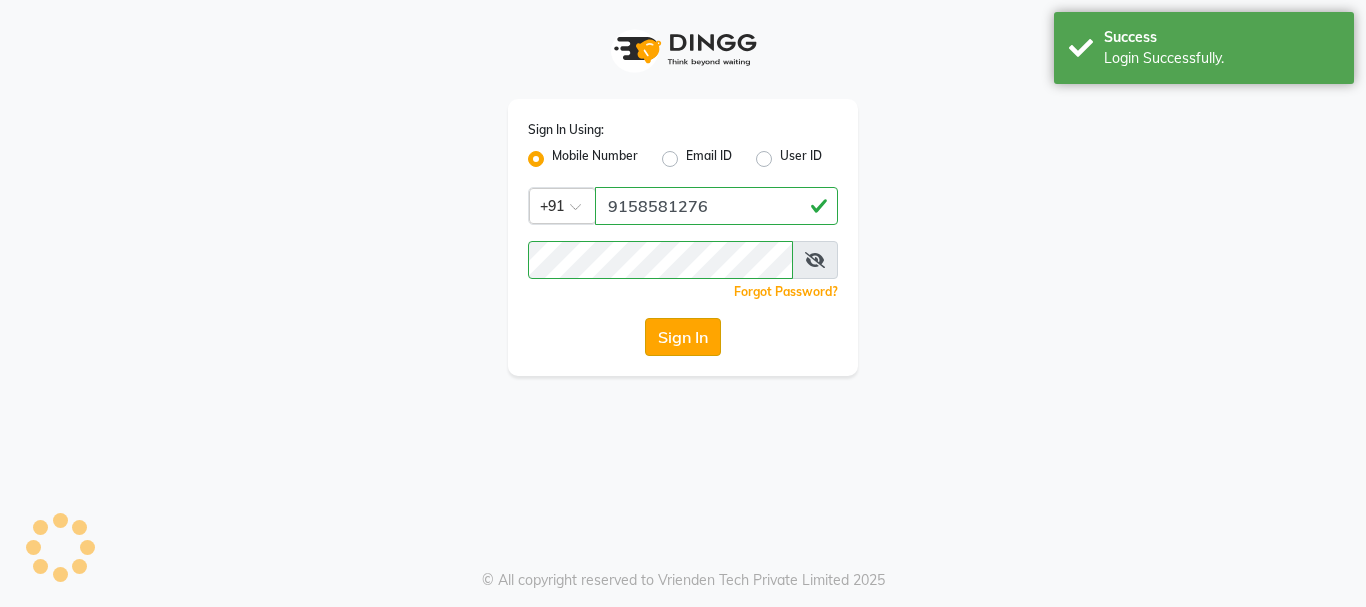 select on "service" 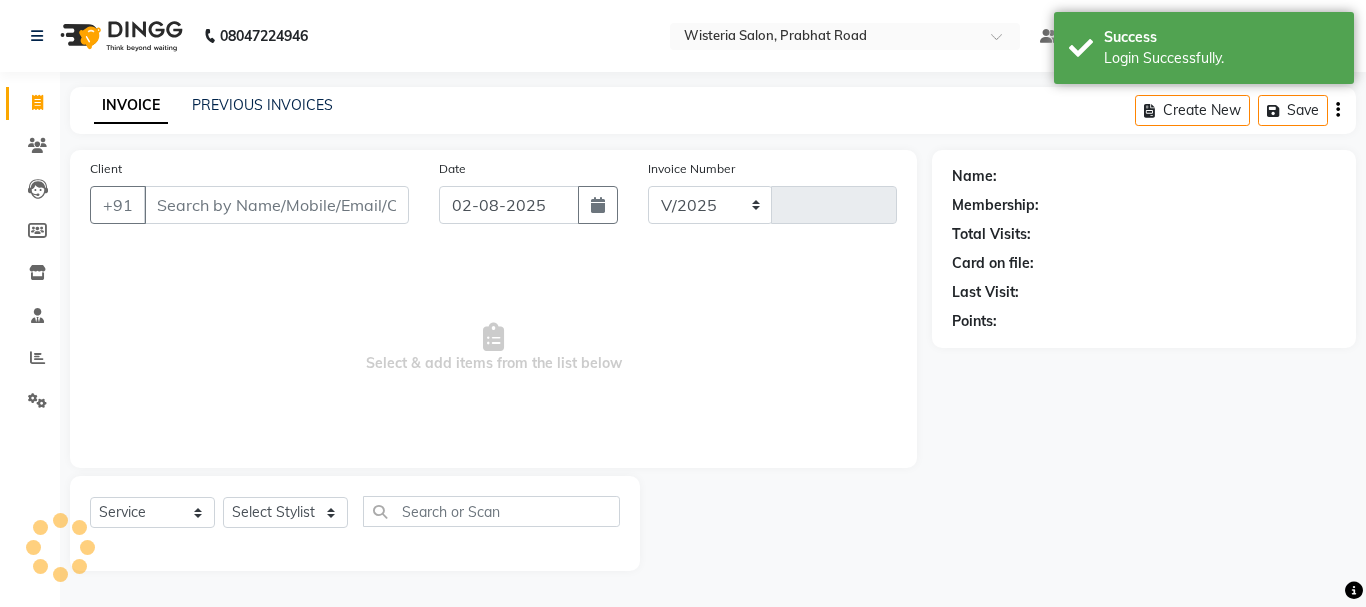 select on "911" 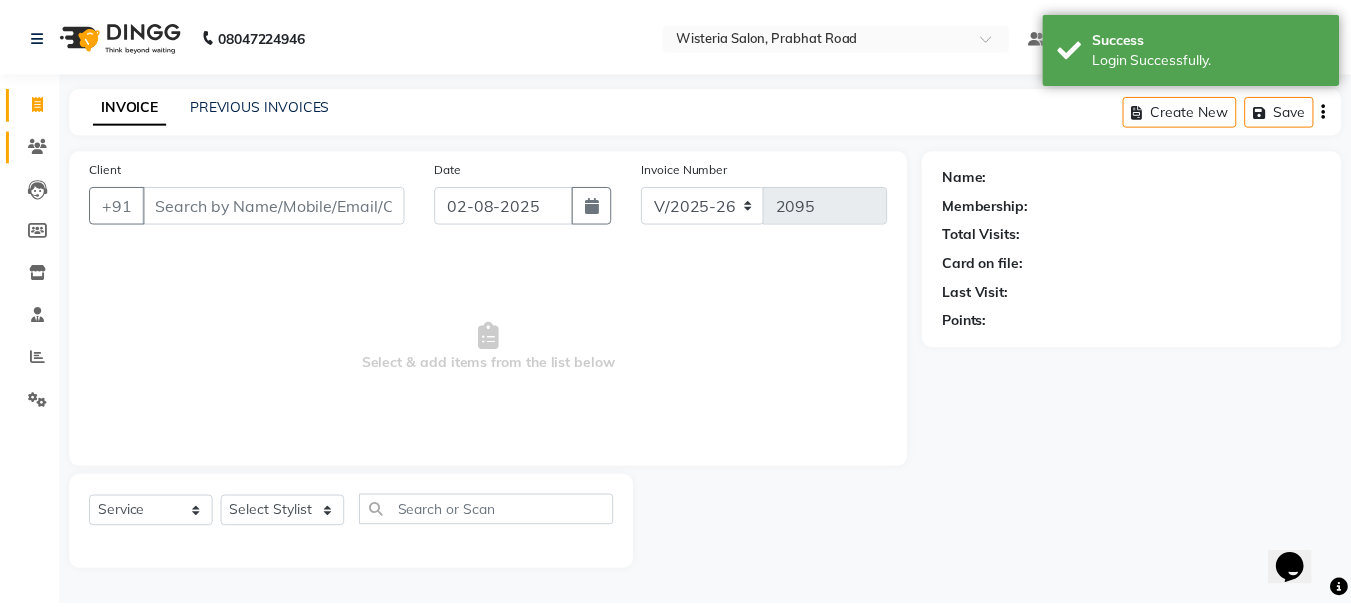 scroll, scrollTop: 0, scrollLeft: 0, axis: both 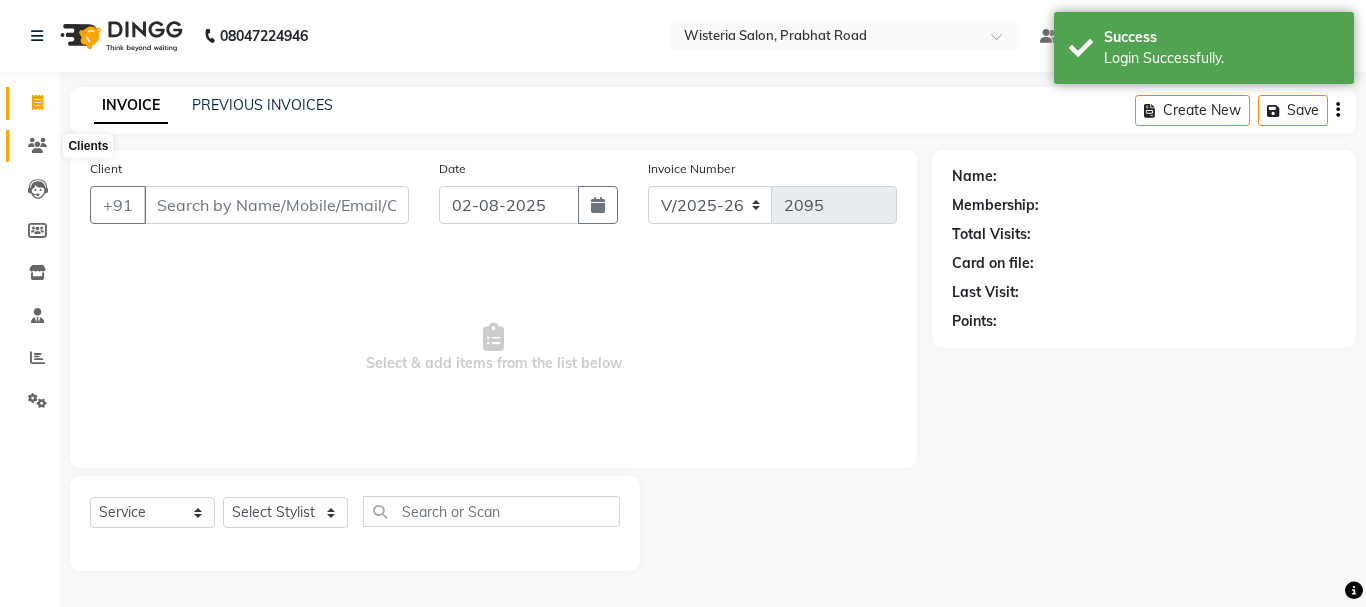 click 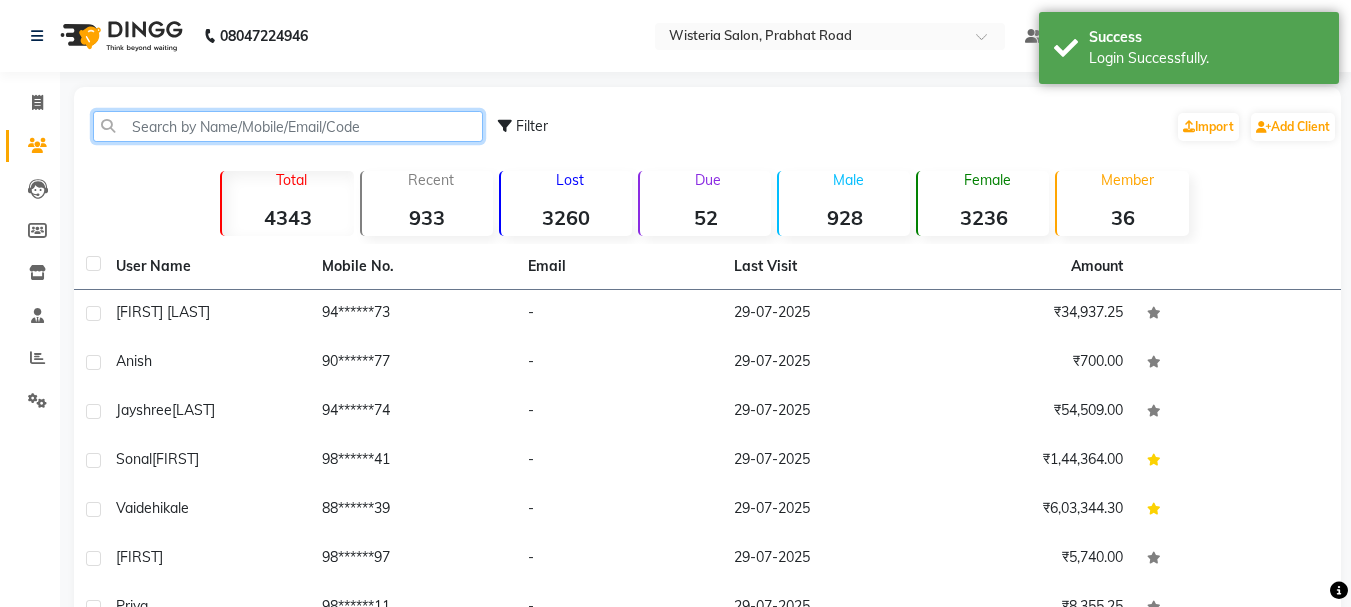 click 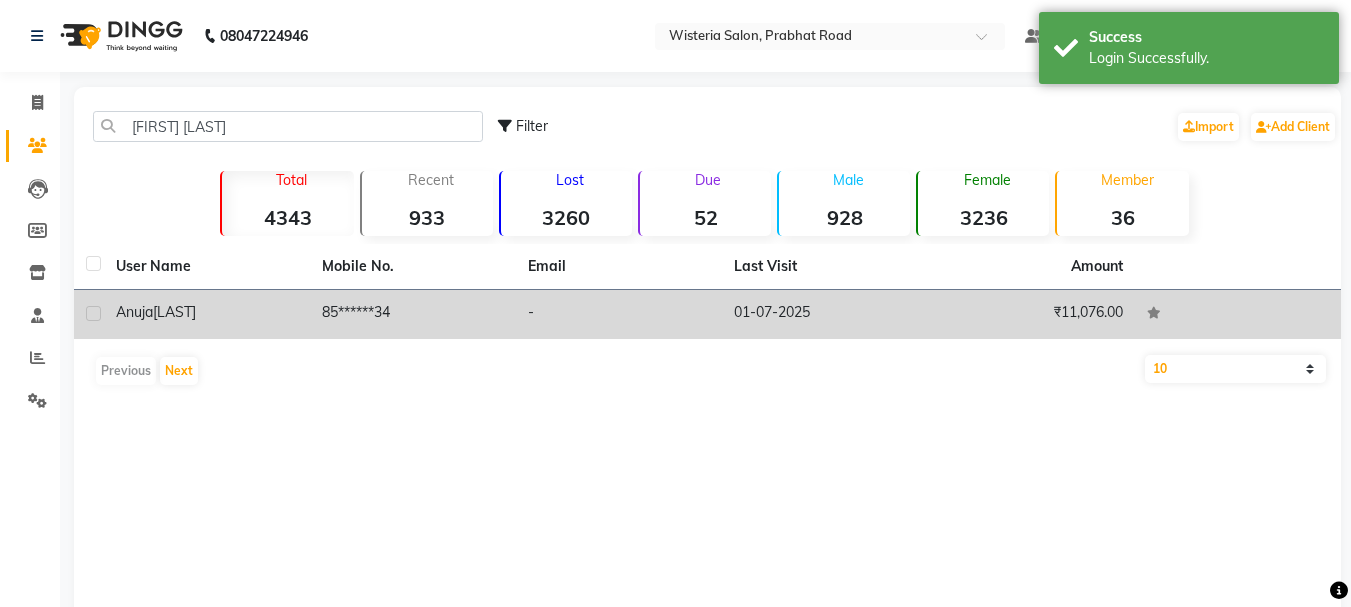click on "[LAST]" 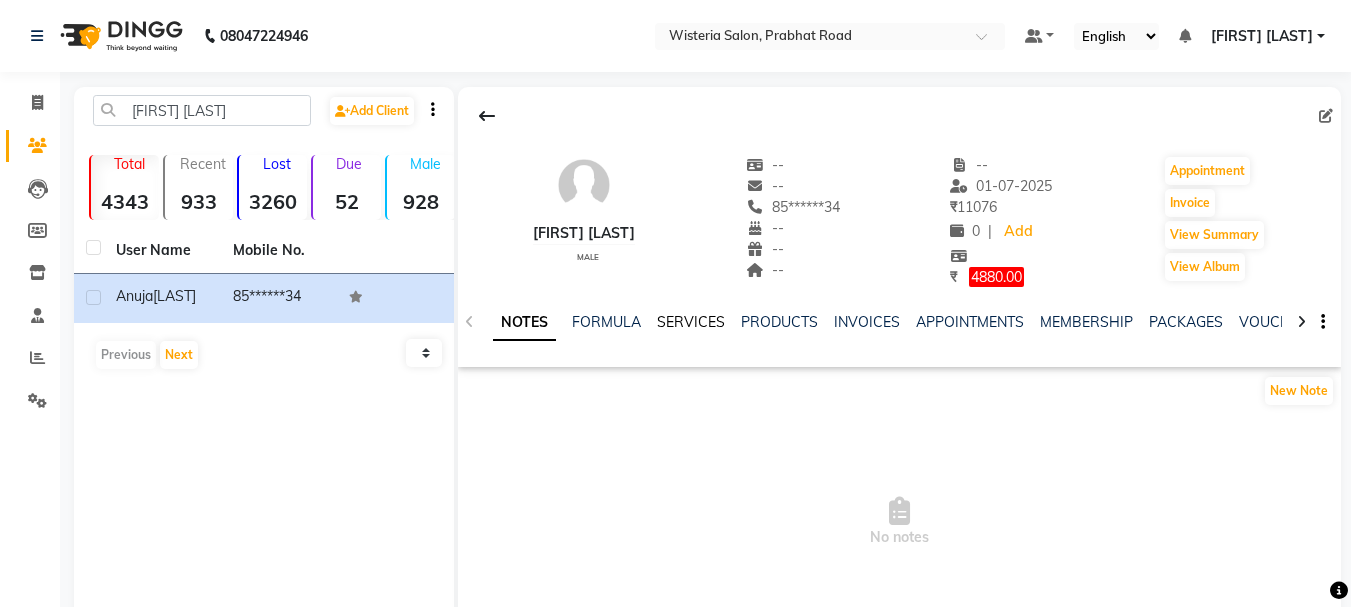 click on "SERVICES" 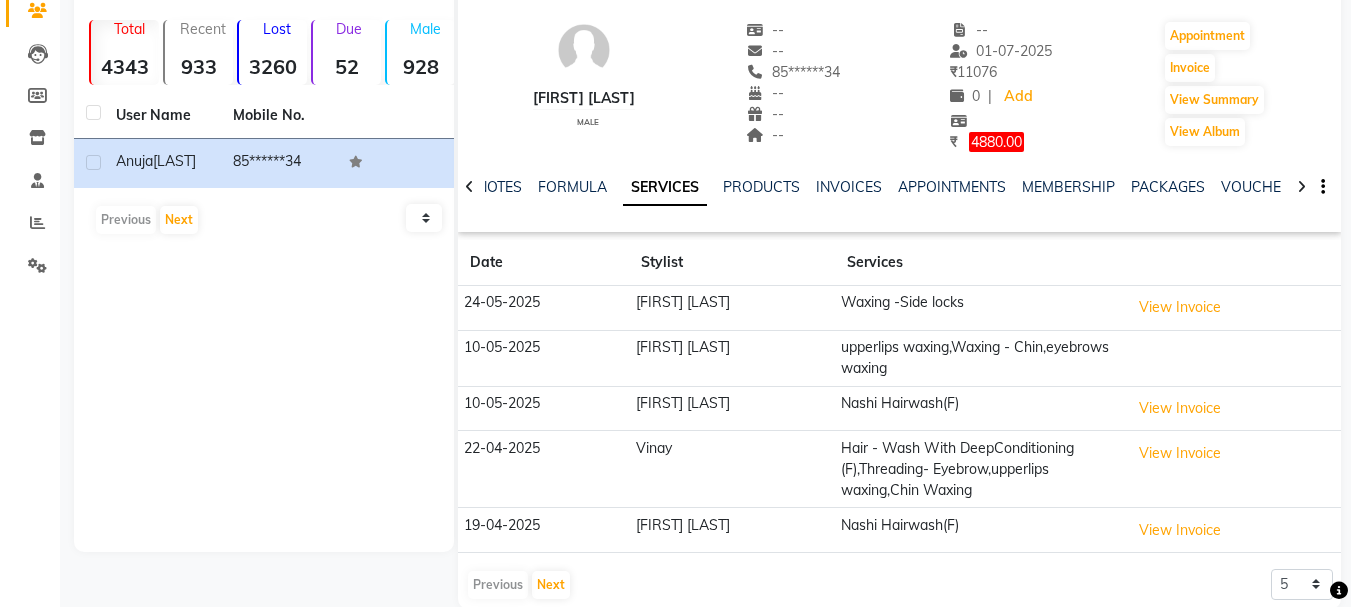 scroll, scrollTop: 167, scrollLeft: 0, axis: vertical 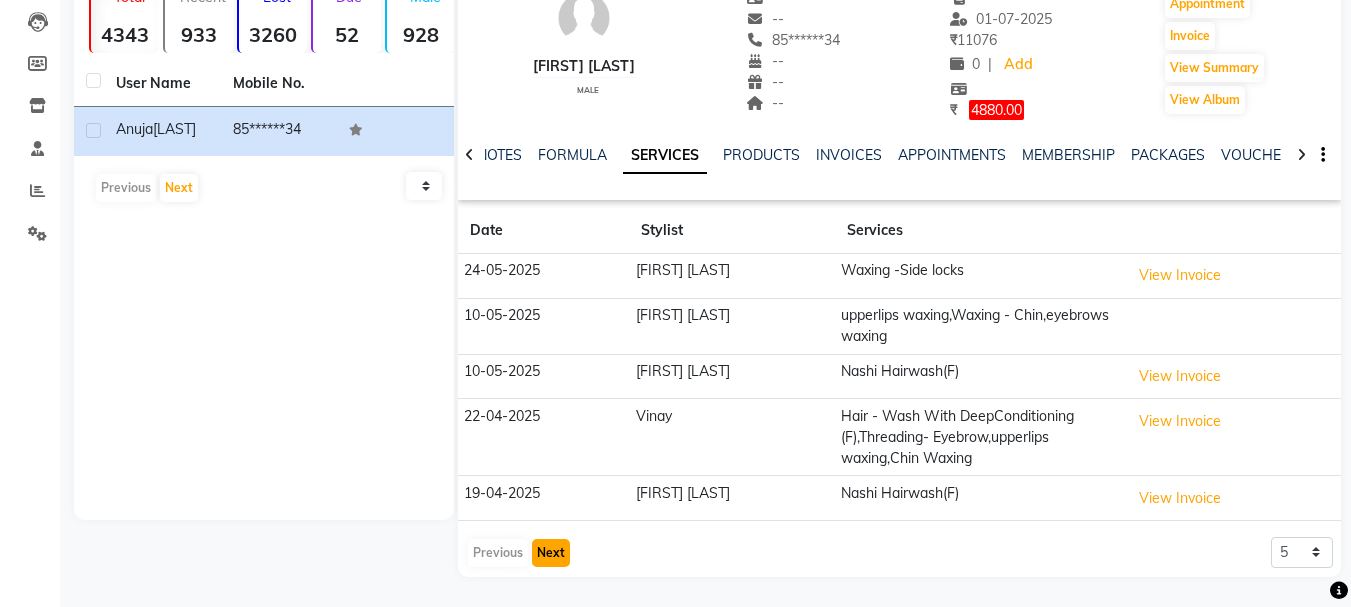 click on "Next" 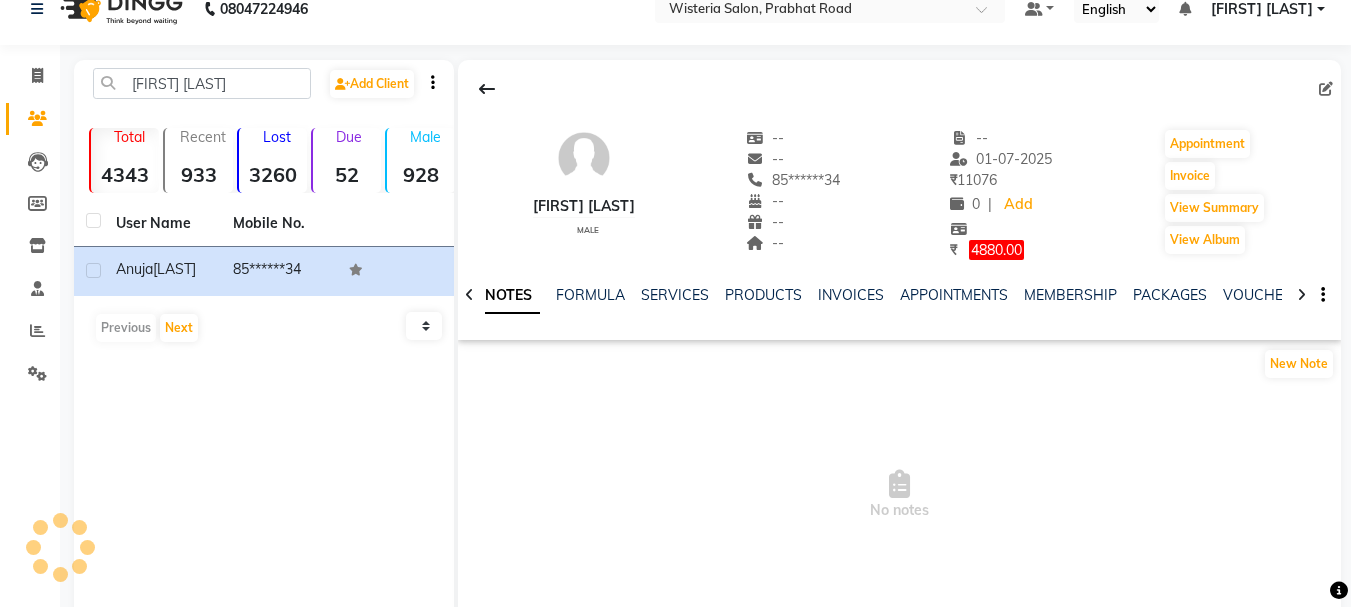 scroll, scrollTop: 0, scrollLeft: 0, axis: both 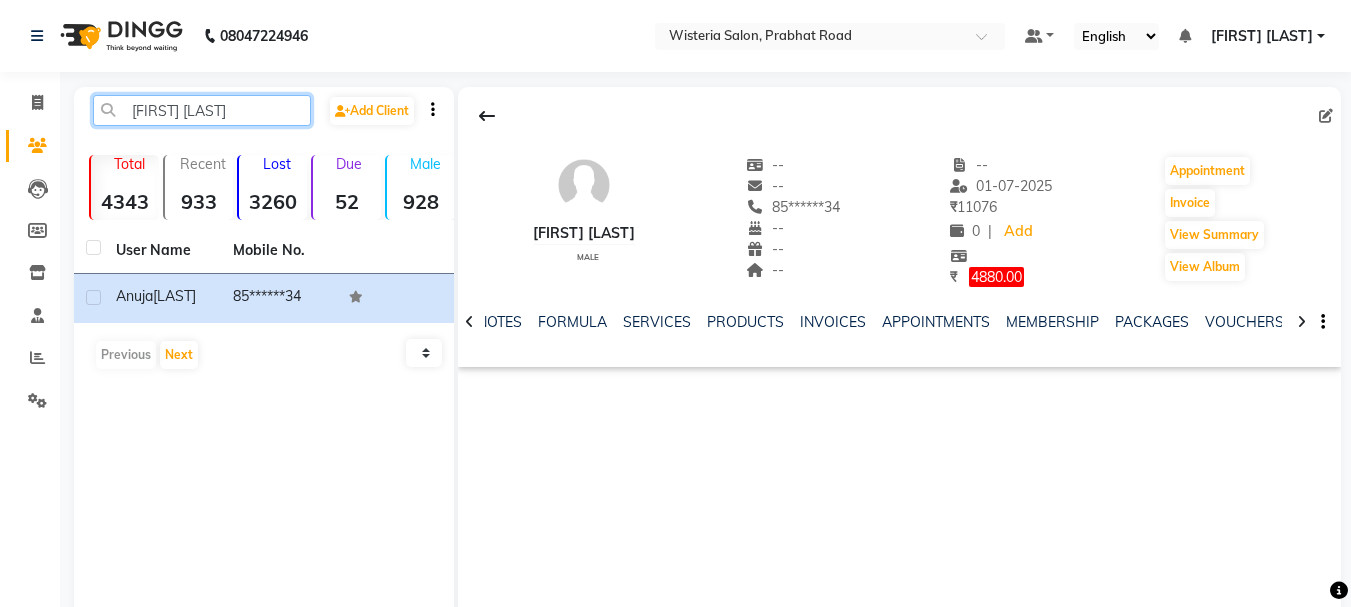 click on "[FIRST] [LAST]" 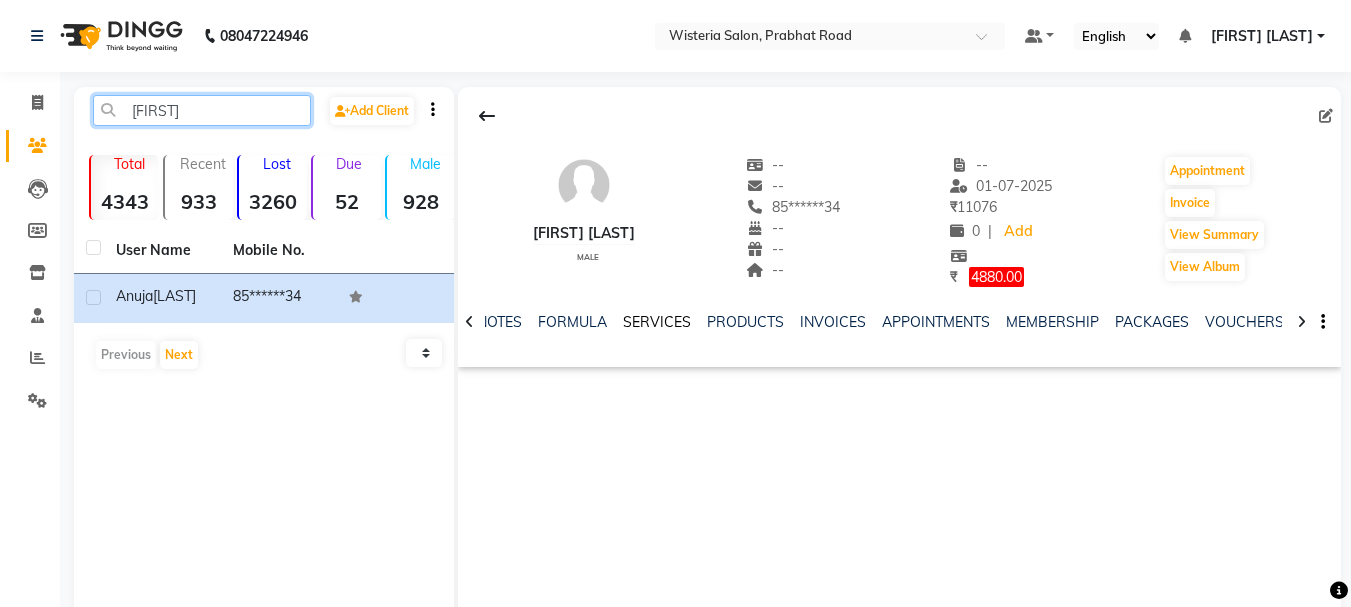 type on "[FIRST]" 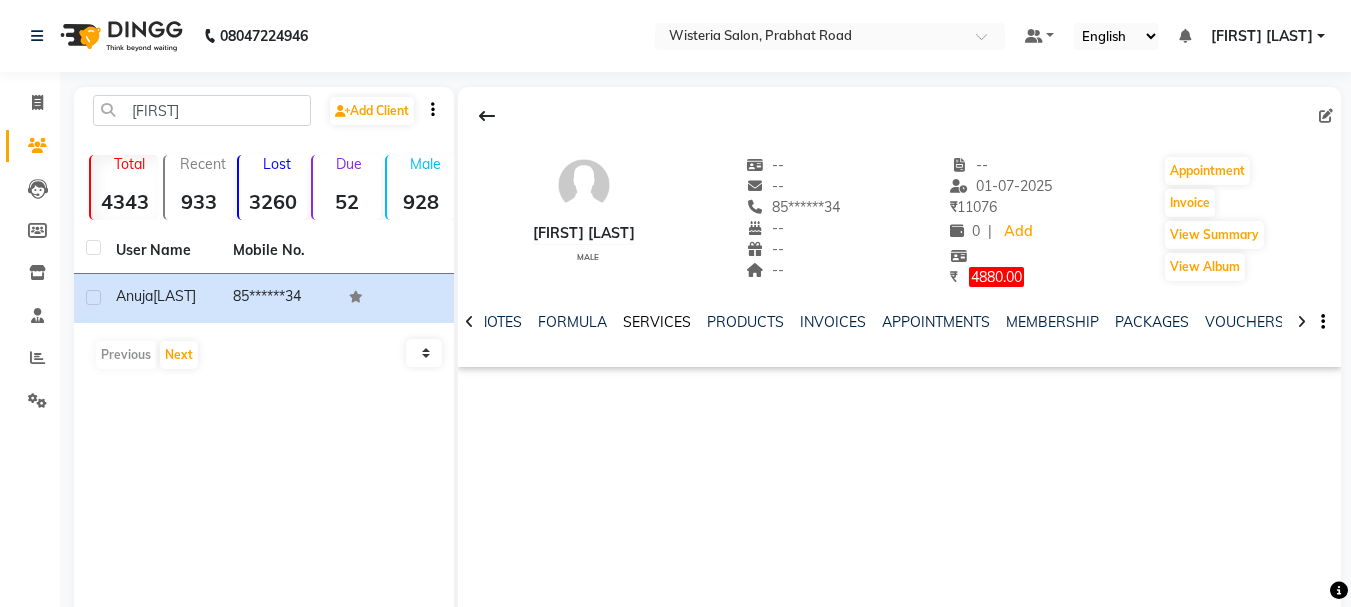 click on "SERVICES" 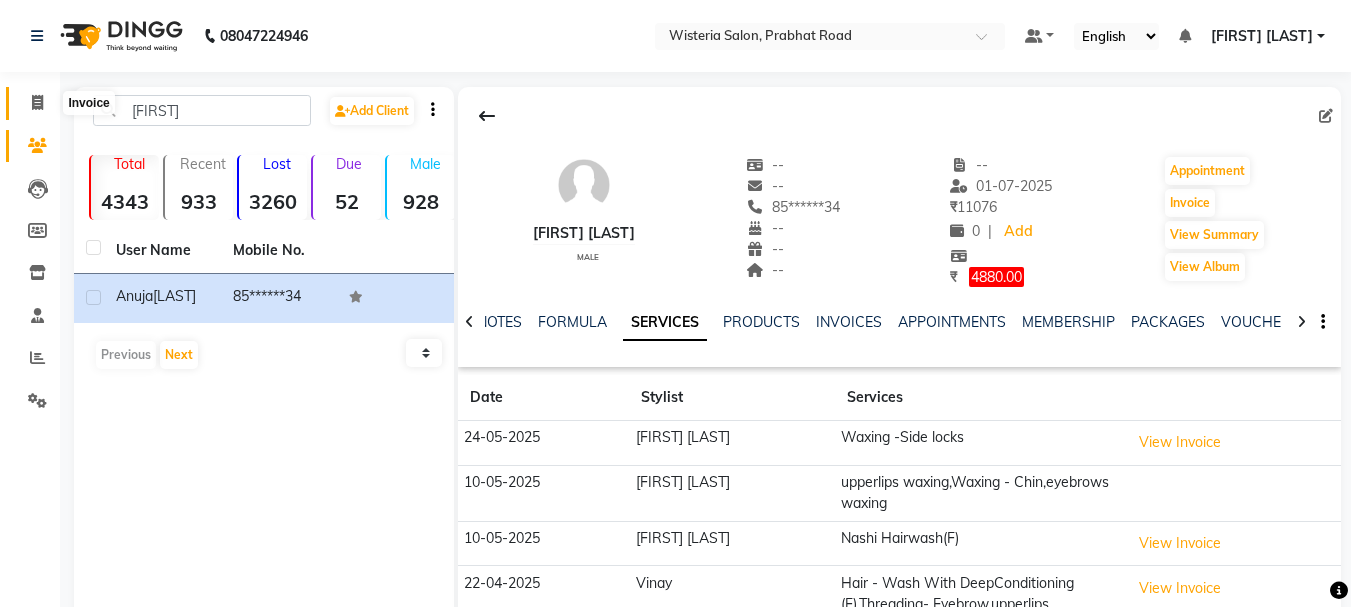 click 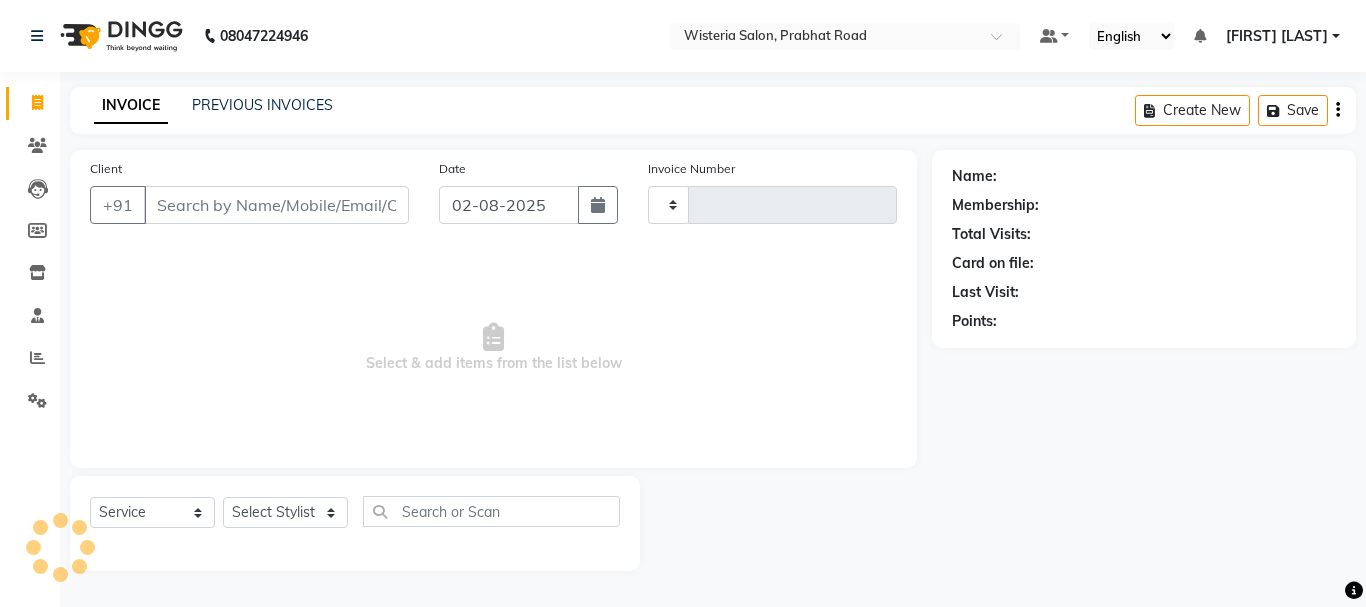 type on "2095" 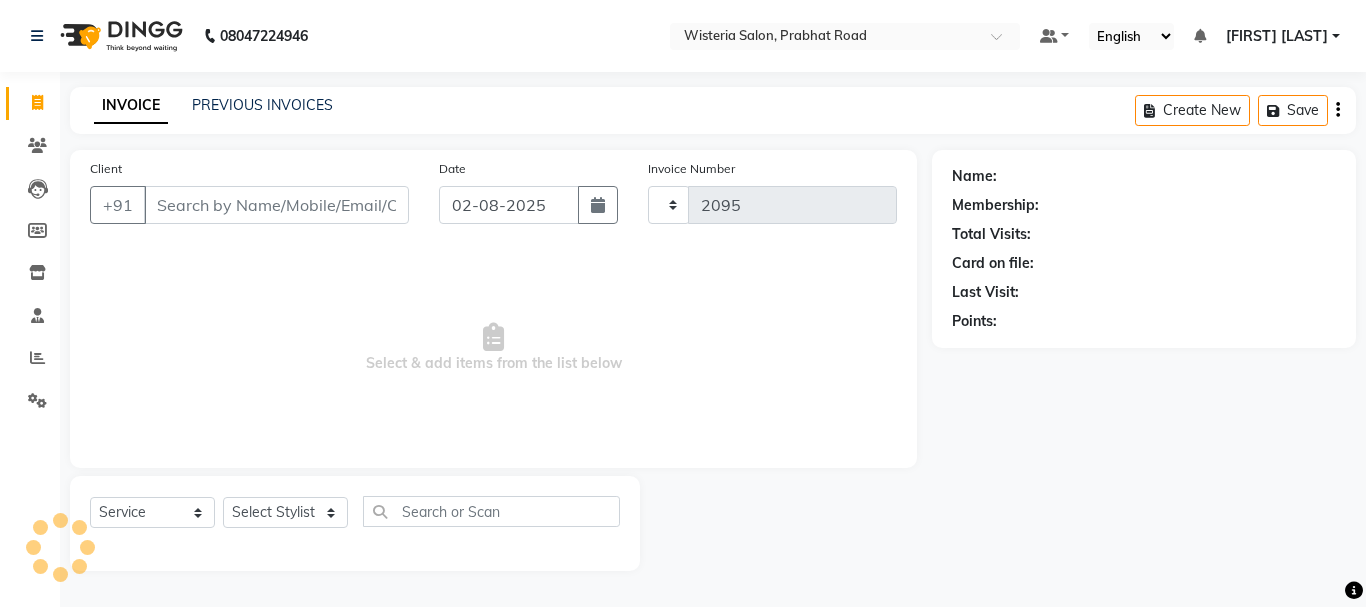 select on "911" 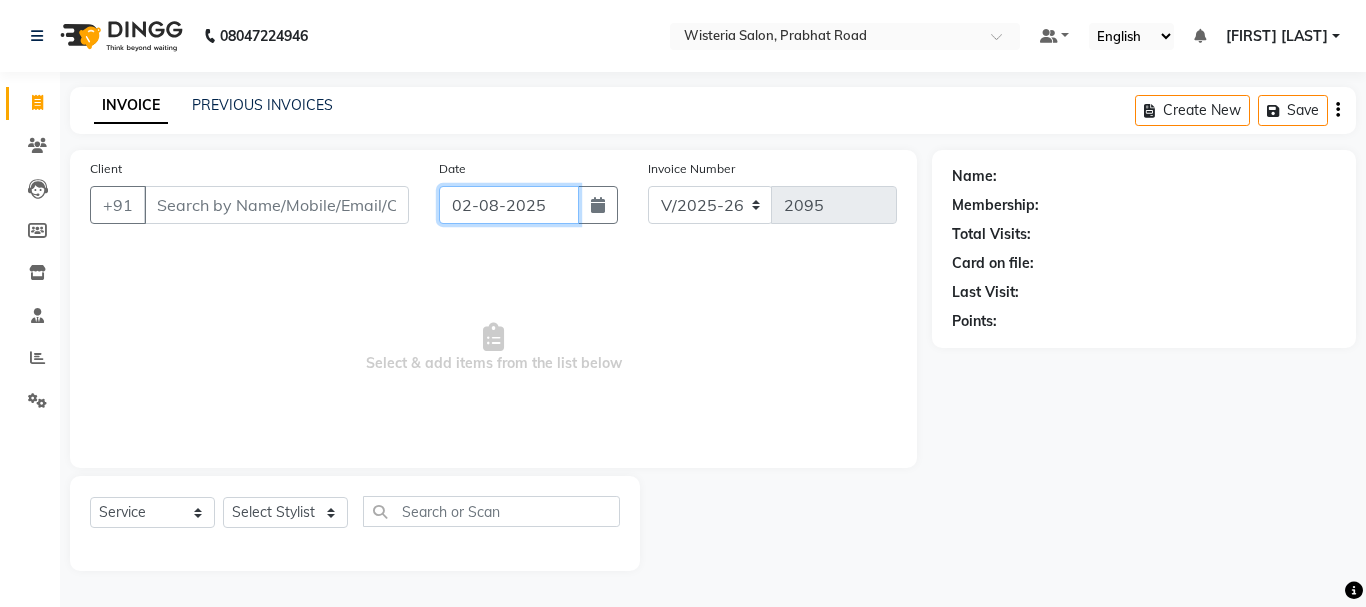 click on "02-08-2025" 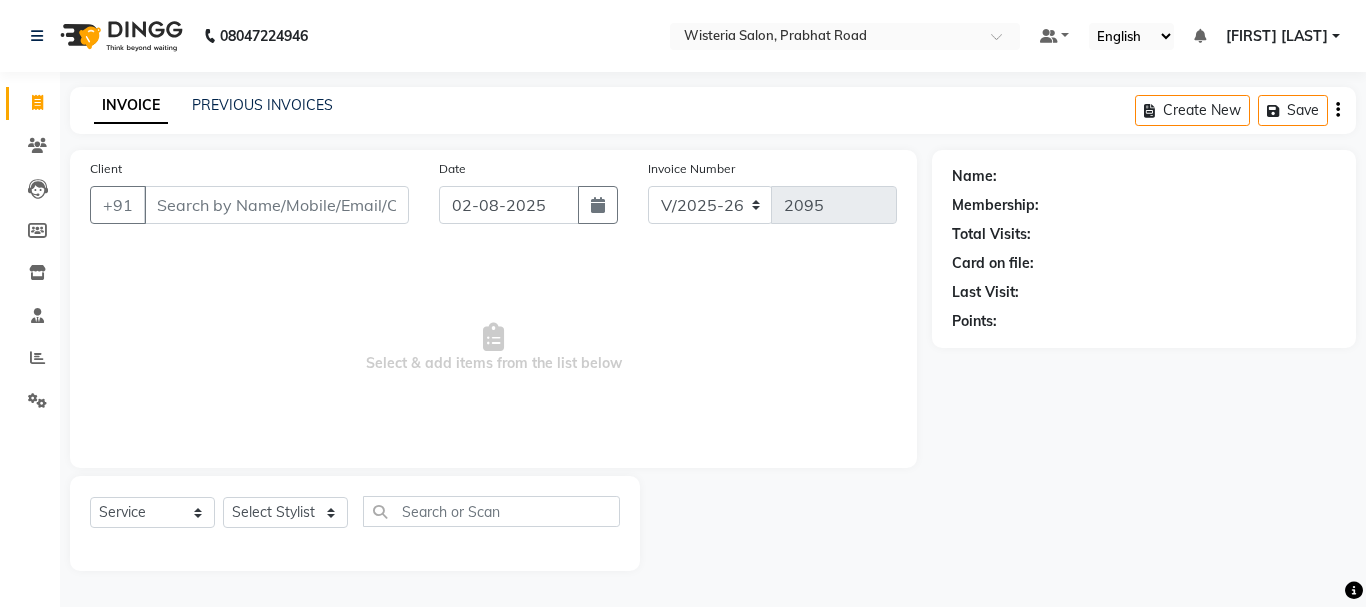 select on "8" 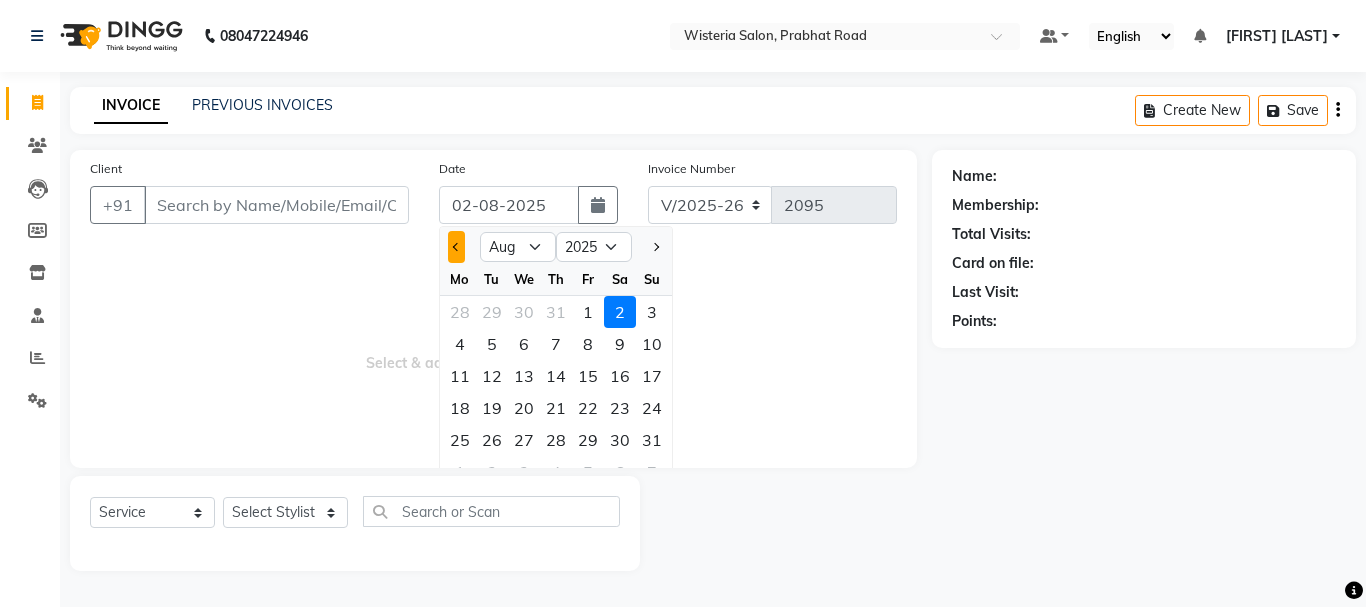 click 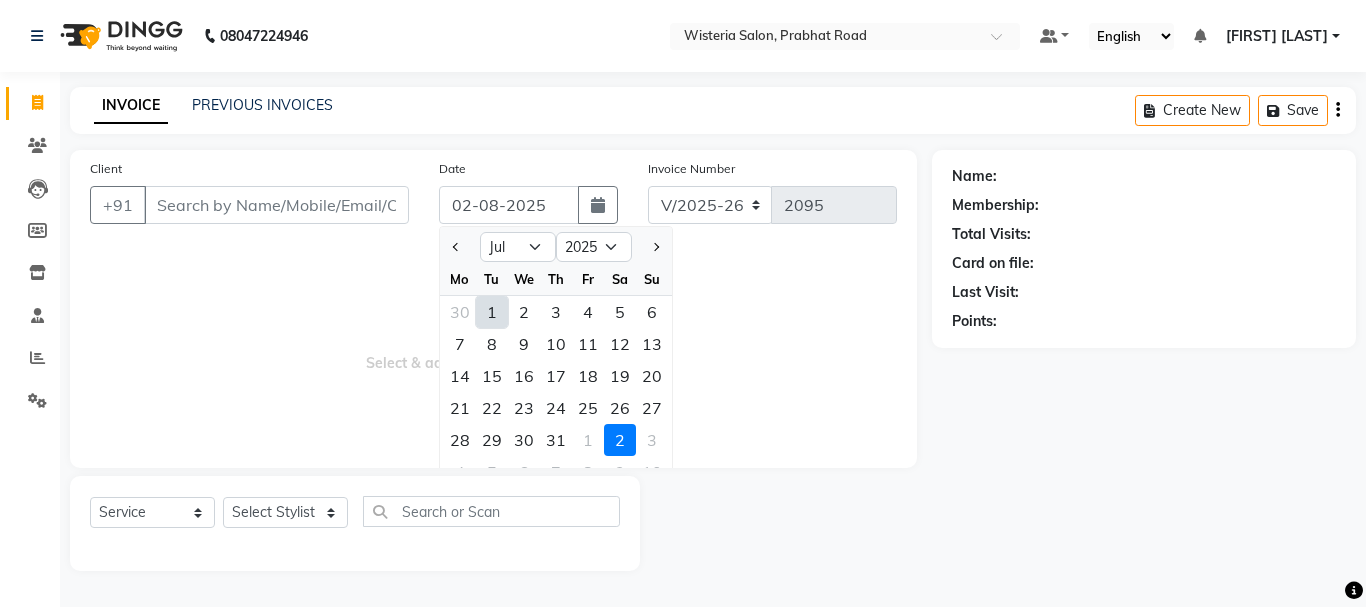 click on "1" 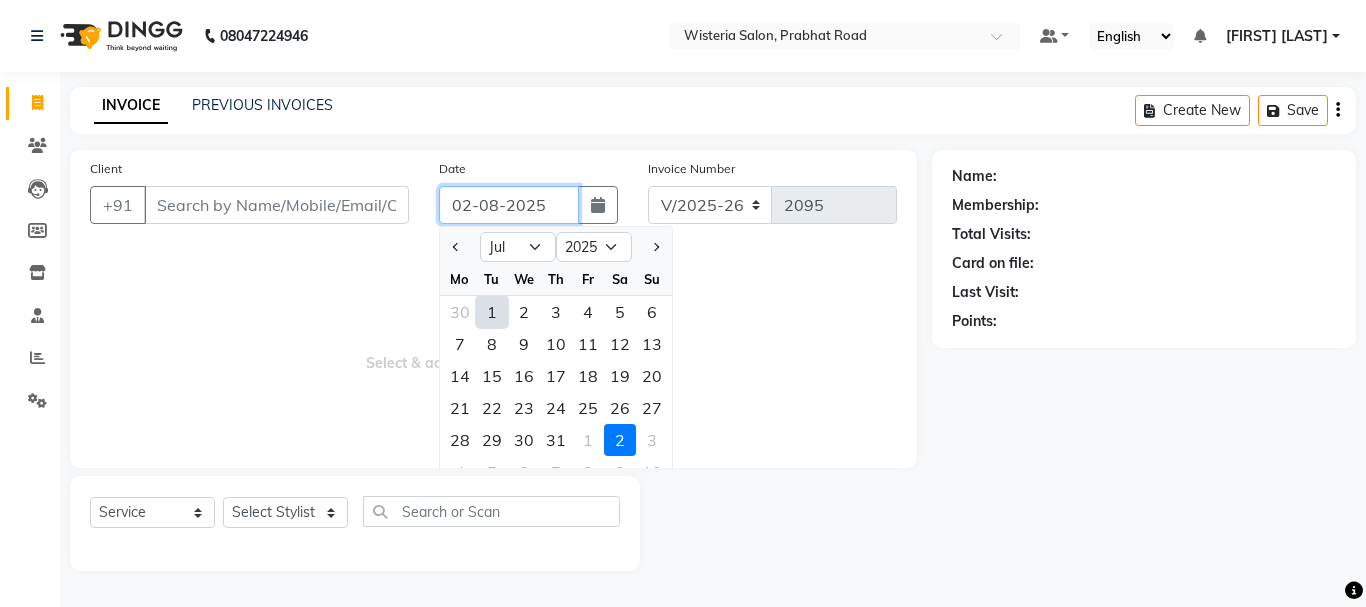type on "01-07-2025" 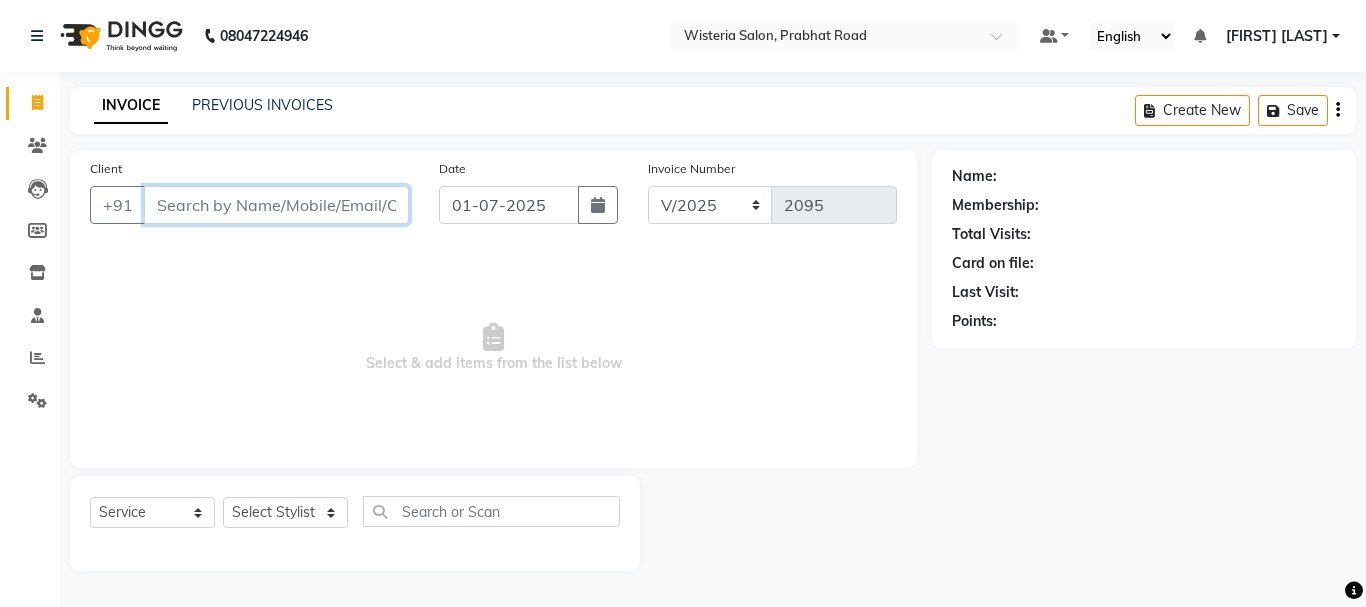 click on "Client" at bounding box center (276, 205) 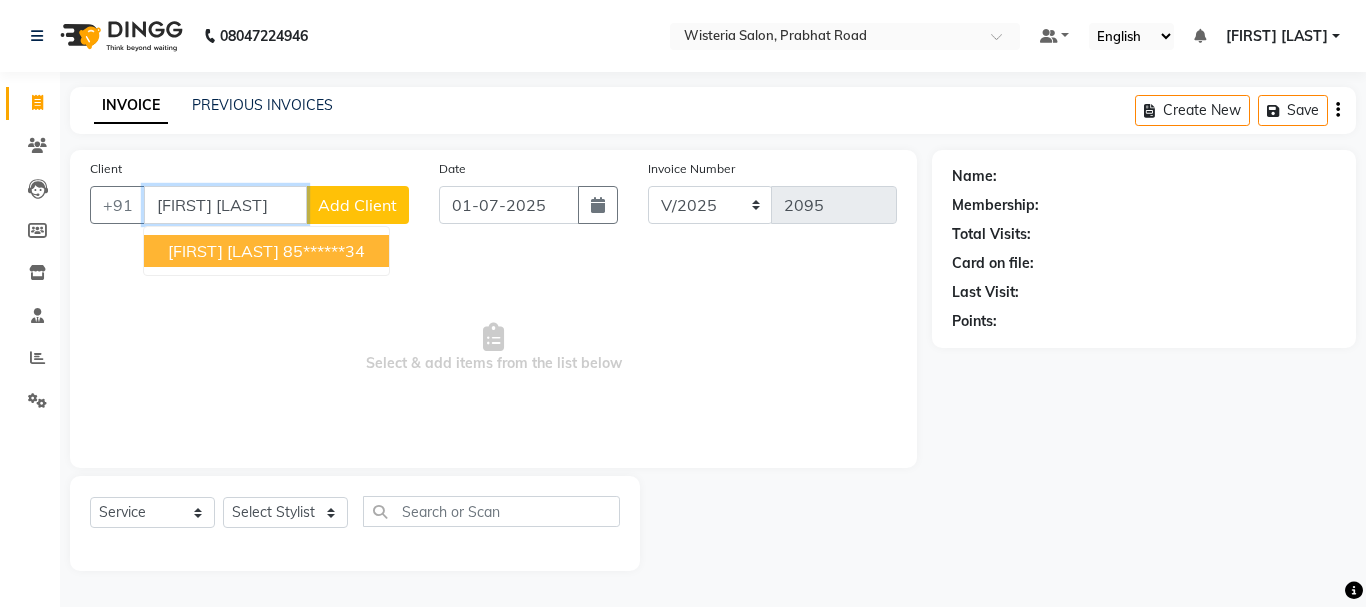 click on "[FIRST] [LAST]" at bounding box center (223, 251) 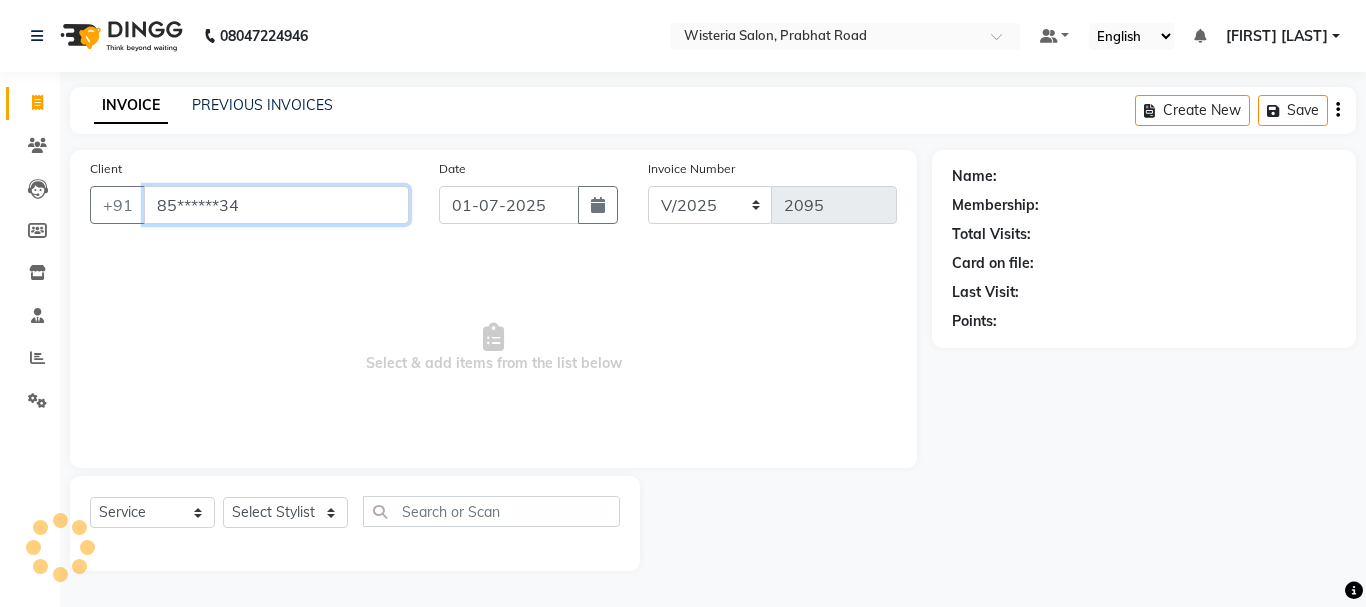 type on "85******34" 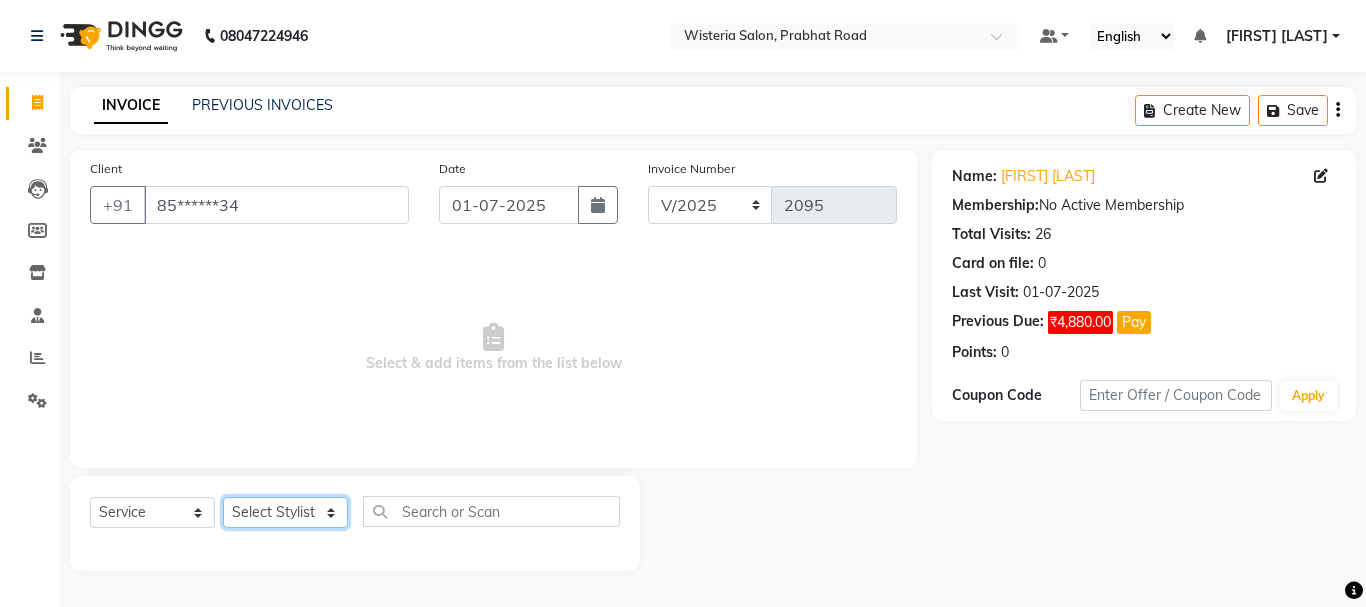 click on "Select Stylist Bharti dipali Firdos Patel gaurav Kedar Sain lakpa Mansi more Mayuri Partner id Pratiksha satpute Radhika Jadhav Rahul Raju sushma Vaidehi Kale Vijaya Katurde Vinay" 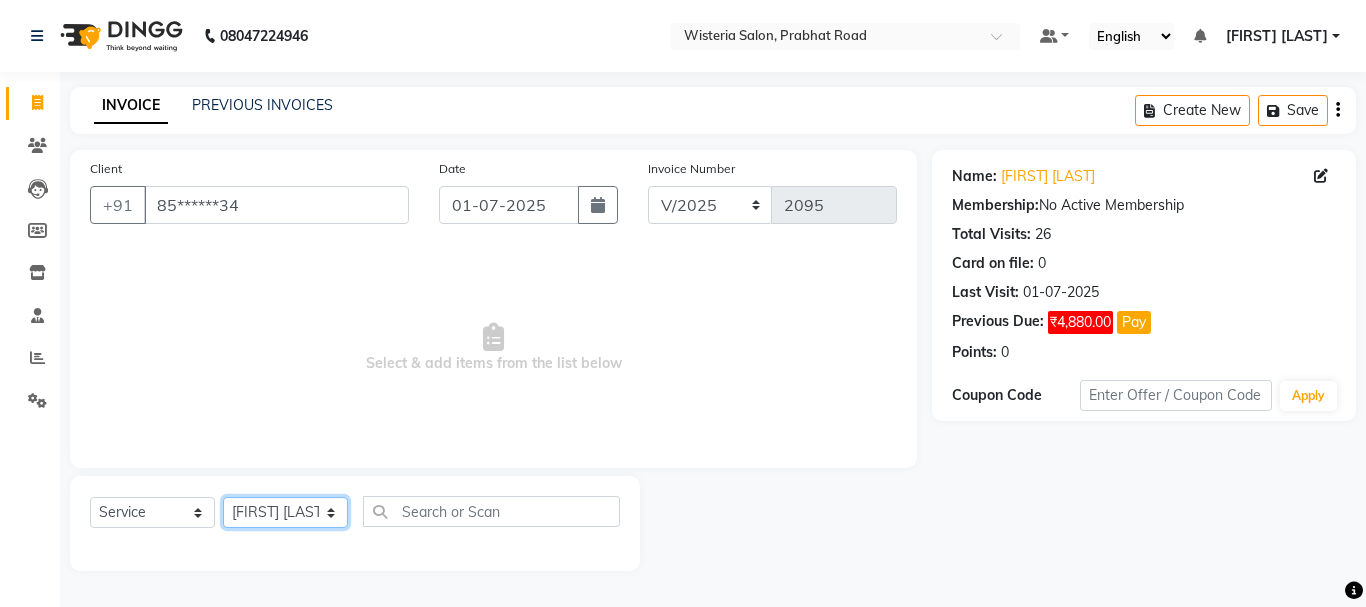 click on "Select Stylist Bharti dipali Firdos Patel gaurav Kedar Sain lakpa Mansi more Mayuri Partner id Pratiksha satpute Radhika Jadhav Rahul Raju sushma Vaidehi Kale Vijaya Katurde Vinay" 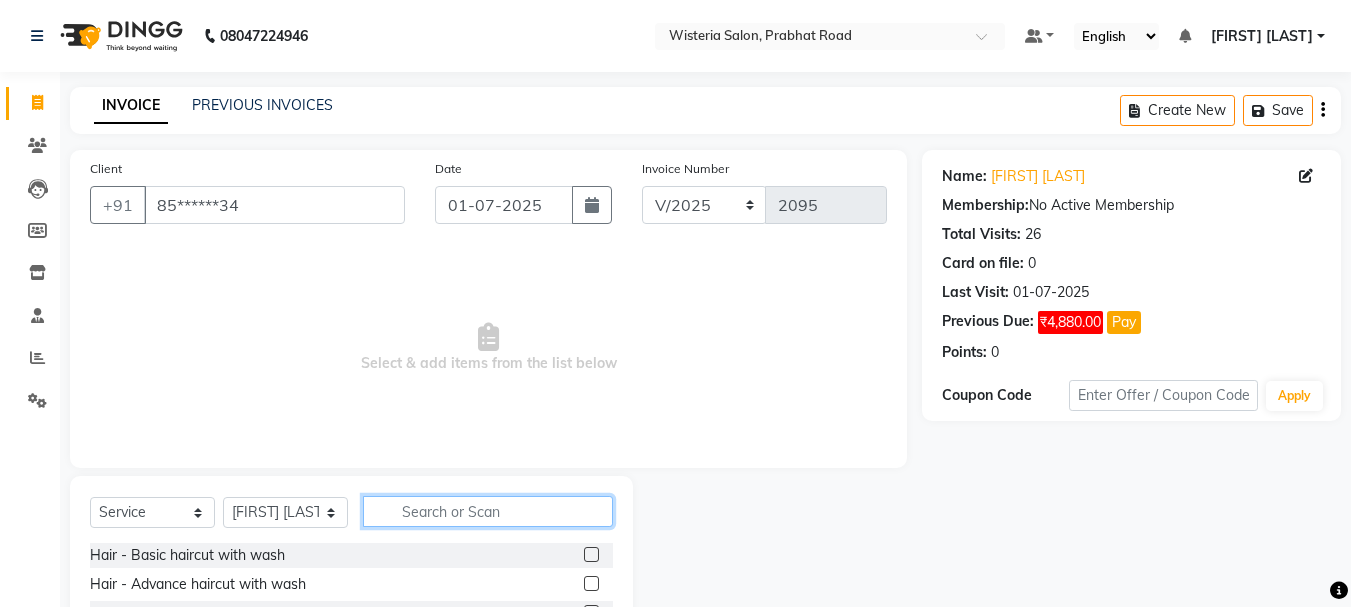 click 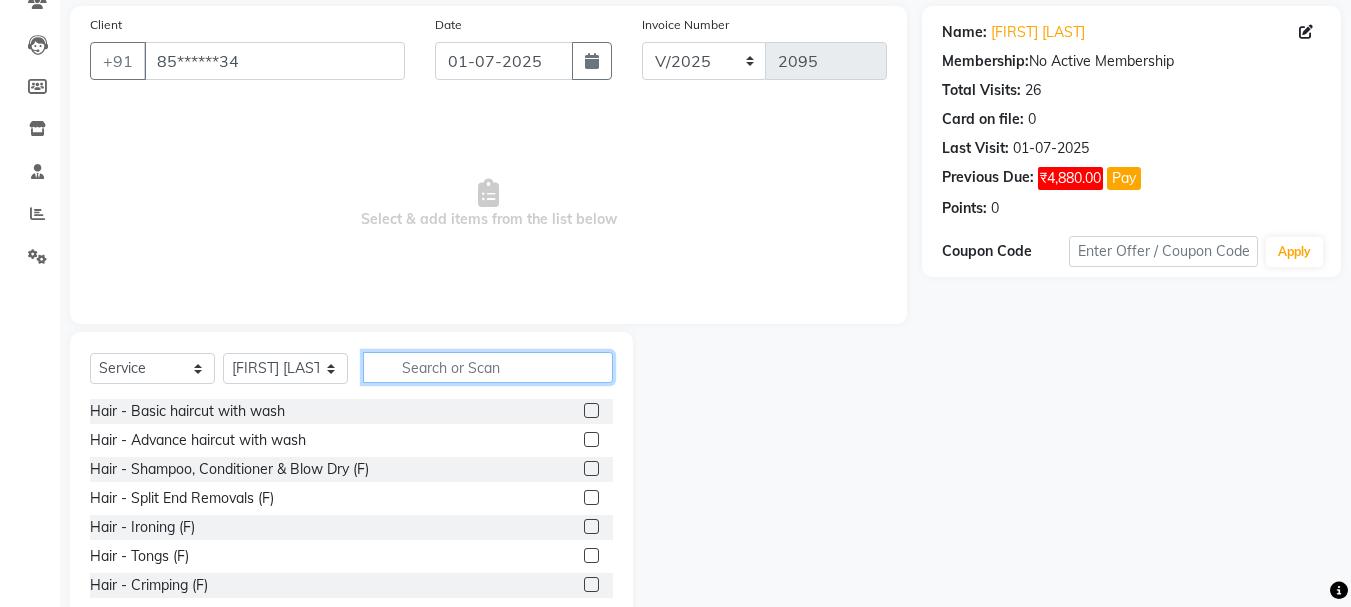 scroll, scrollTop: 145, scrollLeft: 0, axis: vertical 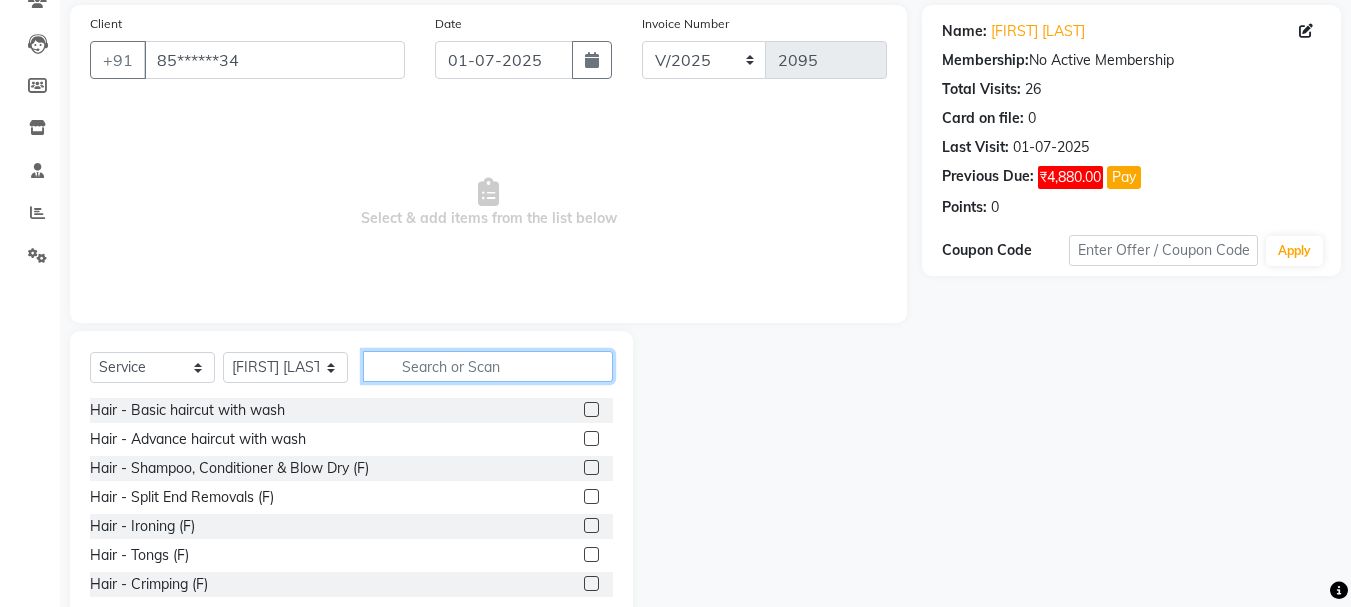 type on "i" 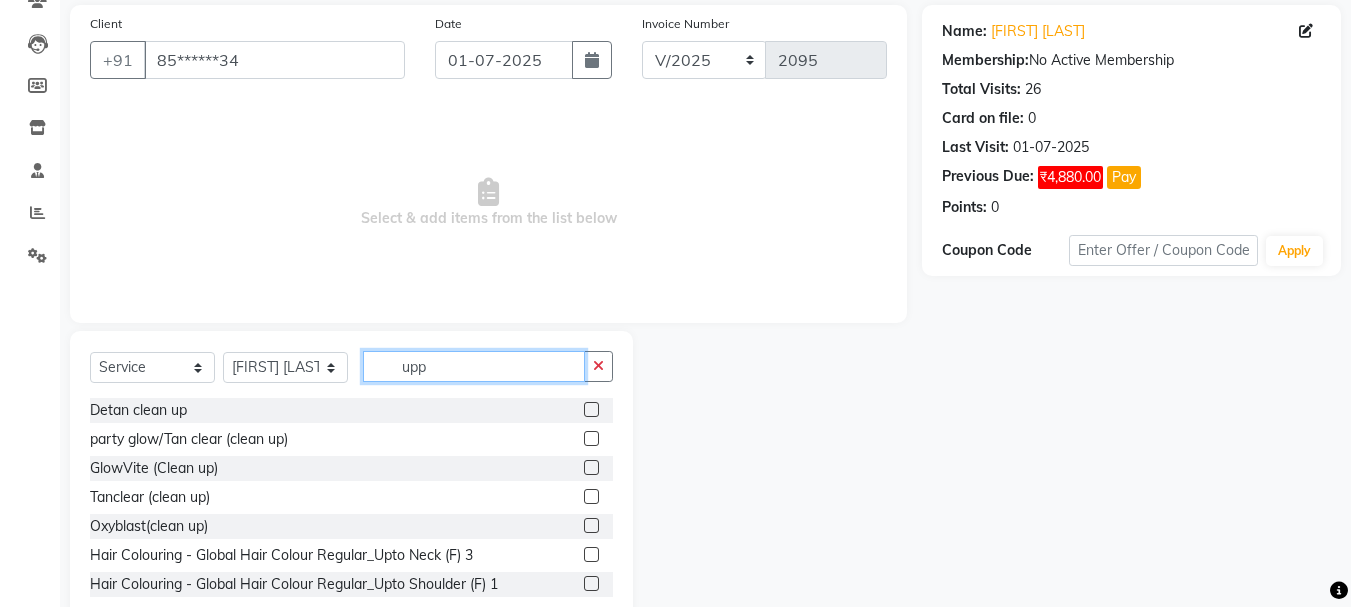 scroll, scrollTop: 81, scrollLeft: 0, axis: vertical 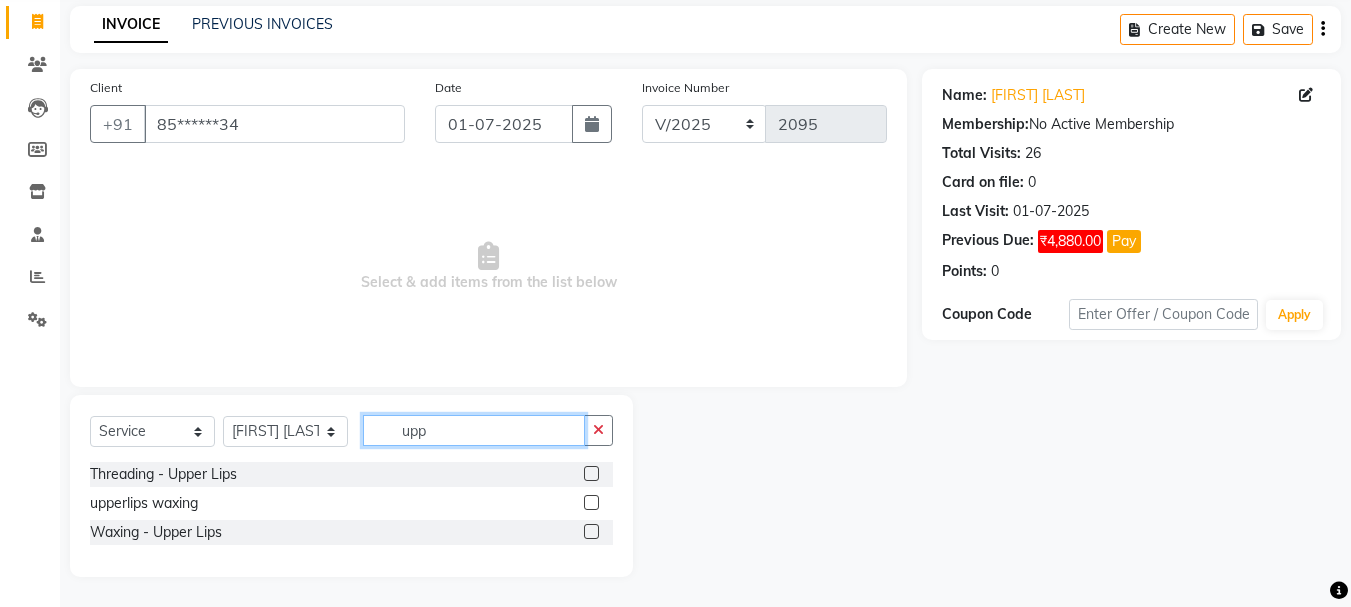 type on "upp" 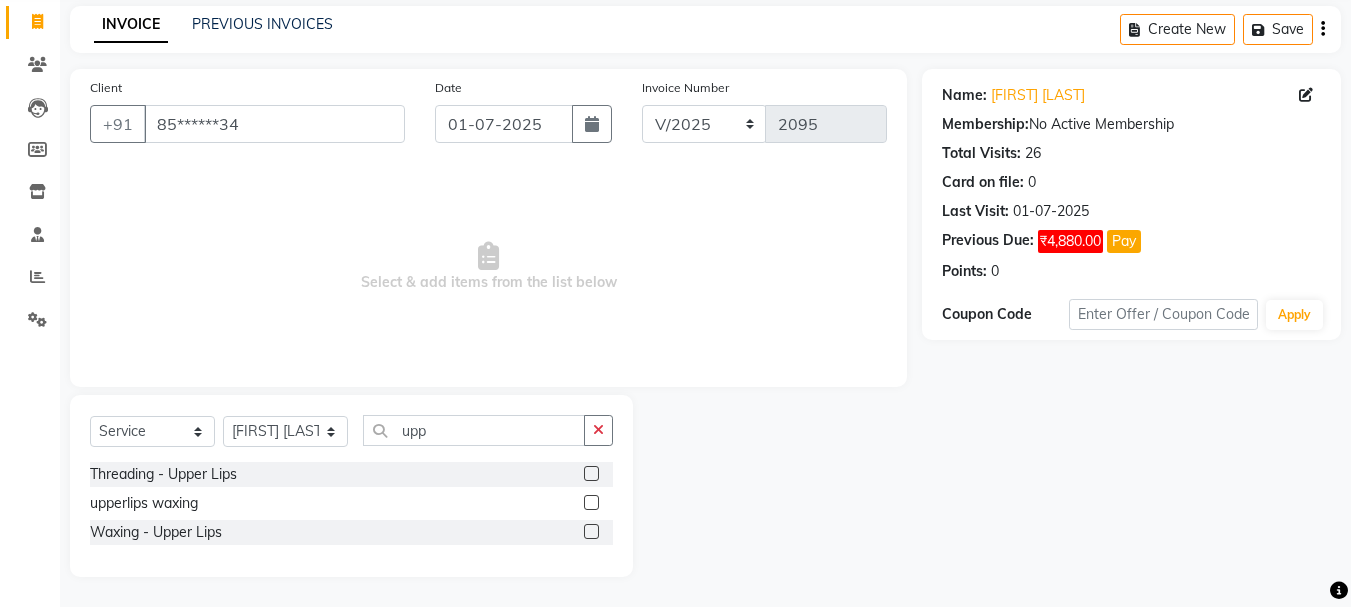 click 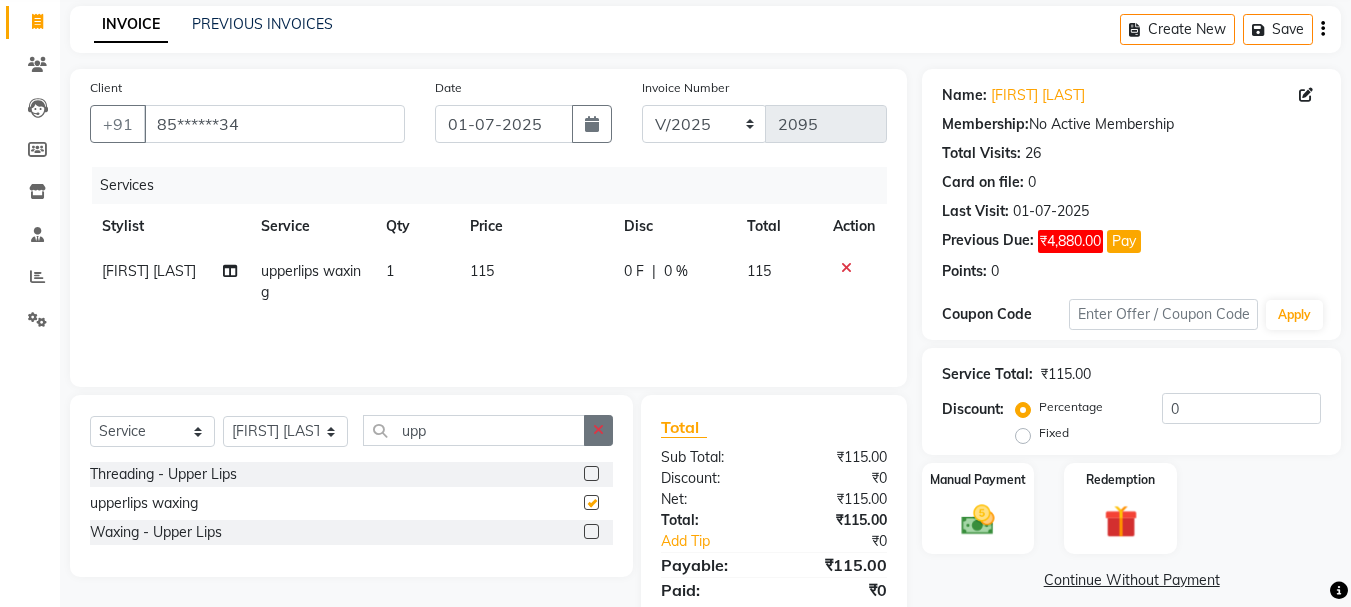 checkbox on "false" 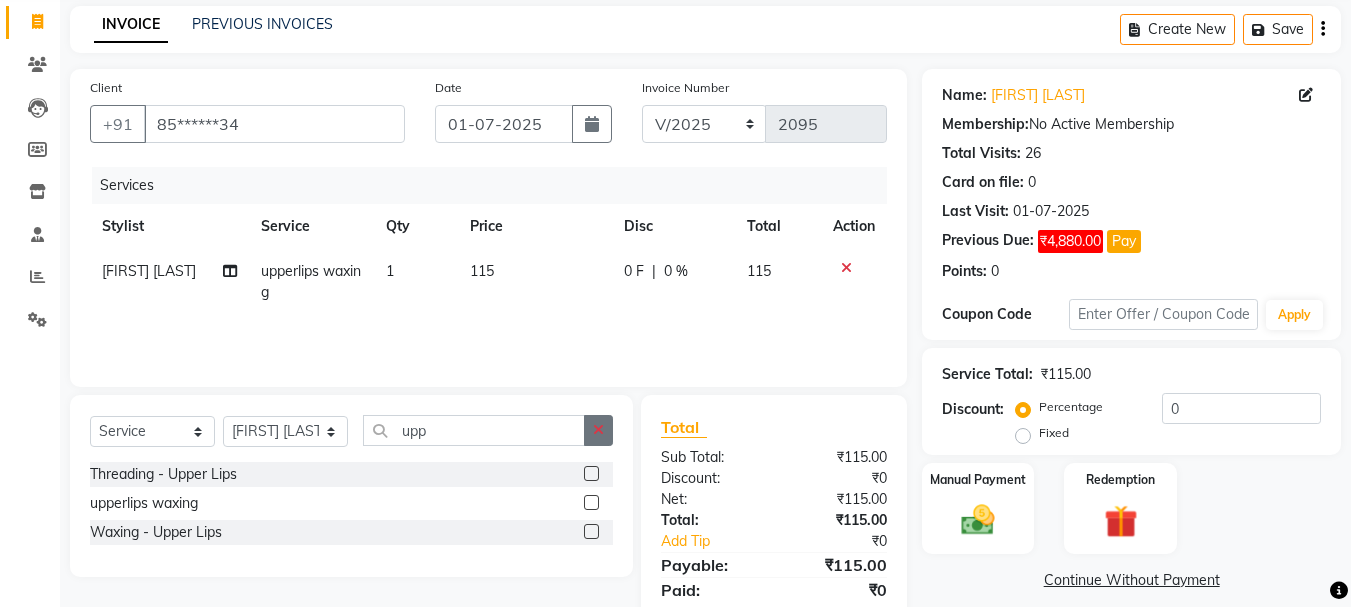 click 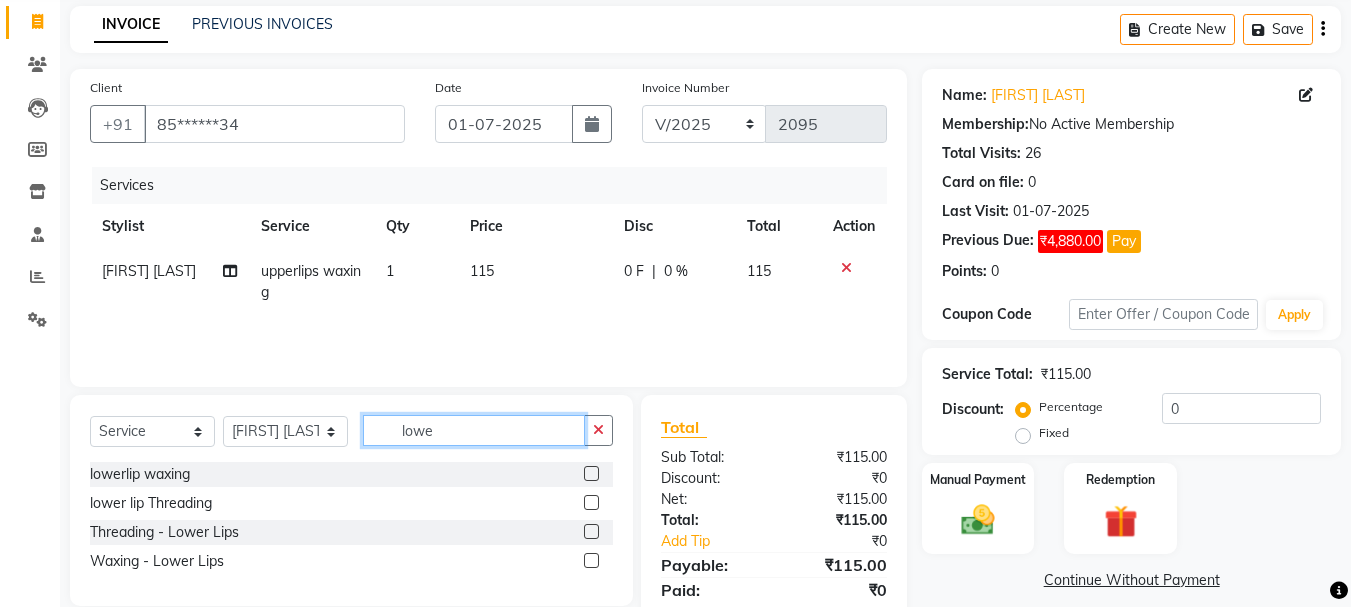 type on "lowe" 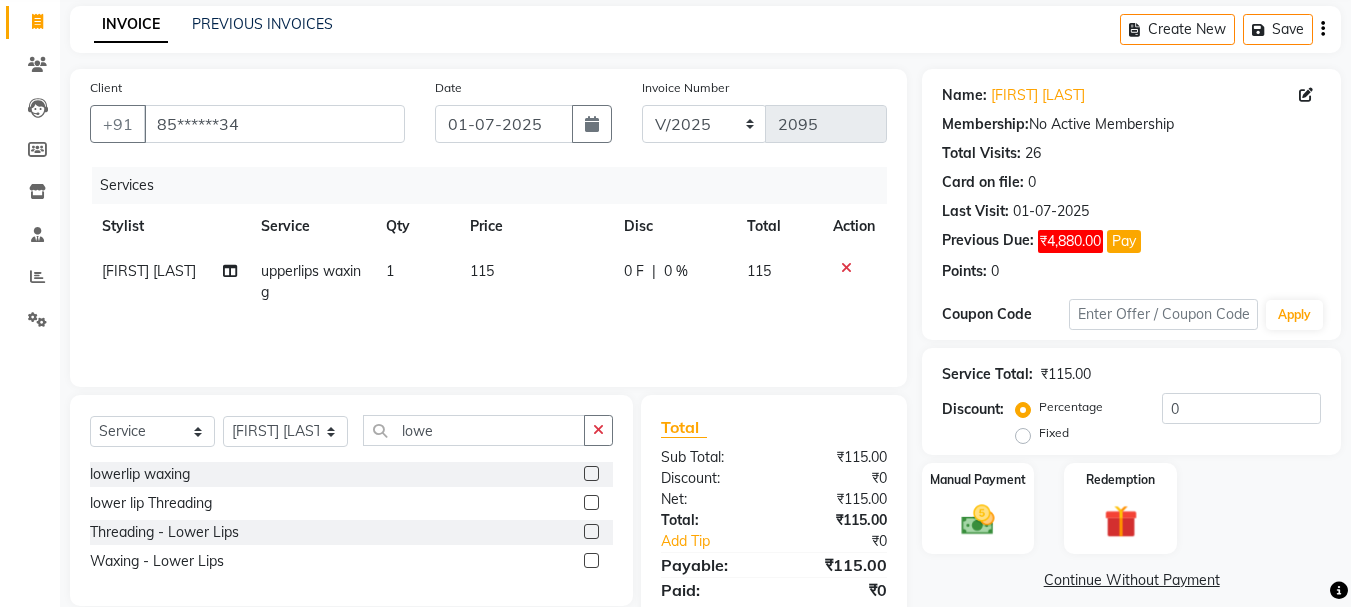 click 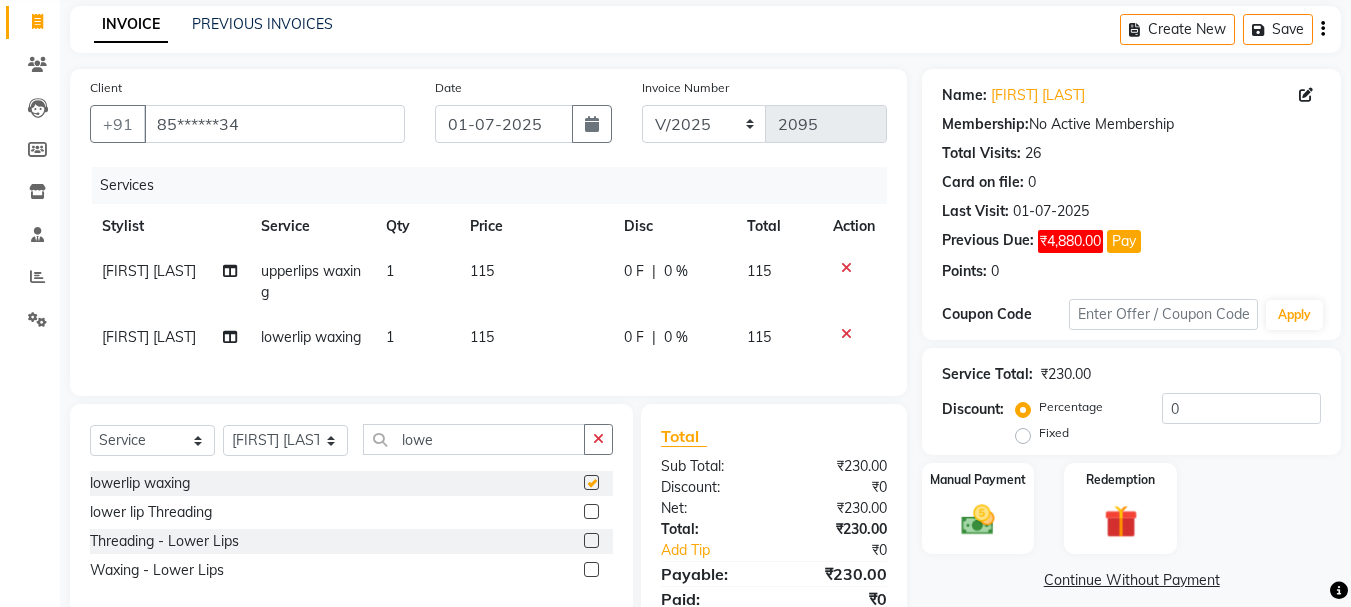checkbox on "false" 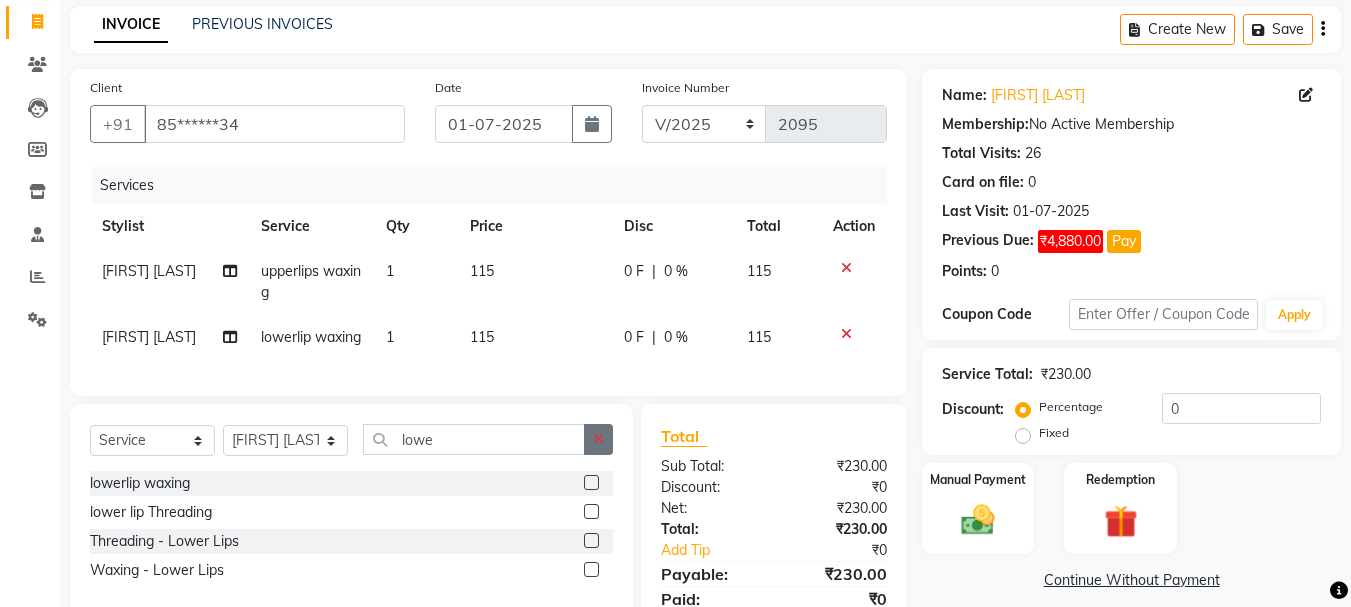 click 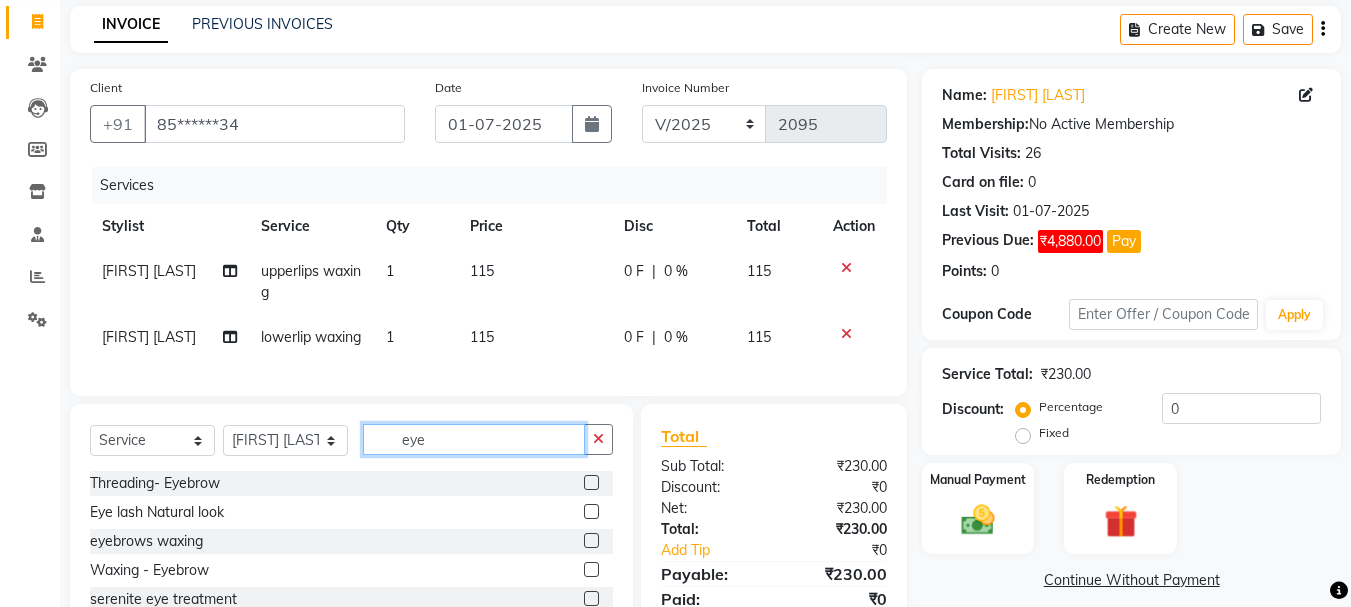 type on "eye" 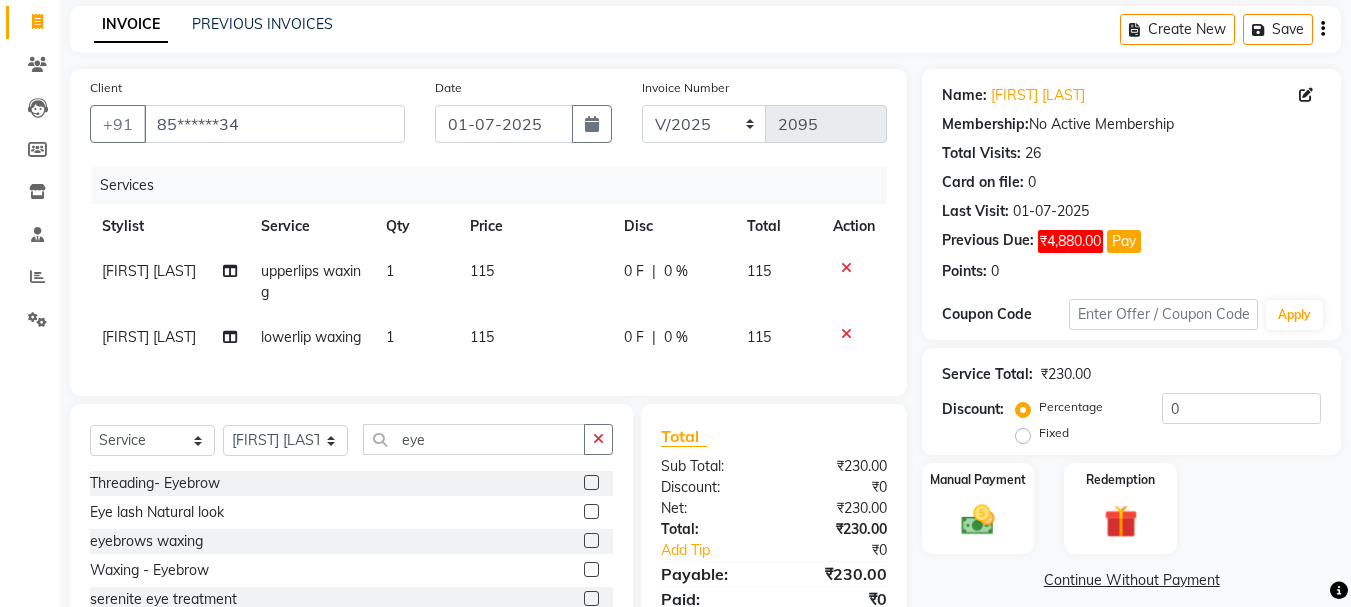 click 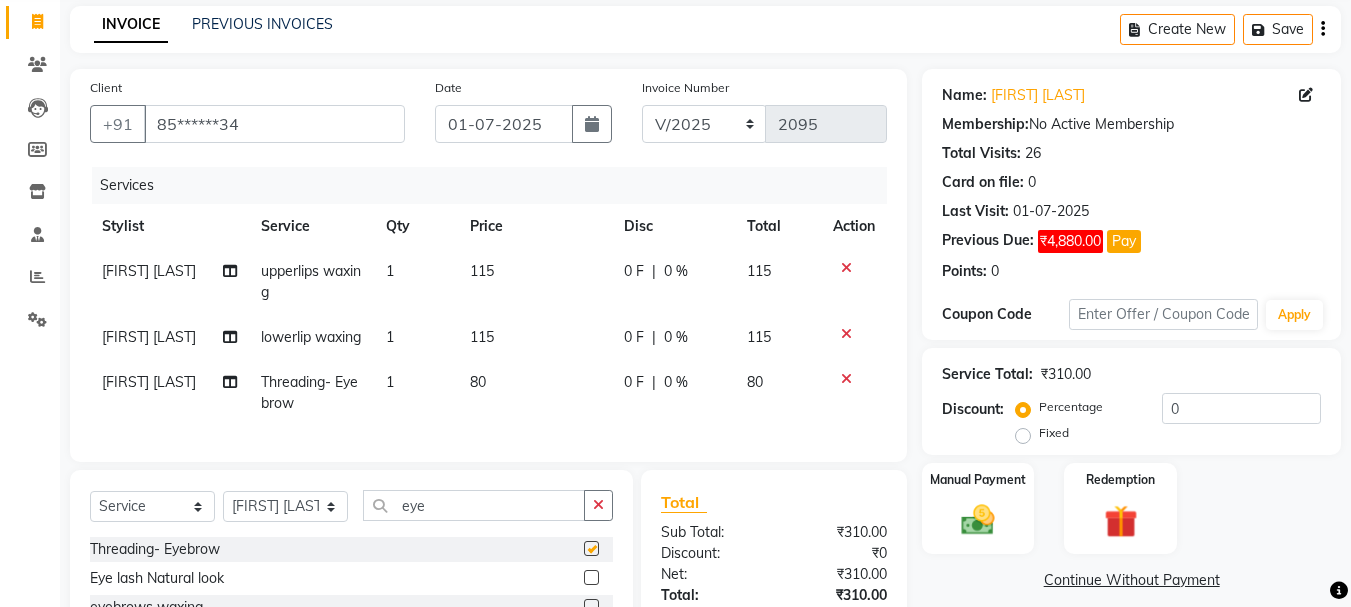 checkbox on "false" 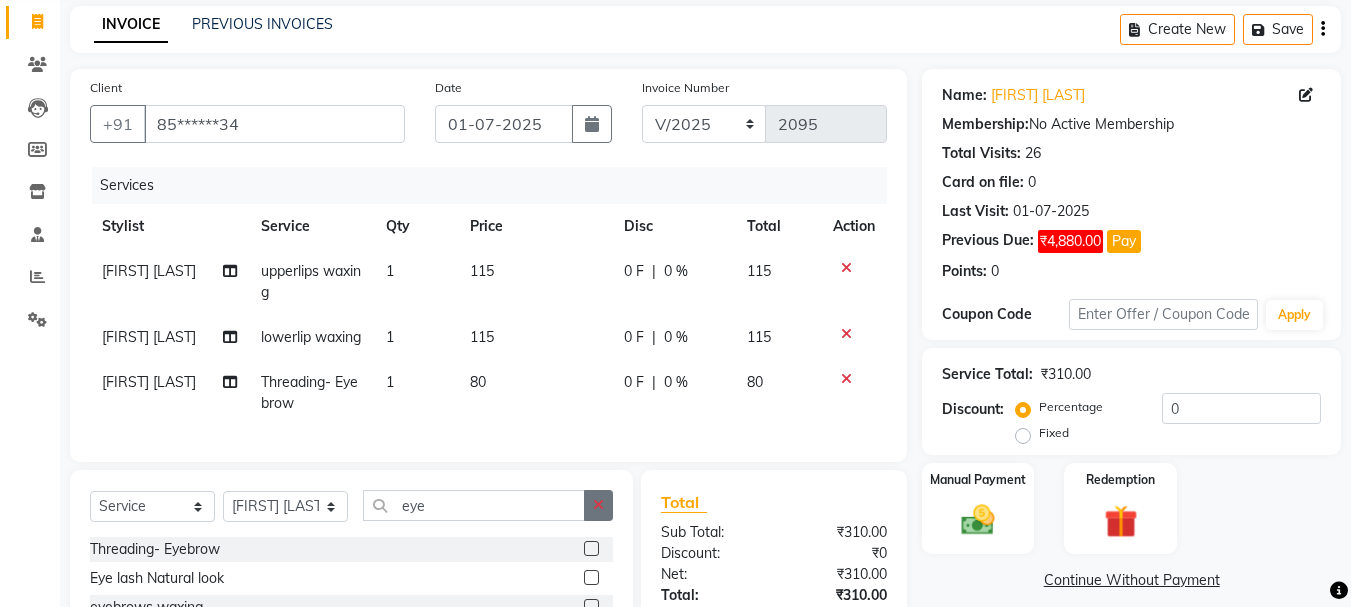 click 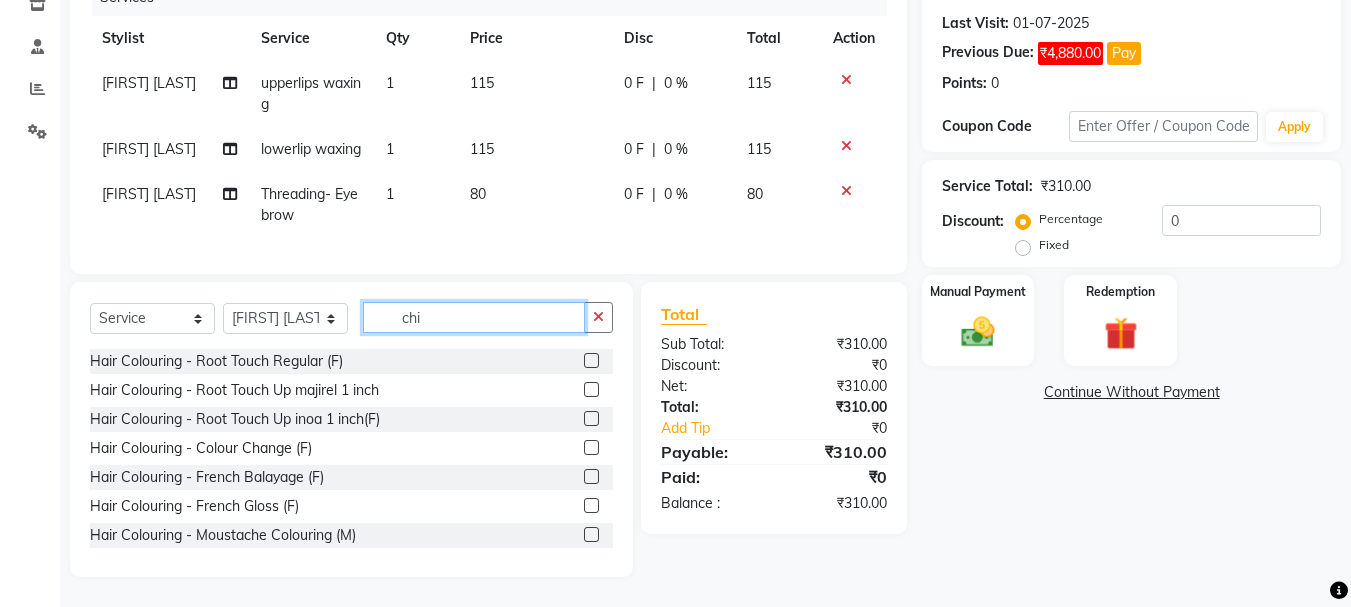 scroll, scrollTop: 262, scrollLeft: 0, axis: vertical 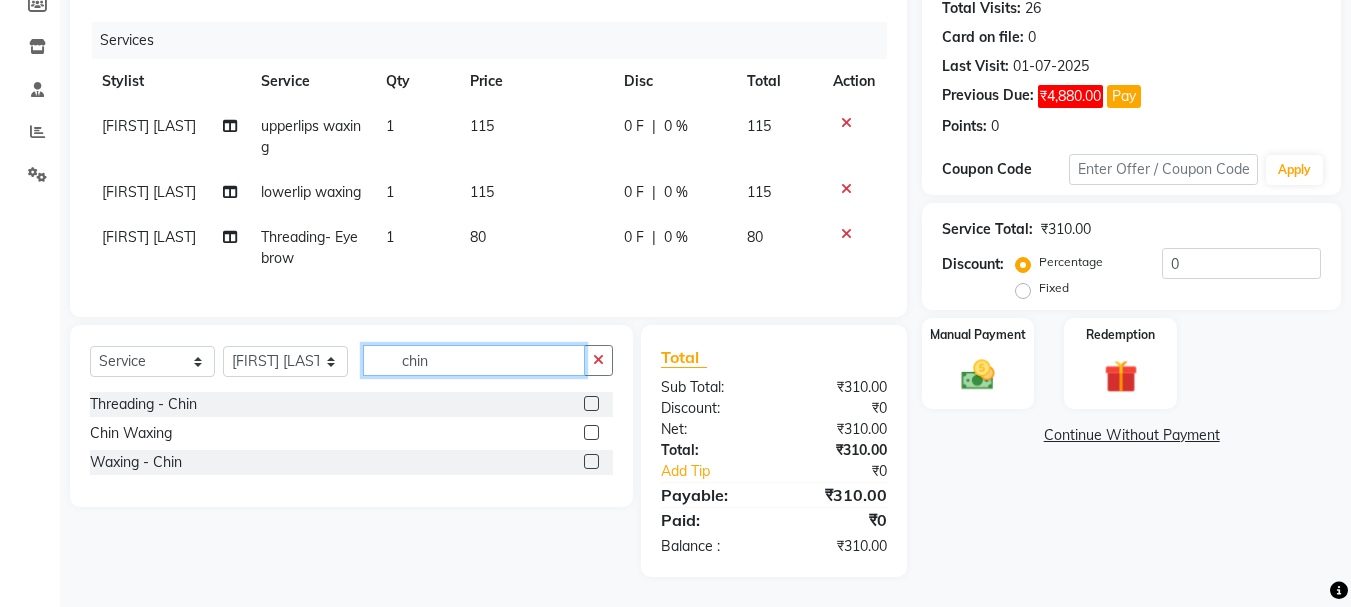 type on "chin" 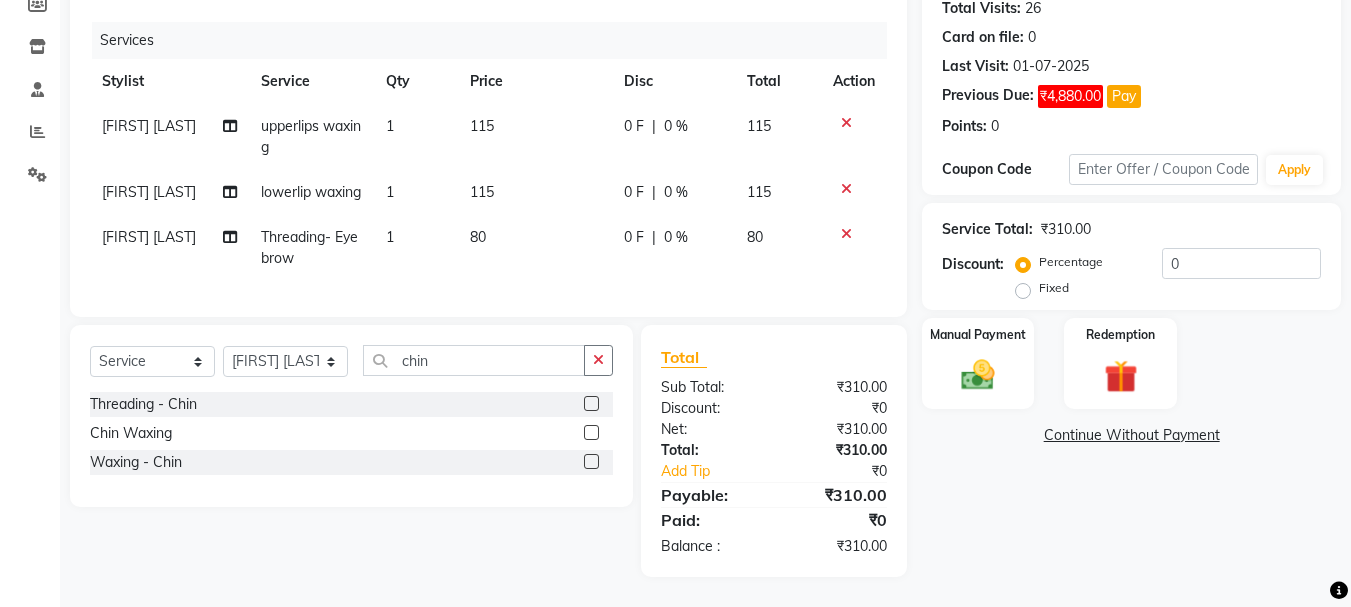 click 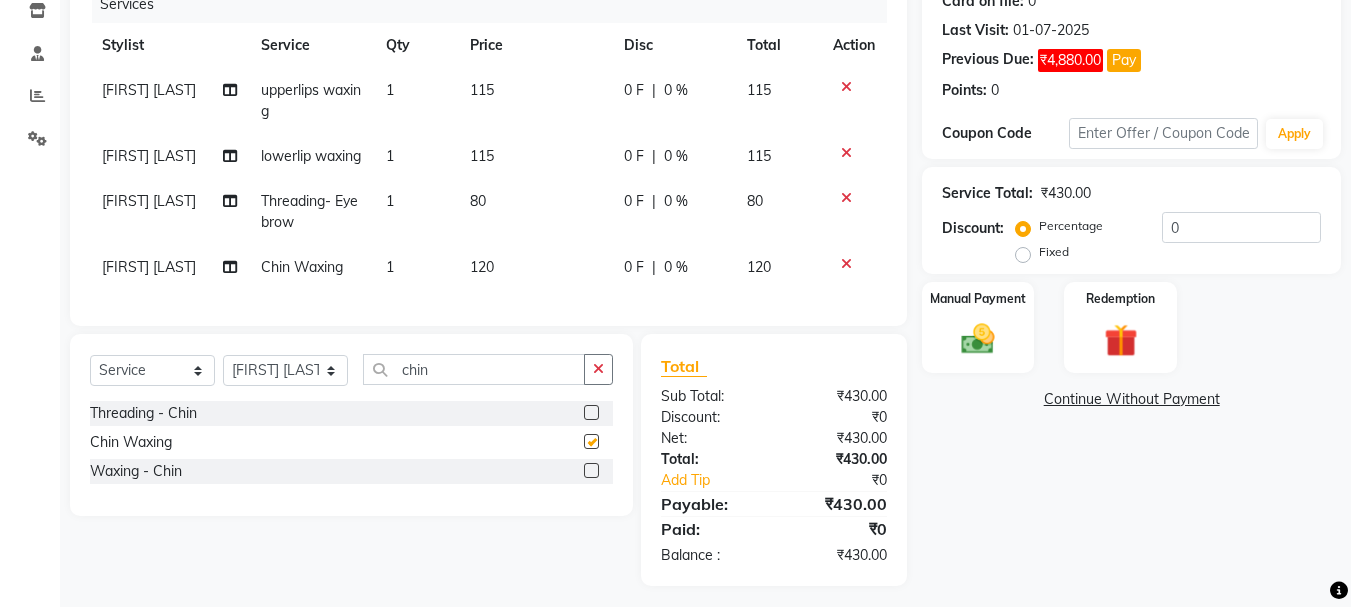 checkbox on "false" 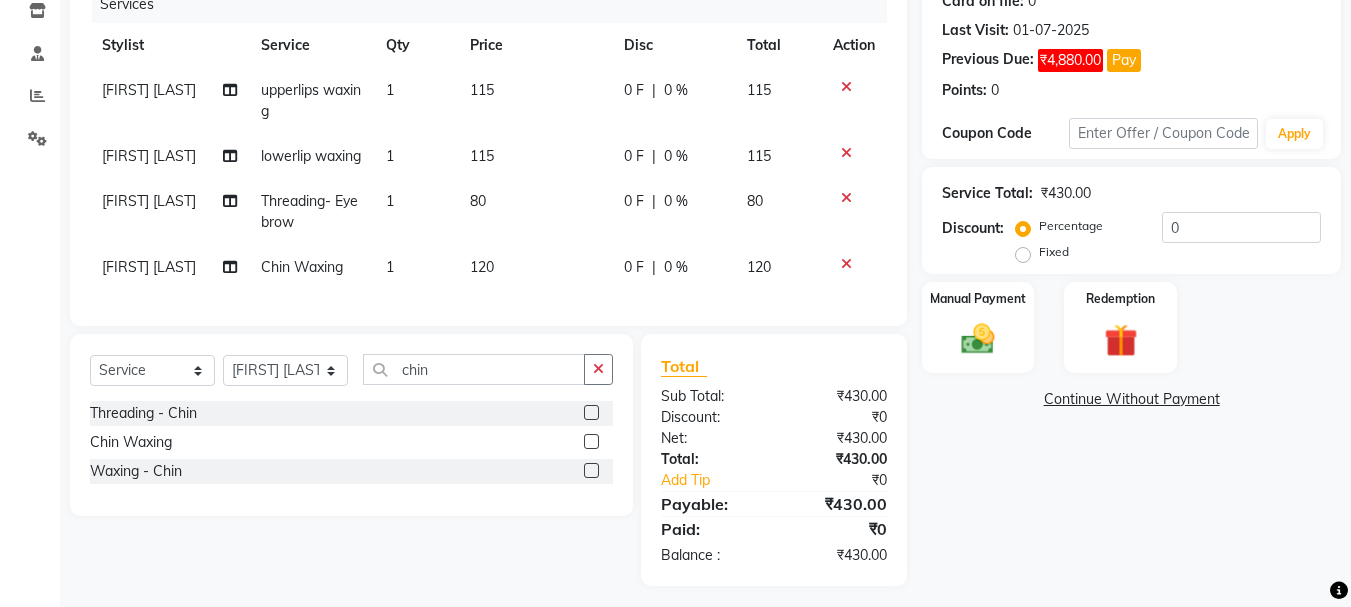 click on "120" 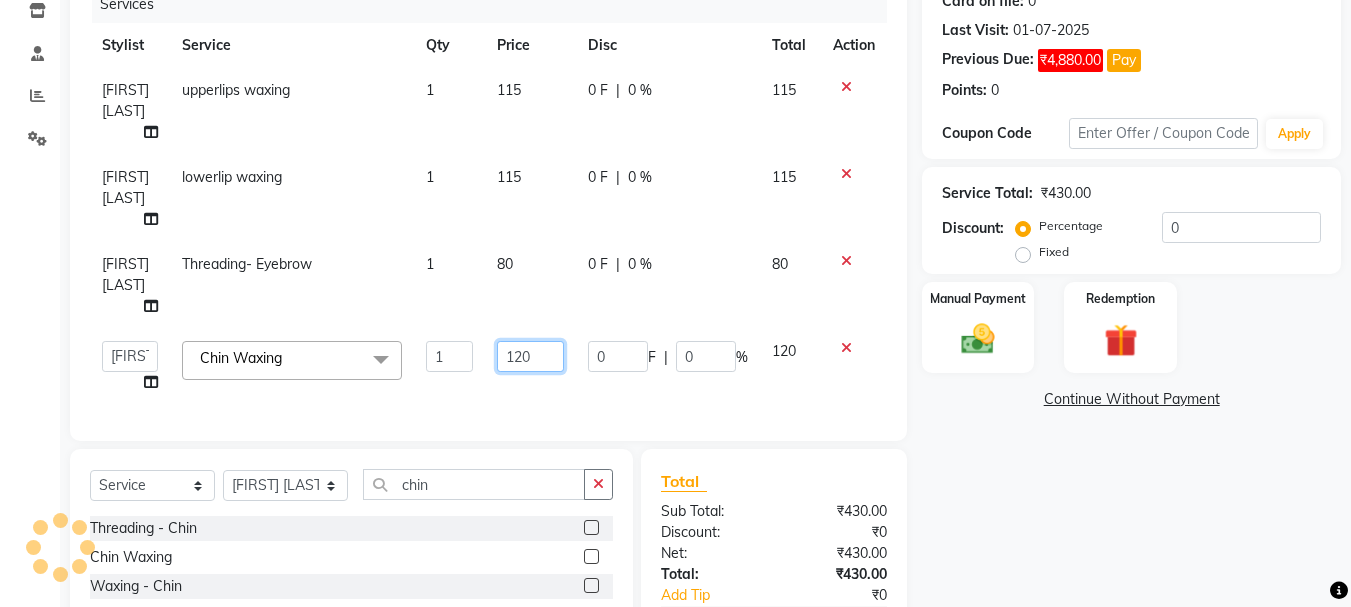 click on "120" 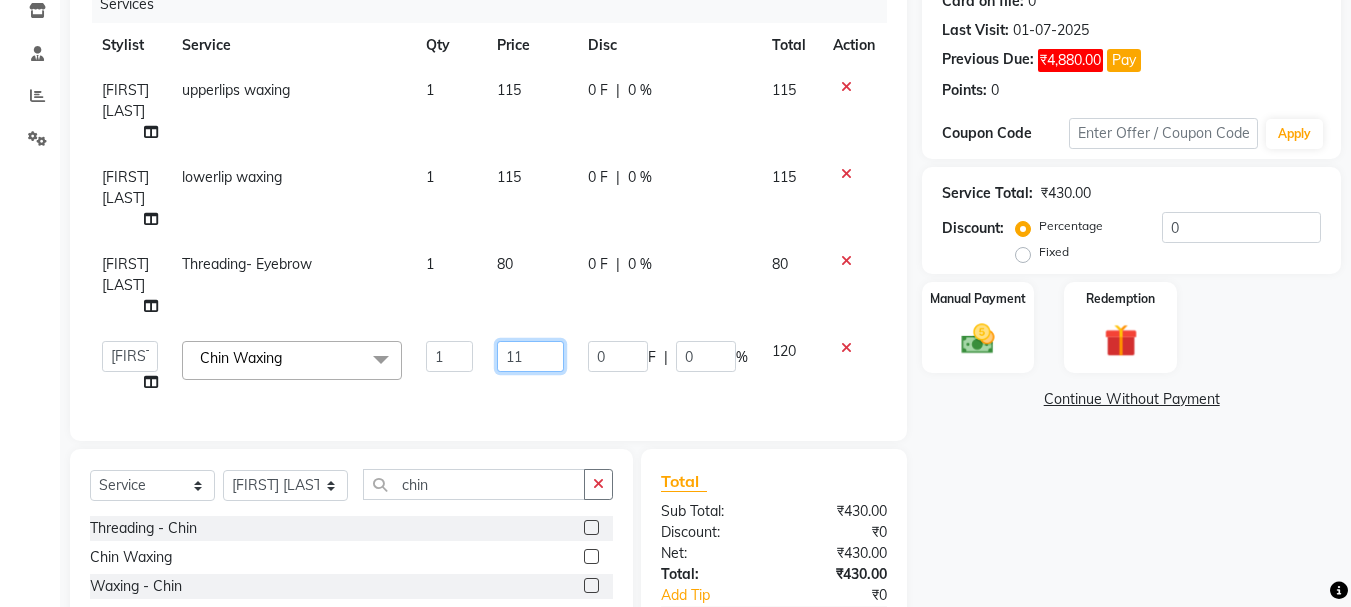 type on "115" 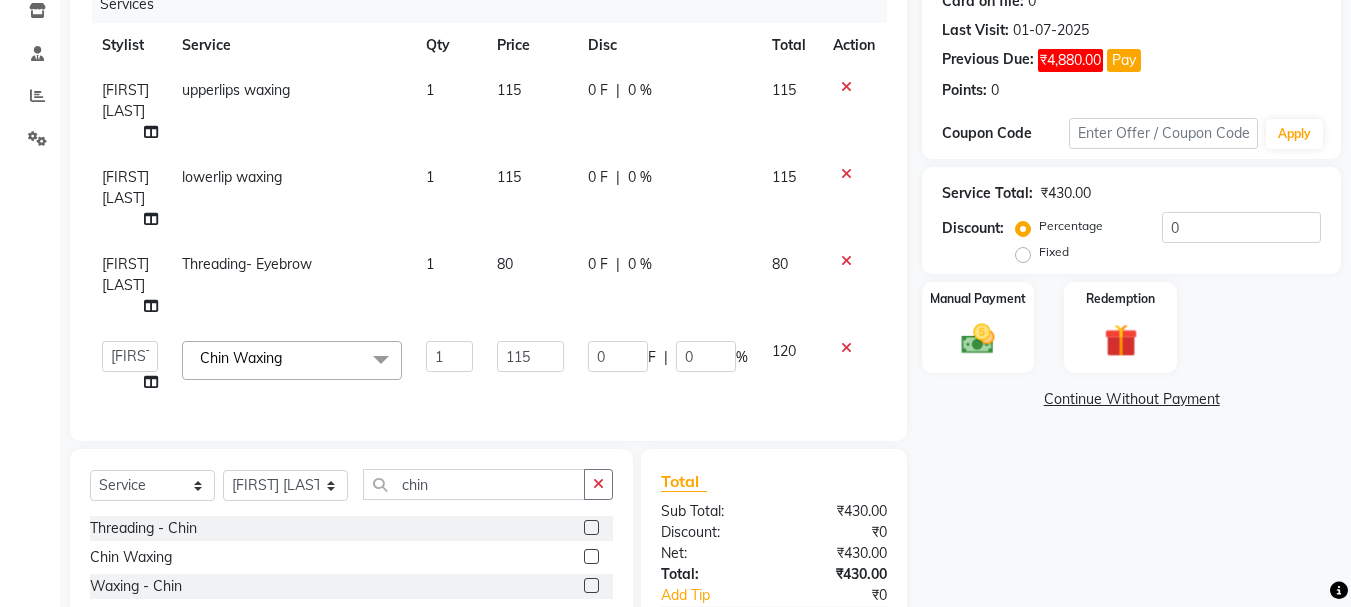 click on "Services Stylist Service Qty Price Disc Total Action [FIRST] [LAST] upperlips waxing 1 115 0 F | 0 % 115 [FIRST] [LAST] lowerlip waxing 1 115 0 F | 0 % 115 [FIRST] [LAST] Threading- Eyebrow 1 80 0 F | 0 % 80 Bharti dipali Firdos Patel gaurav Kedar Sain lakpa Mansi more Mayuri Partner id Pratiksha satpute Radhika Jadhav Rahul Raju sushma Vaidehi Kale Vijaya Katurde Vinay Chin Waxing x Hair - Basic haircut with wash Hair - Advance haircut with wash Hair - Shampoo, Conditioner & Blow Dry (F) Hair - Split End Removals (F) Hair - Ironing (F) Hair - Tongs (F) Hair - Crimping (F) Hair - 3 Curls (F) Hair - Head Massage With Steam Coconut oil (F) Hair - Head Massage With Steam (F) Ayurvedic oil Hair - Head Massage With Steam (F) Argon oil Hair - Blow Dry With-Out Curls (F) Hair - Shampoo (F) Hair - Wash With DeepConditioning (F) Hair - Girl hair cut without wash Hair - Hair Cut (M) Hair - Hair Cut (With Shampoo & Conditioning ) (M) Hair - Boy Hair Cut (M) Hair - Shampoo & Conditioning (M) 1" 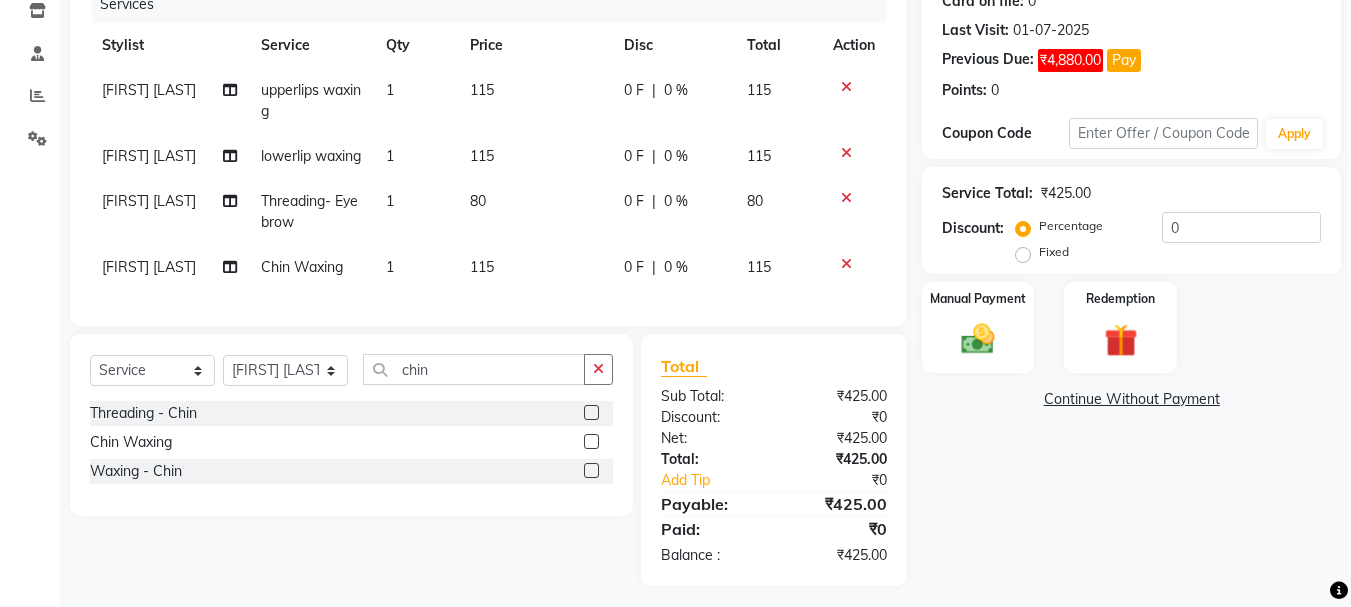 click 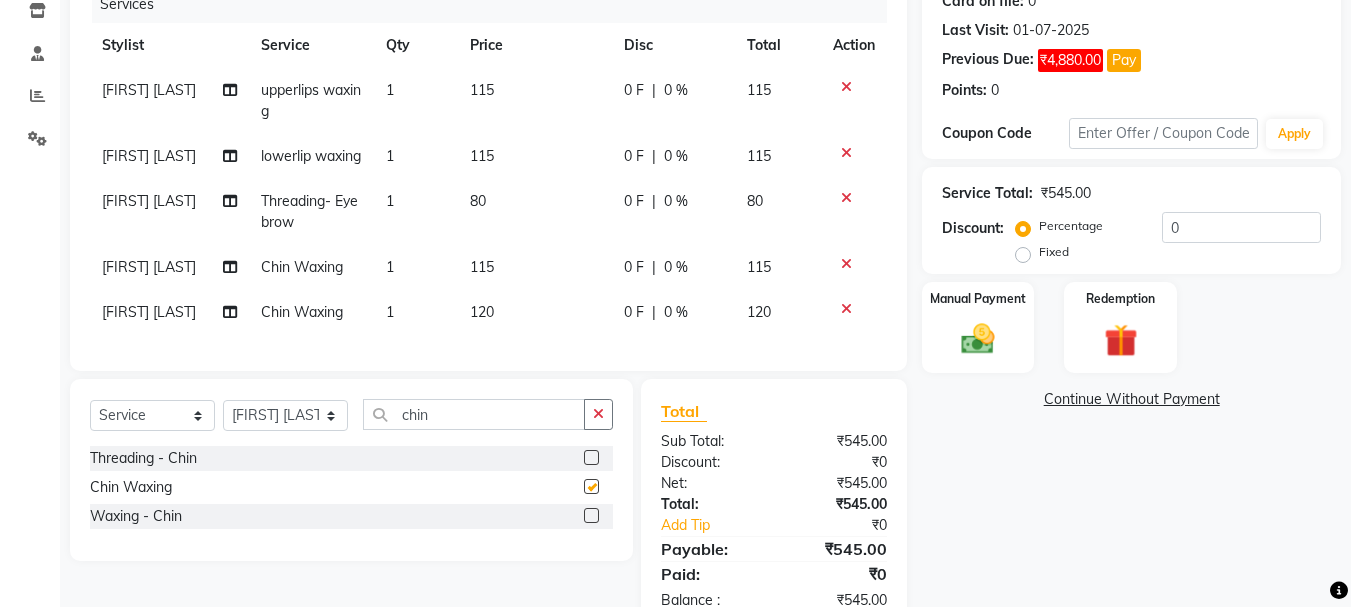 checkbox on "false" 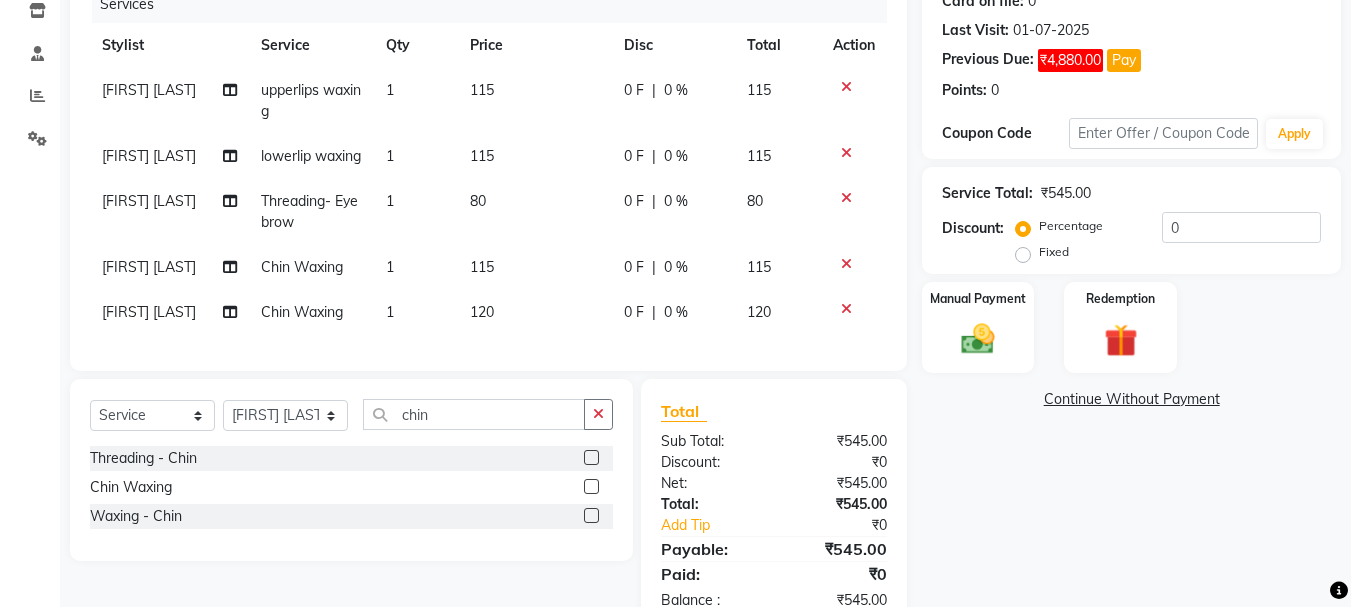 click on "120" 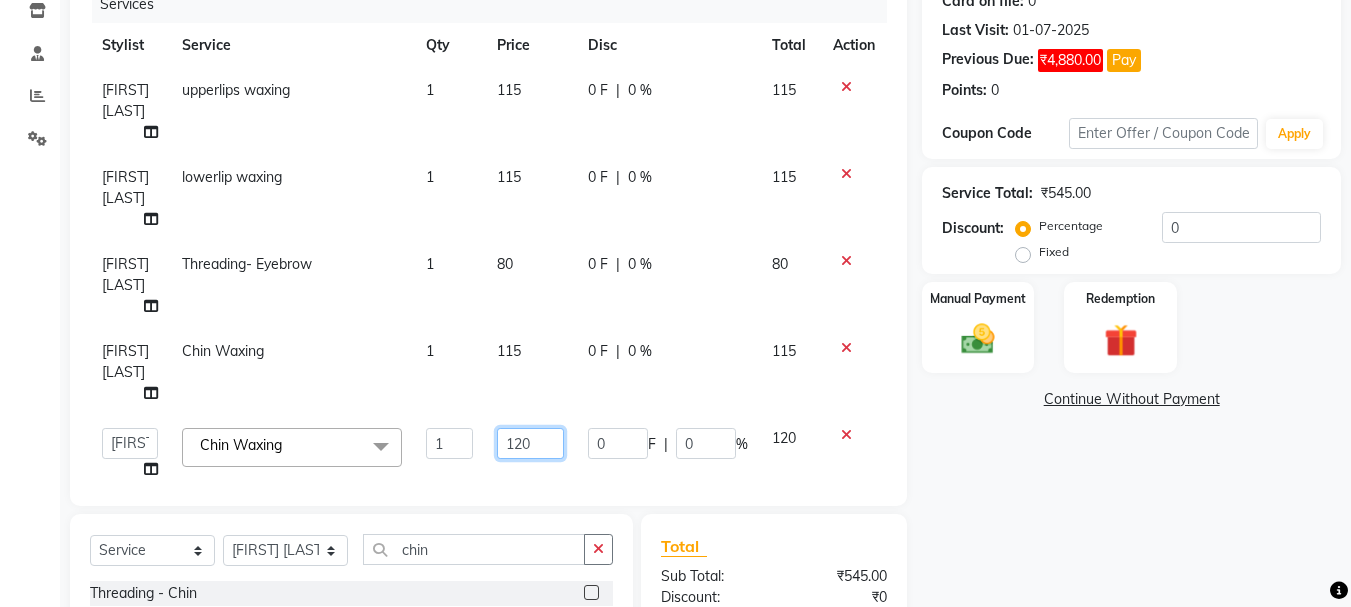 click on "120" 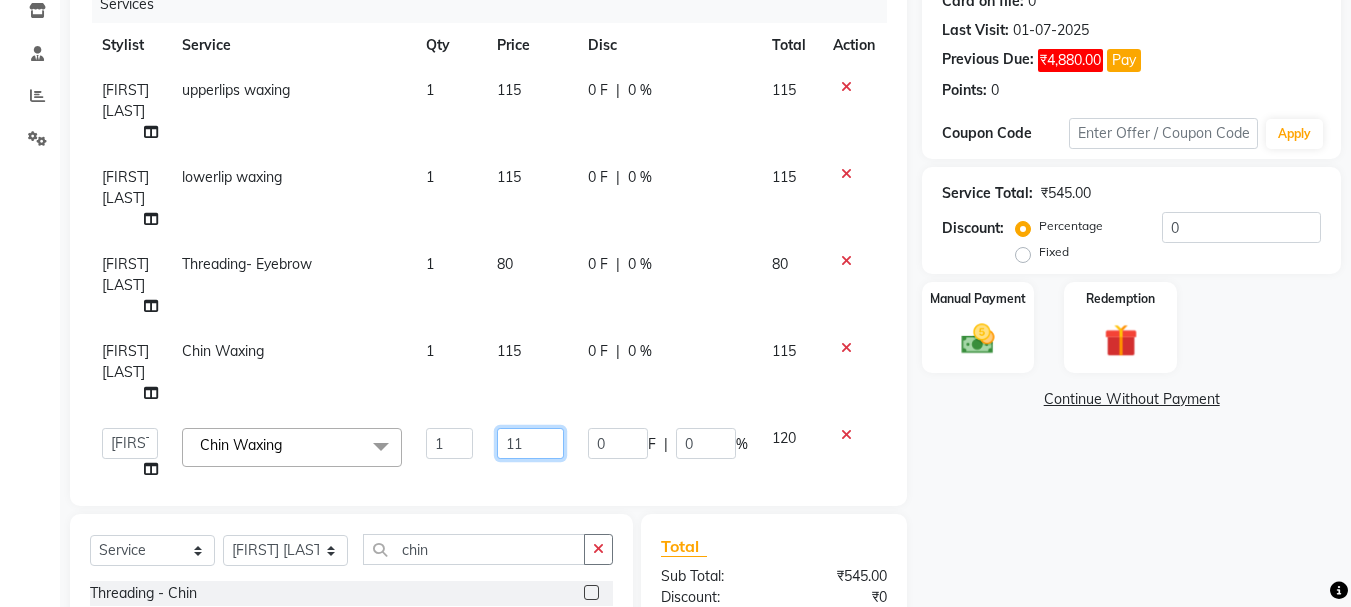 type on "115" 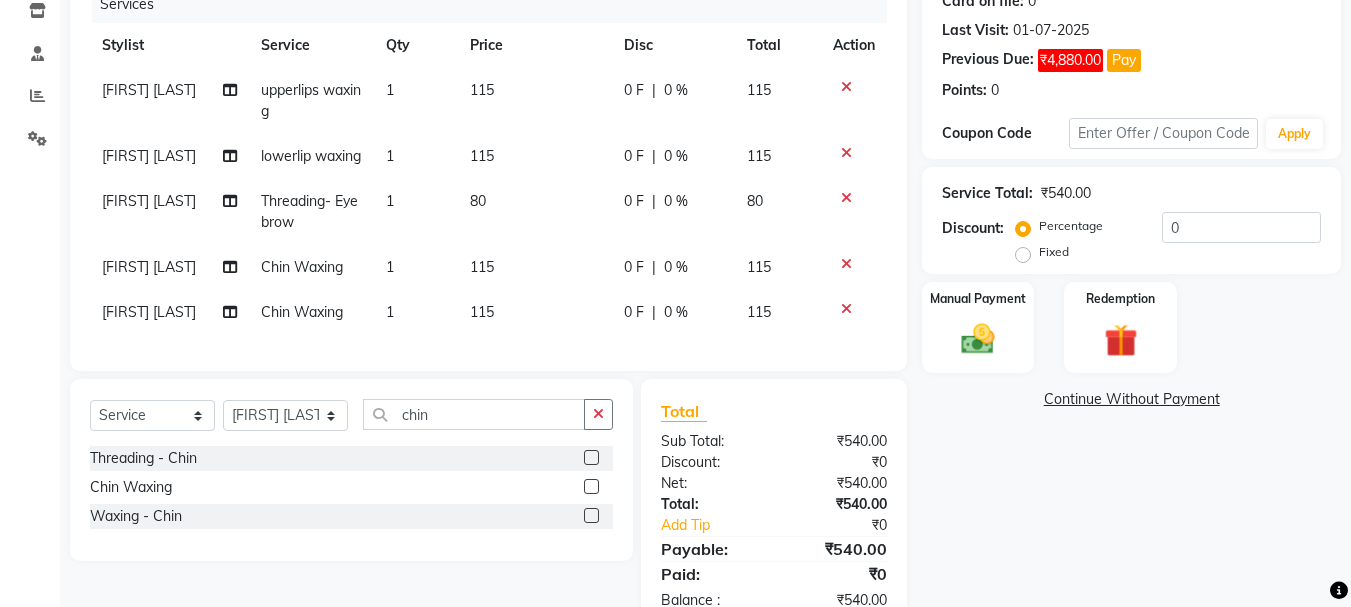 click on "Client +91 [PHONE] Date [DATE] Invoice Number V/2025 V/2025-26 2095 Services Stylist Service Qty Price Disc Total Action [FIRST] [LAST] upperlips waxing 1 115 0 F | 0 % 115 [FIRST] [LAST] lowerlip waxing 1 115 0 F | 0 % 115 [FIRST] [LAST] Threading- Eyebrow 1 80 0 F | 0 % 80 [FIRST] [LAST] Chin Waxing 1 115 0 F | 0 % 115 [FIRST] [LAST] Chin Waxing 1 115 0 F | 0 % 115" 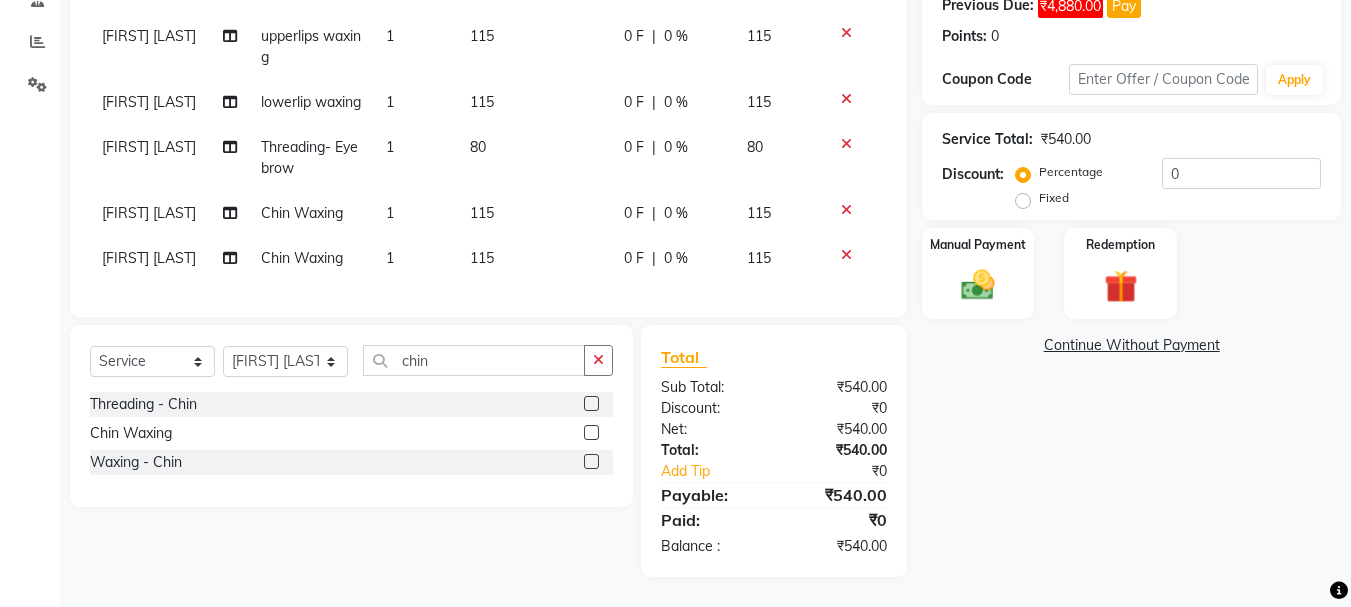 scroll, scrollTop: 352, scrollLeft: 0, axis: vertical 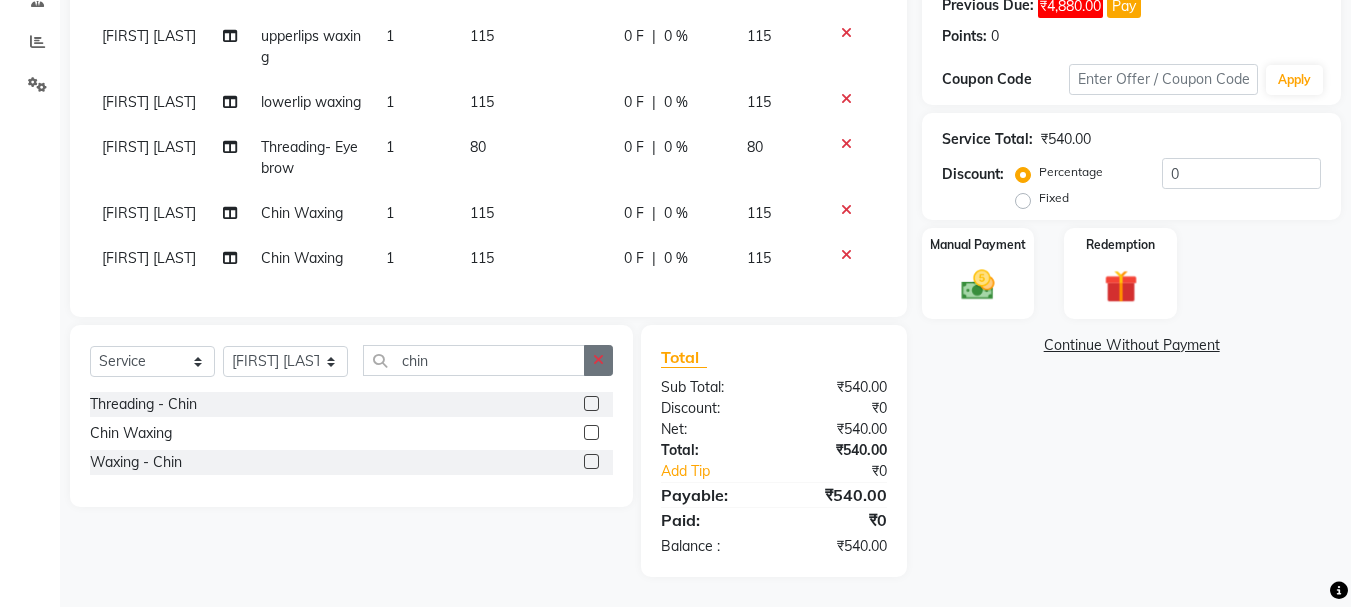 click 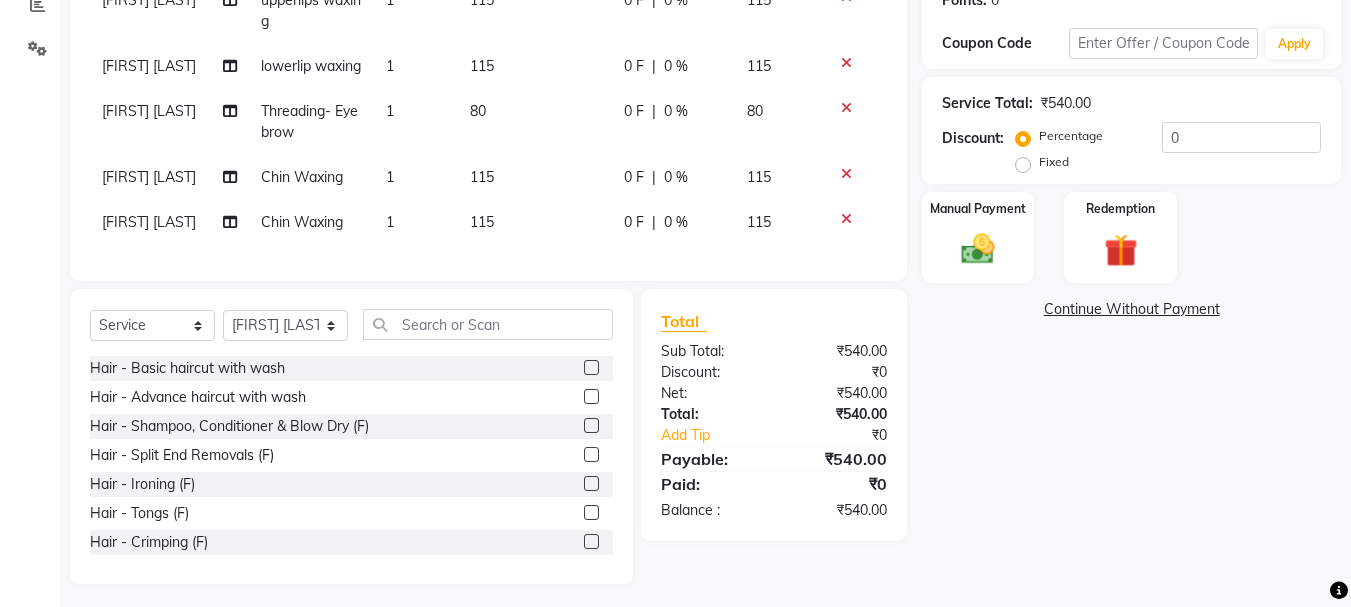 click 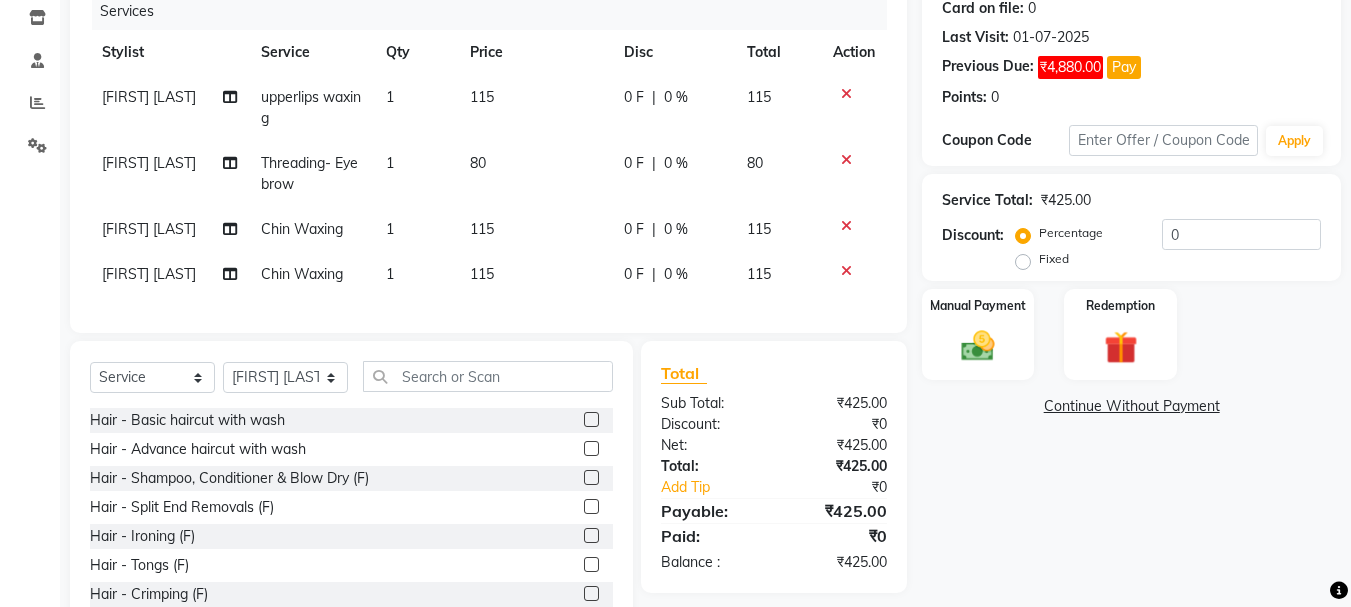 scroll, scrollTop: 249, scrollLeft: 0, axis: vertical 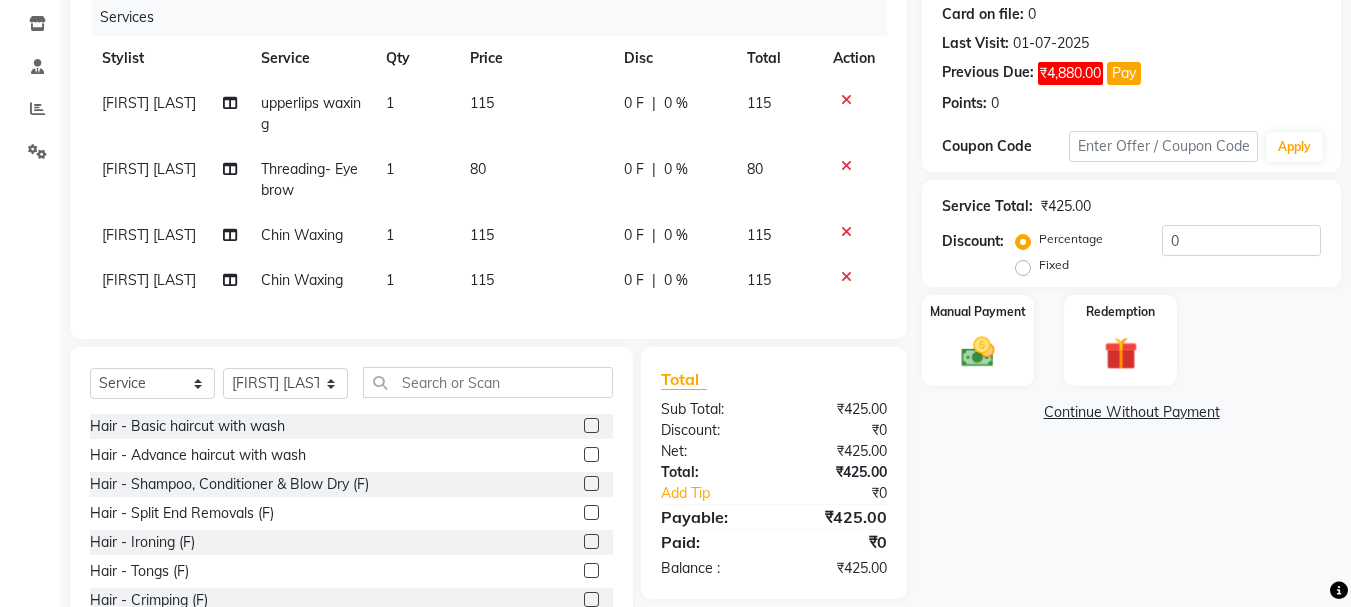 click 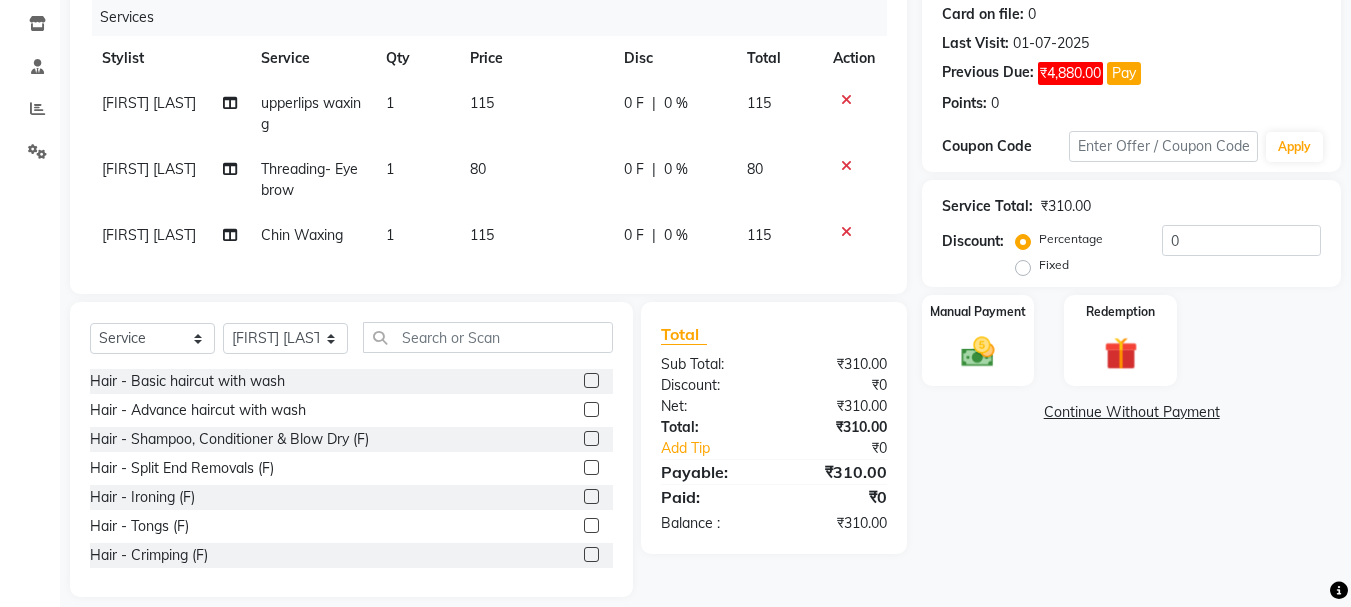 click 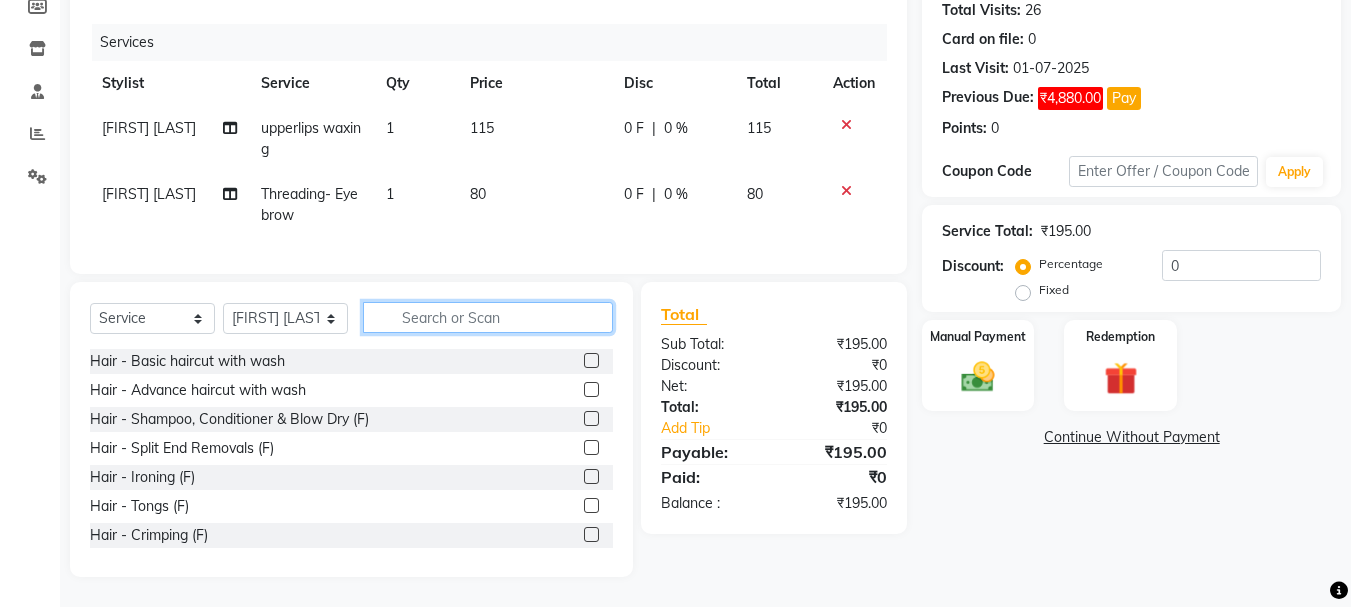 click 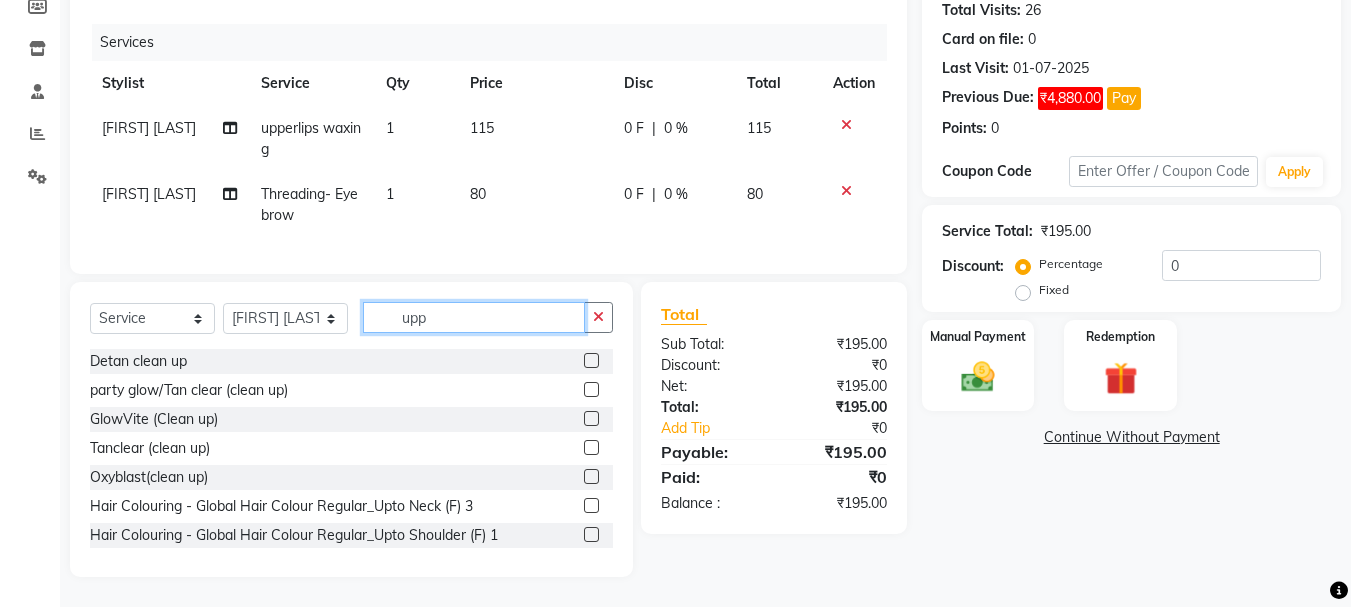 scroll, scrollTop: 196, scrollLeft: 0, axis: vertical 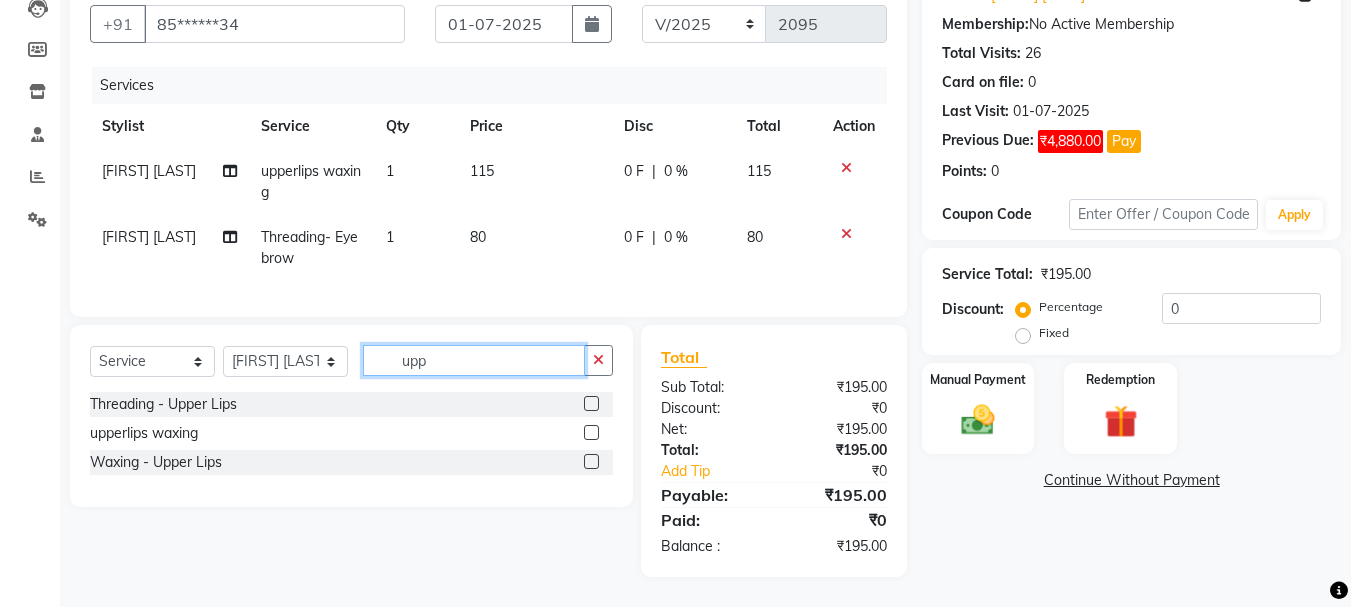type on "upp" 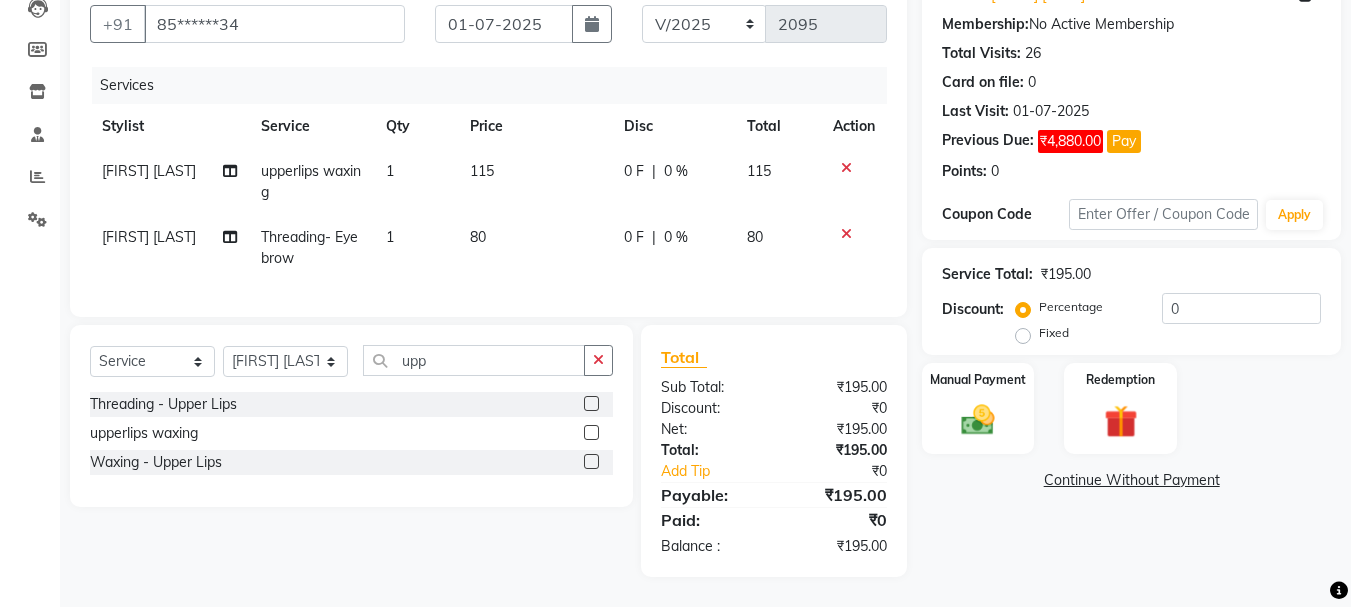 click 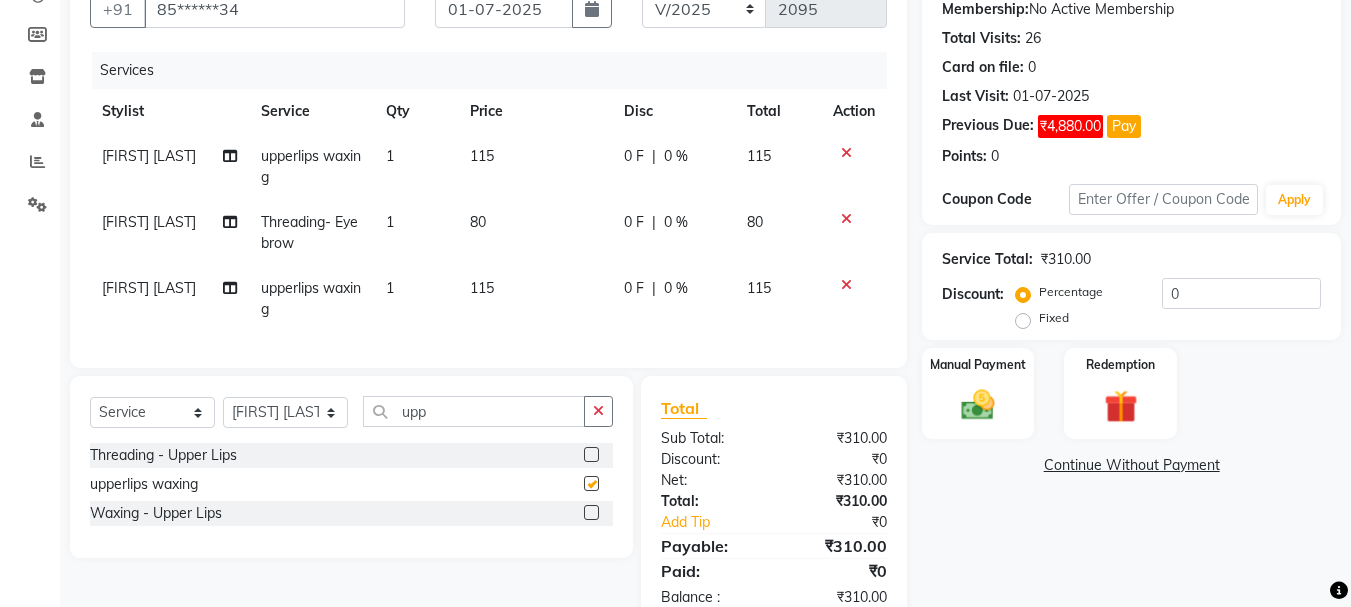 checkbox on "false" 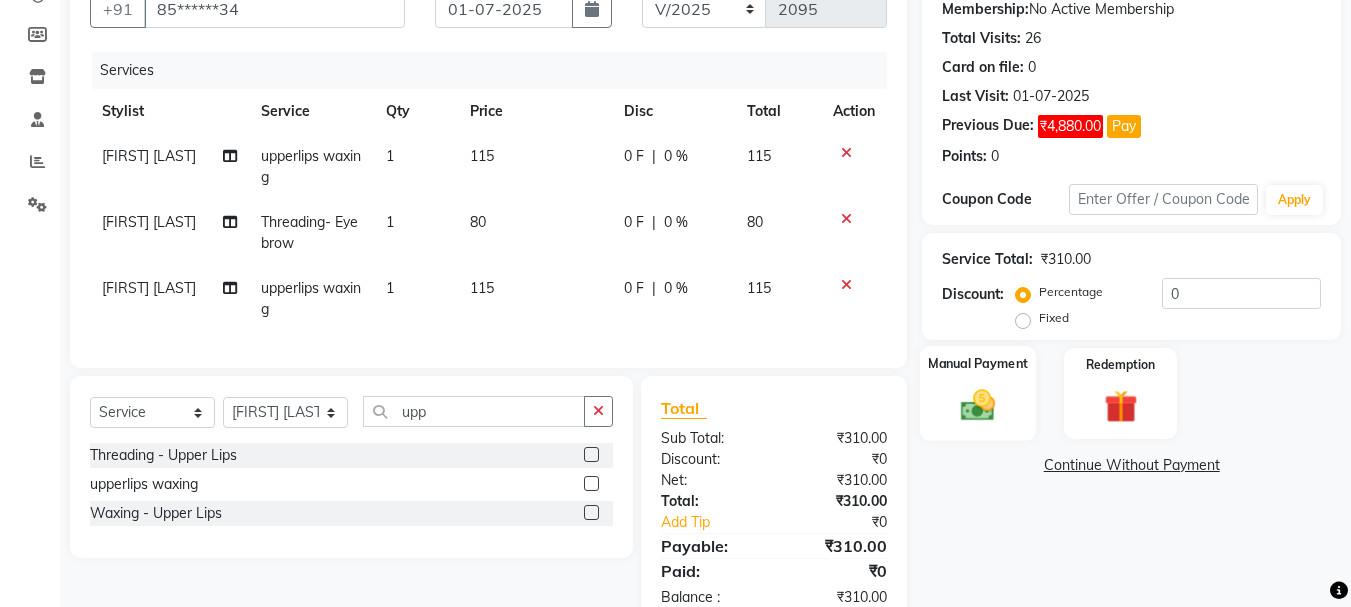 click 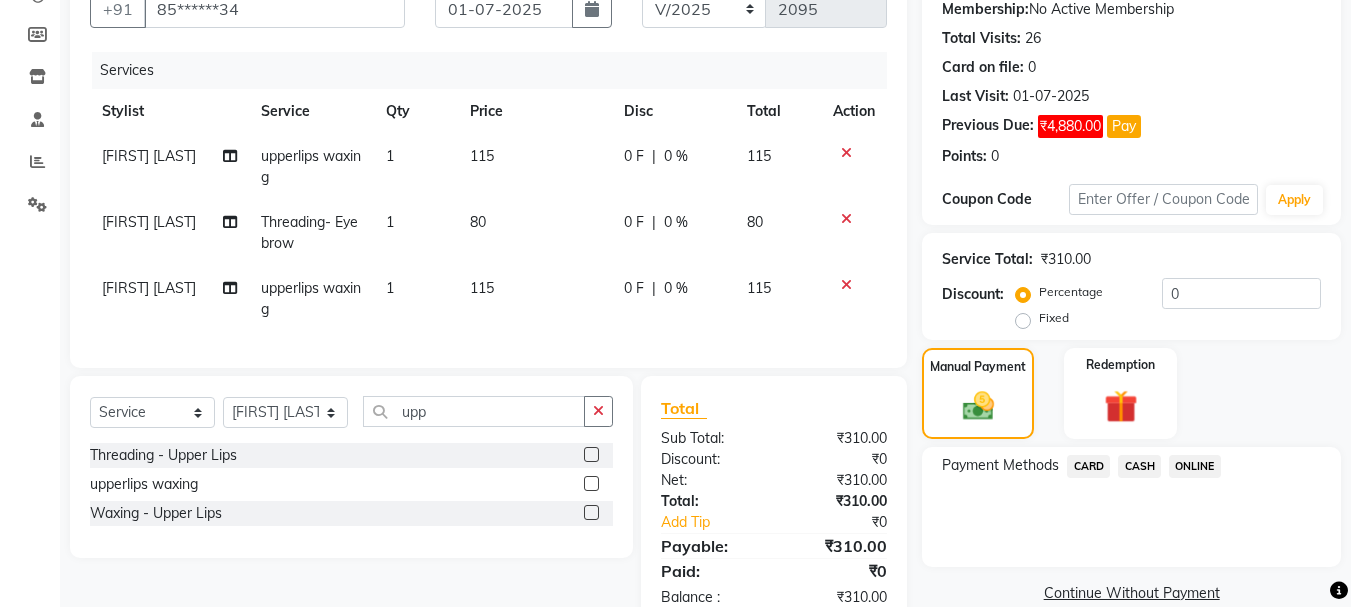 click on "ONLINE" 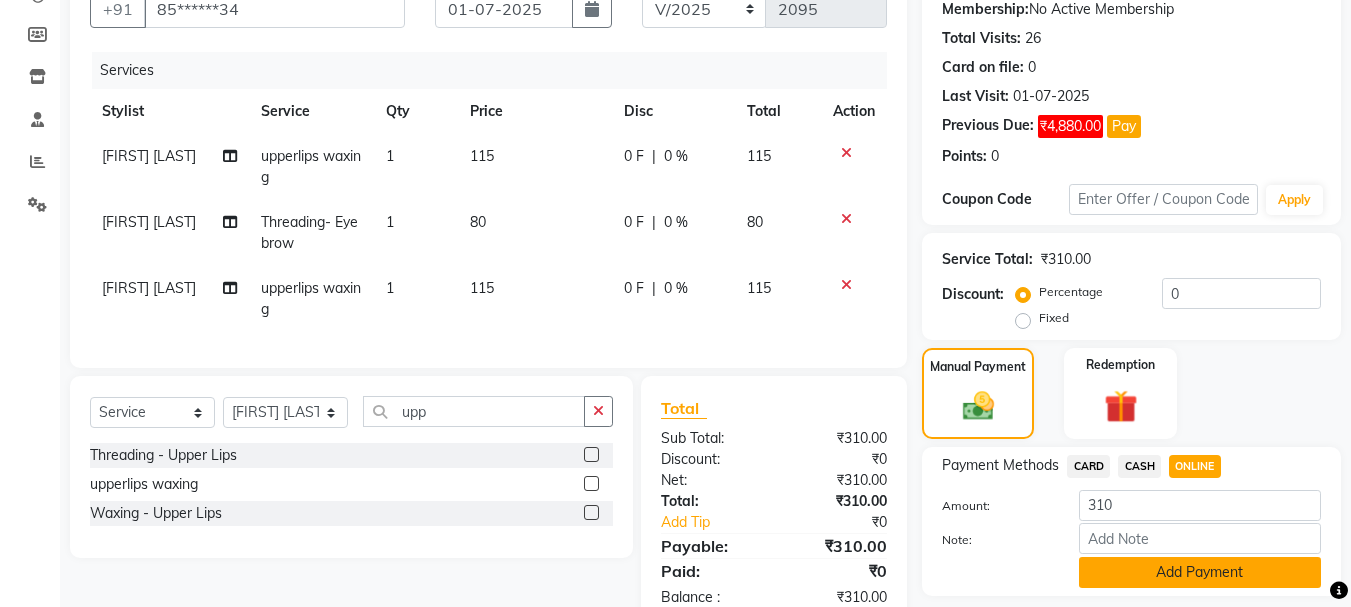 click on "Add Payment" 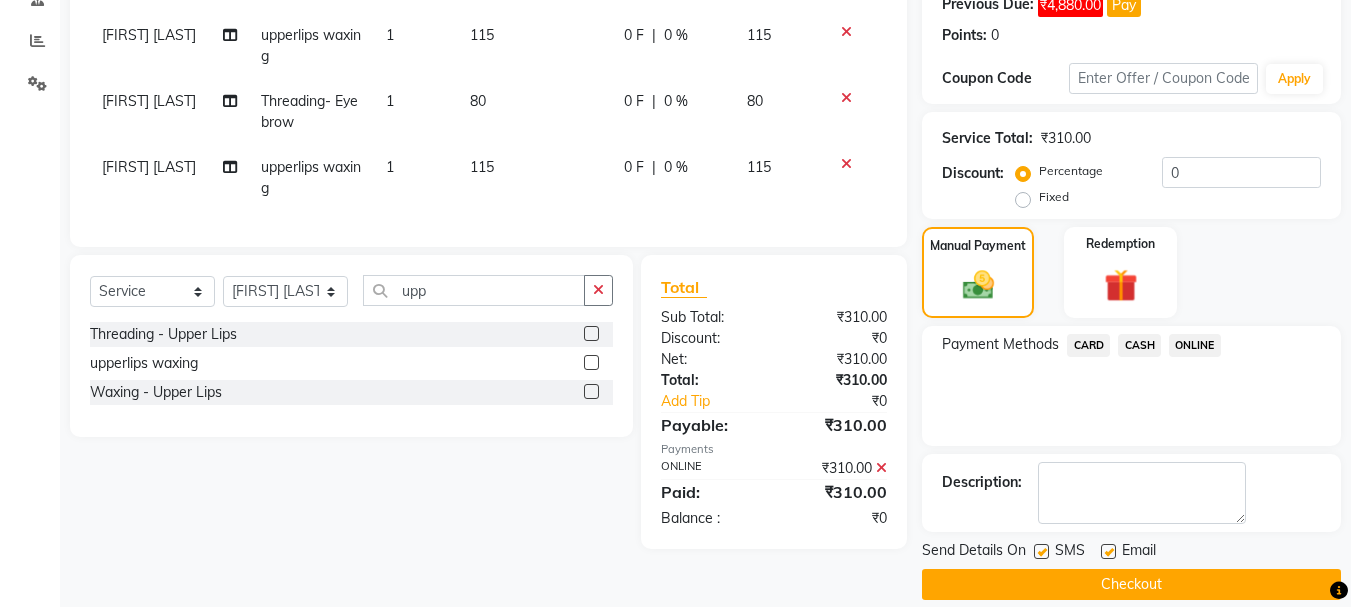scroll, scrollTop: 340, scrollLeft: 0, axis: vertical 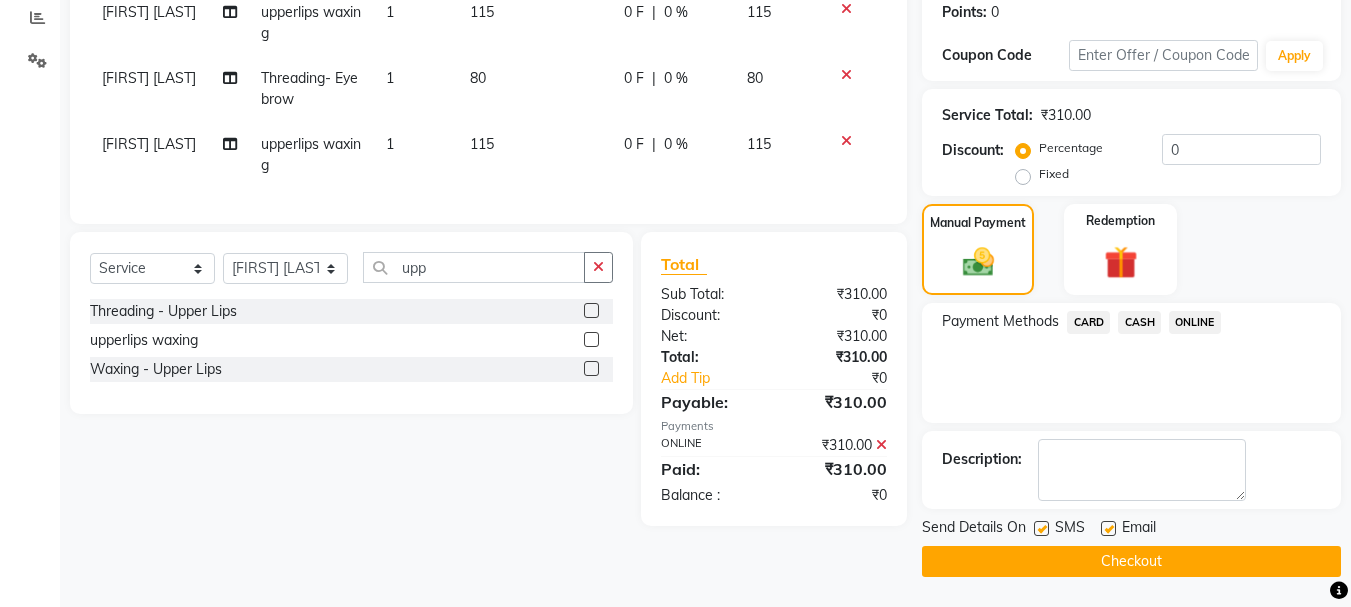 click on "Checkout" 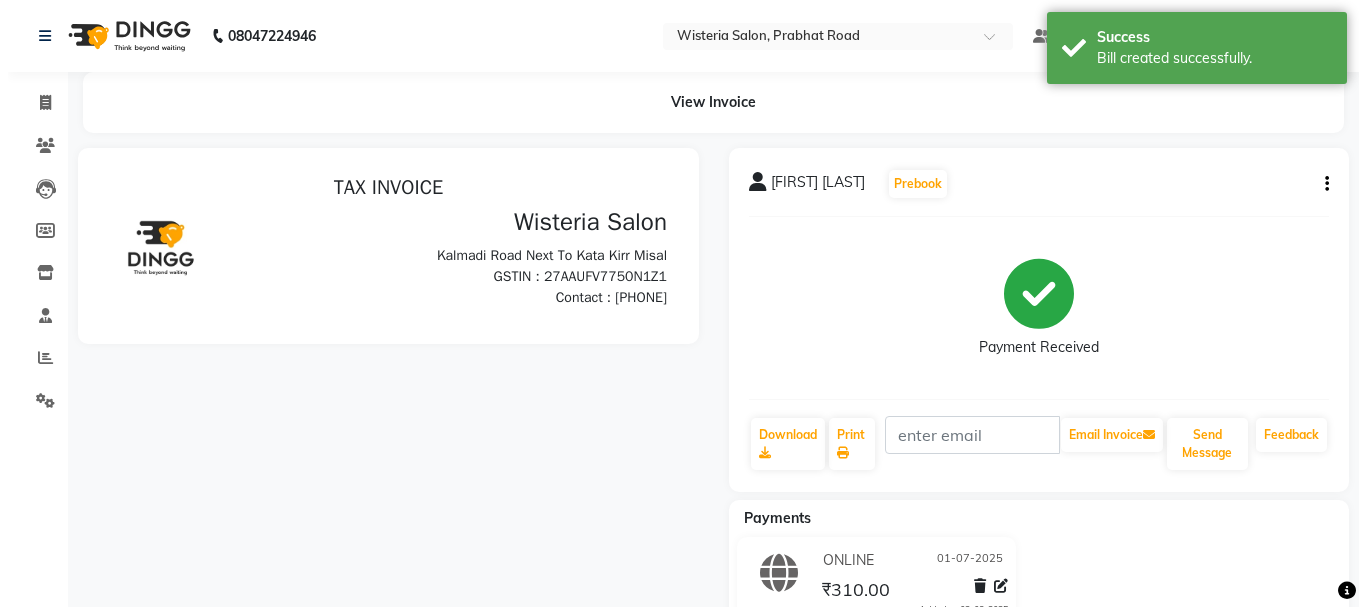 scroll, scrollTop: 0, scrollLeft: 0, axis: both 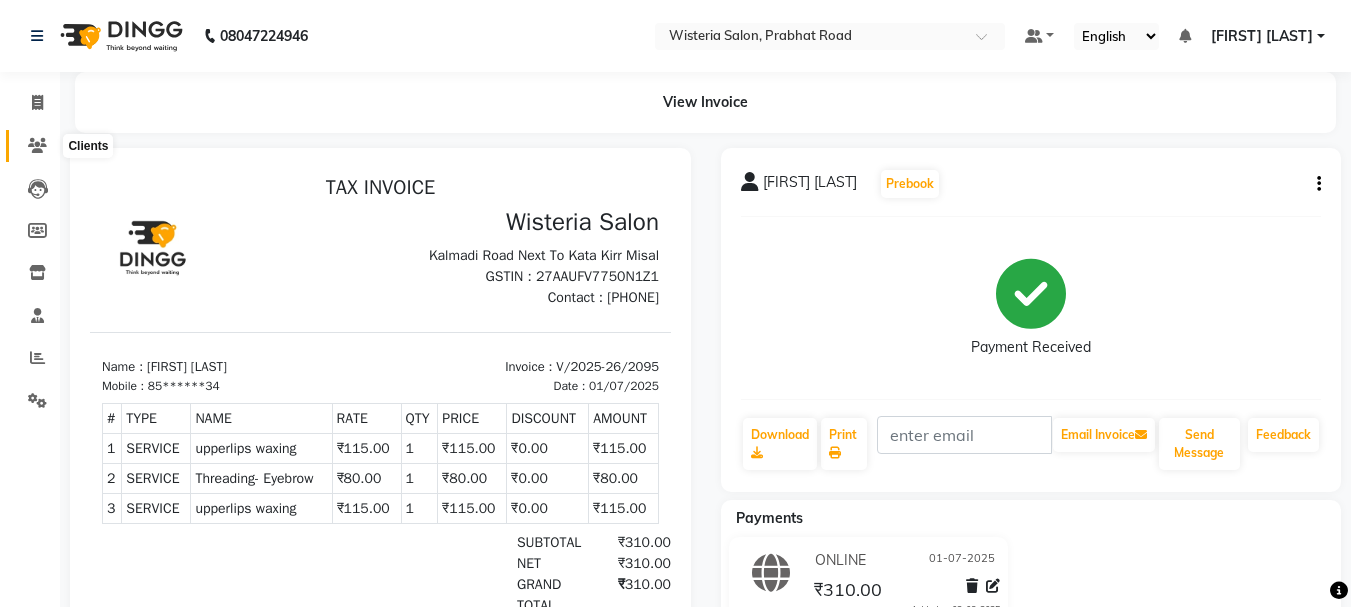 click 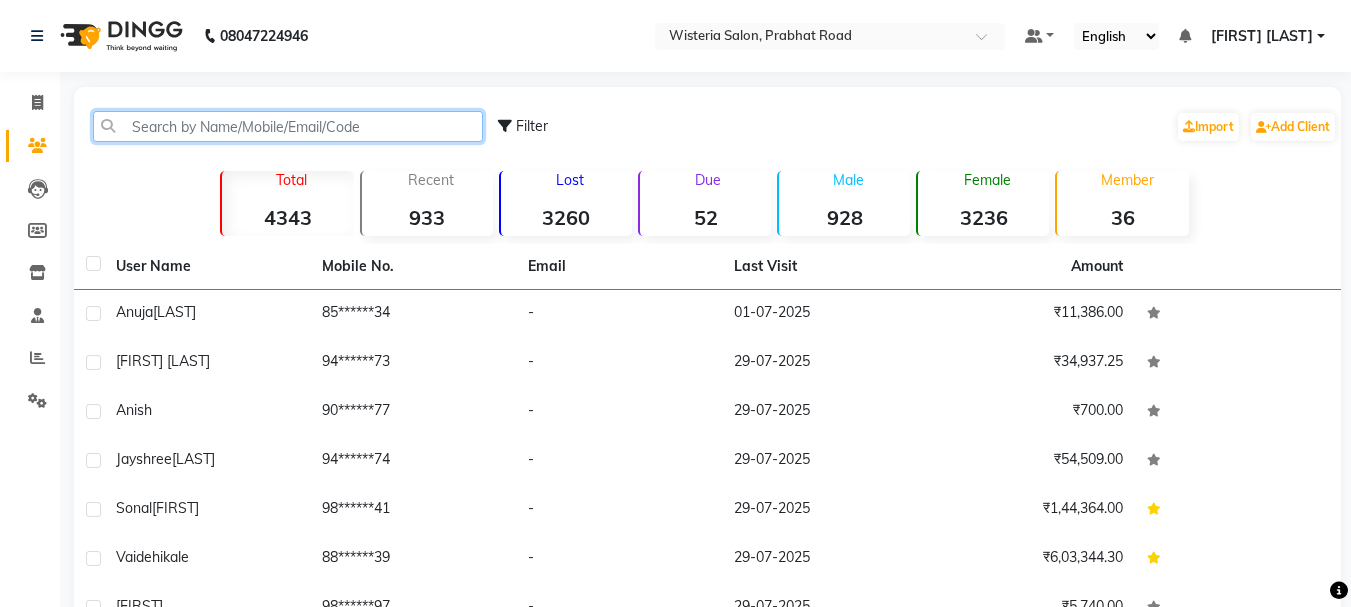 click 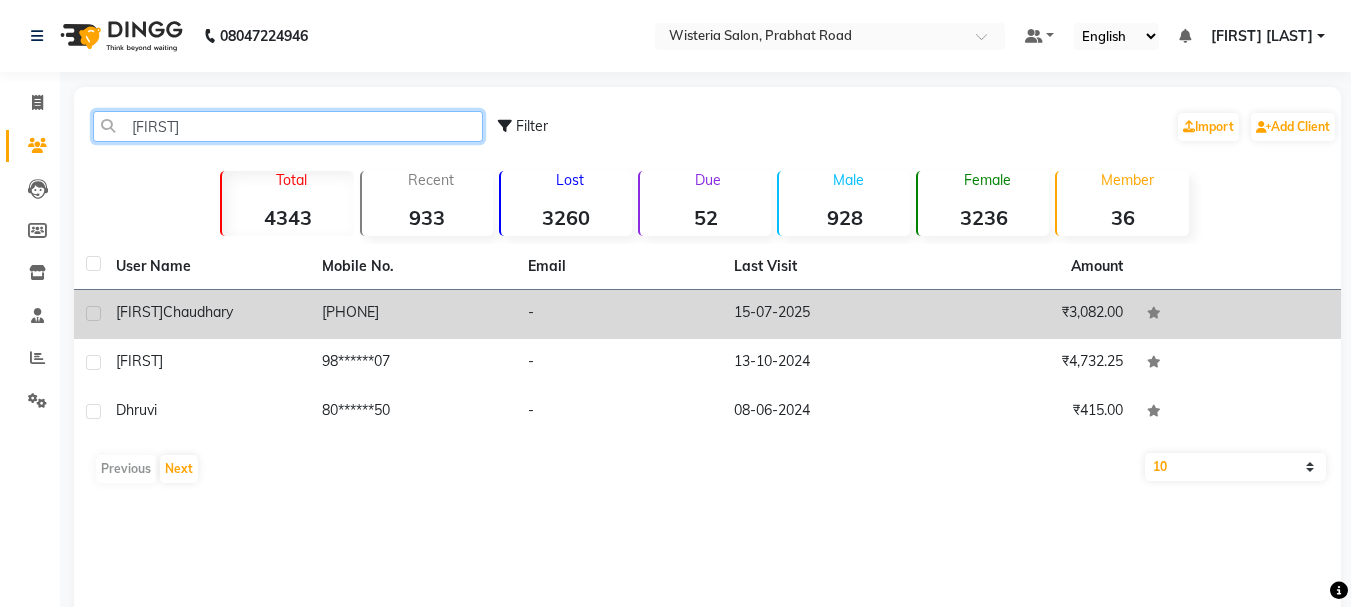 type on "[FIRST]" 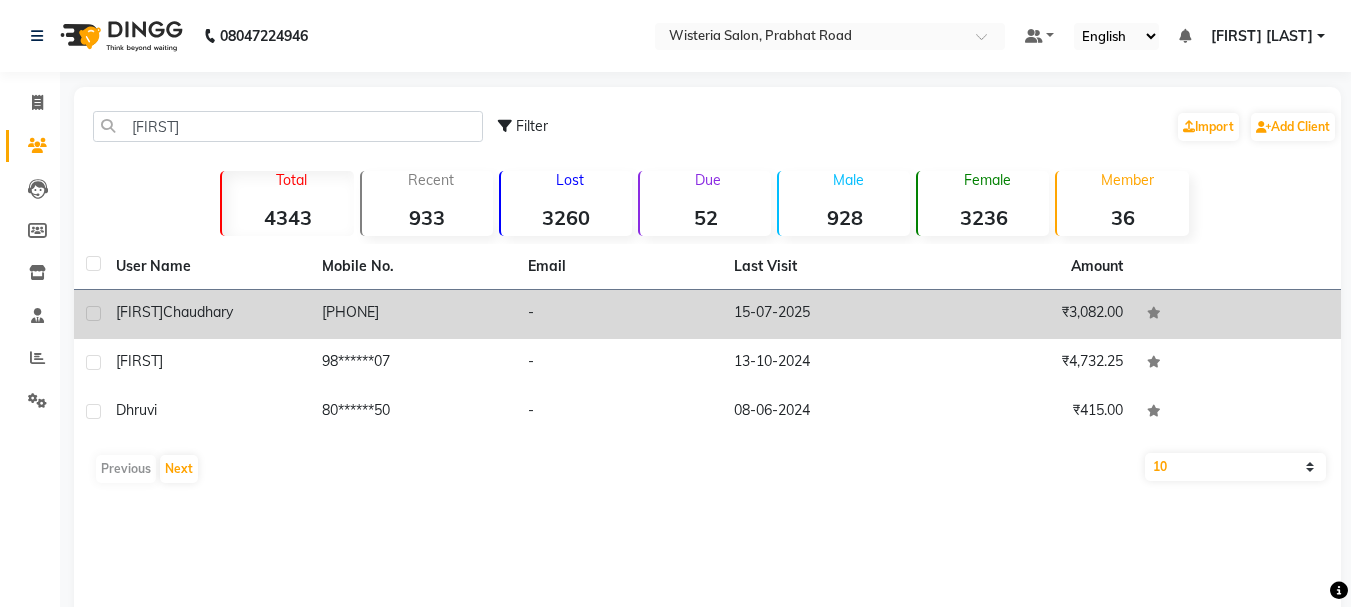 click on "[PHONE]" 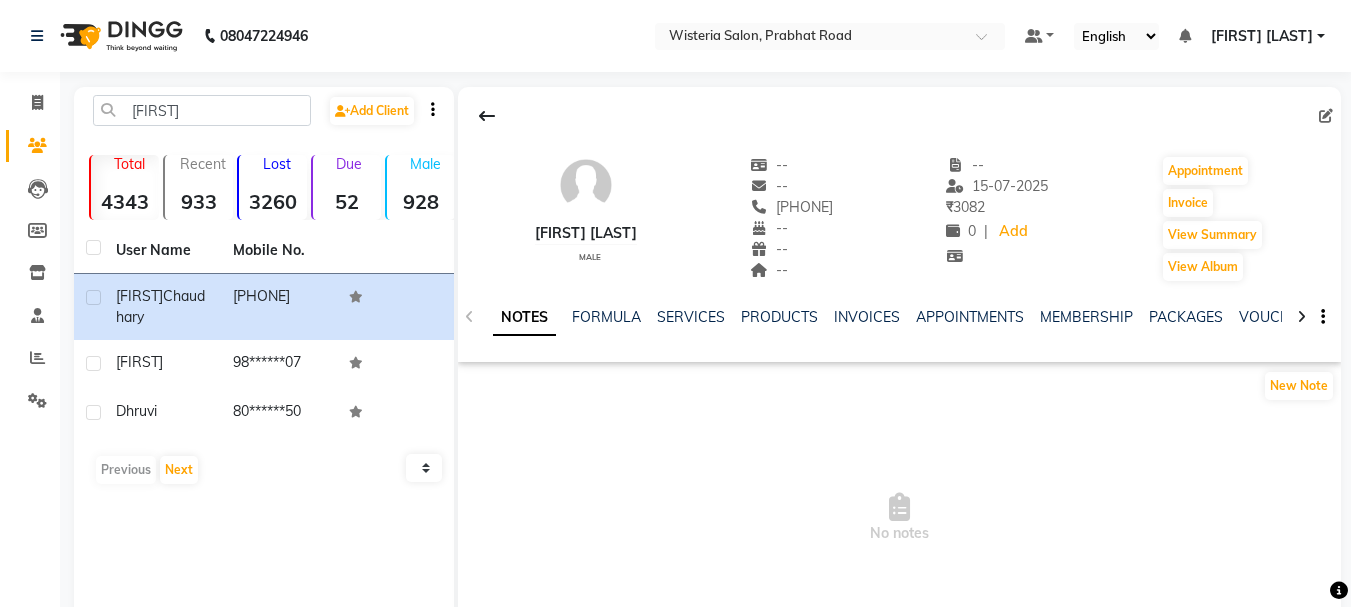 click on "SERVICES" 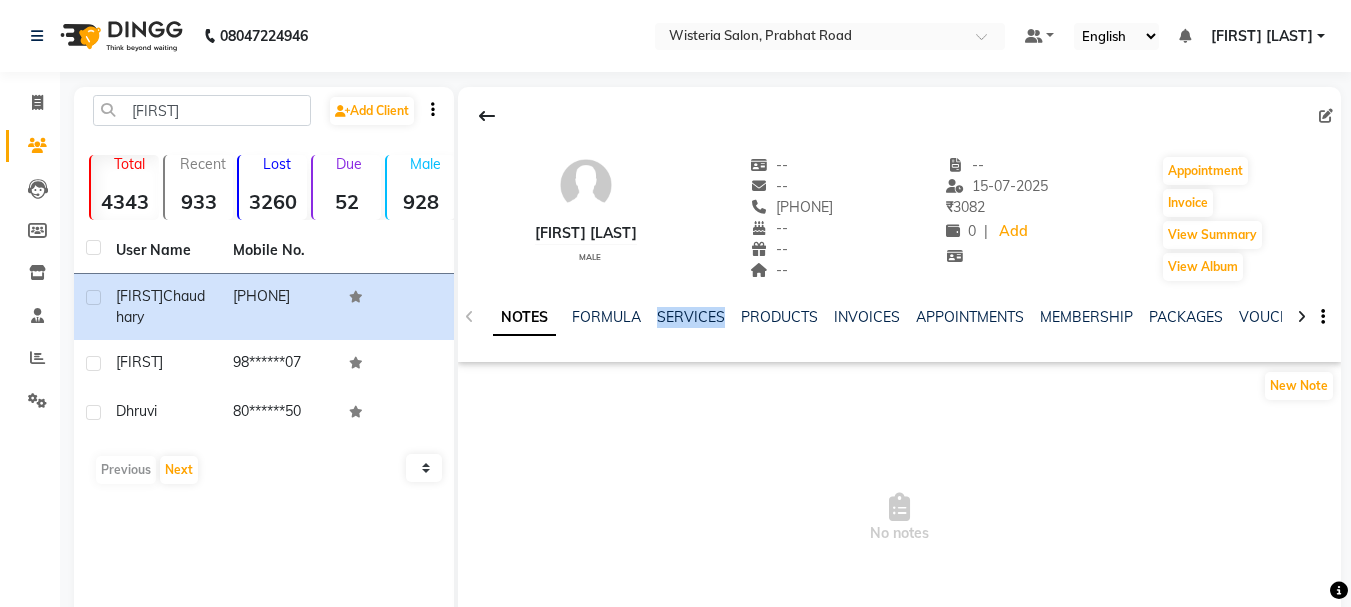 click on "SERVICES" 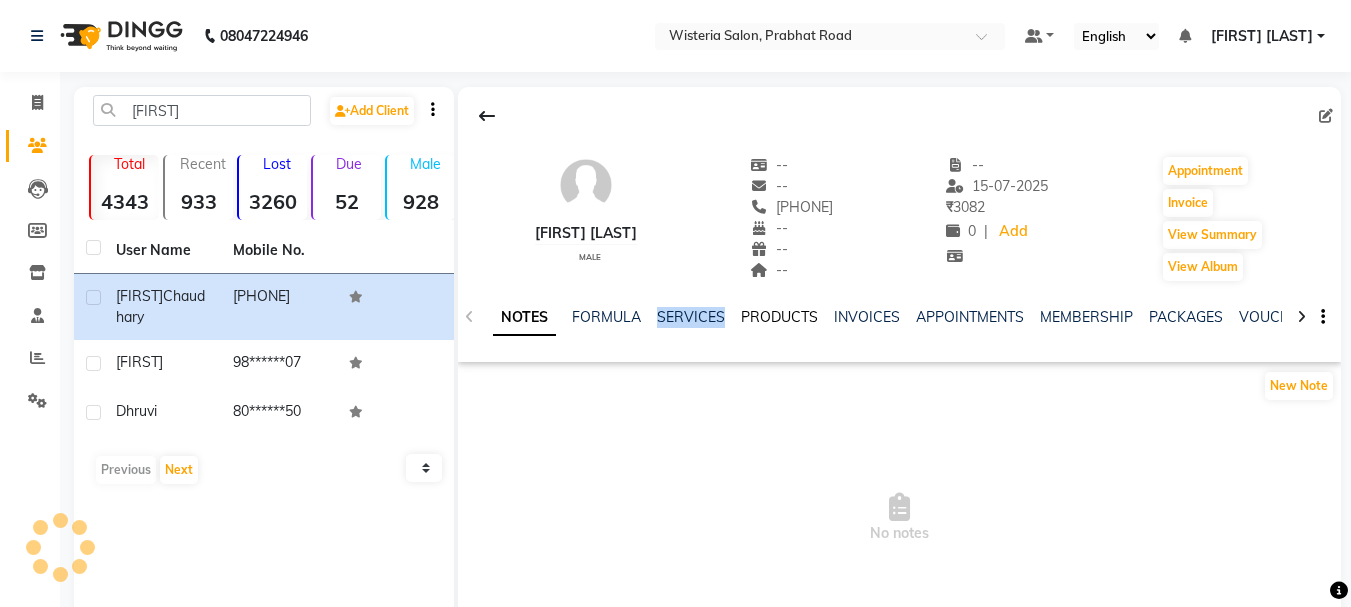 click on "PRODUCTS" 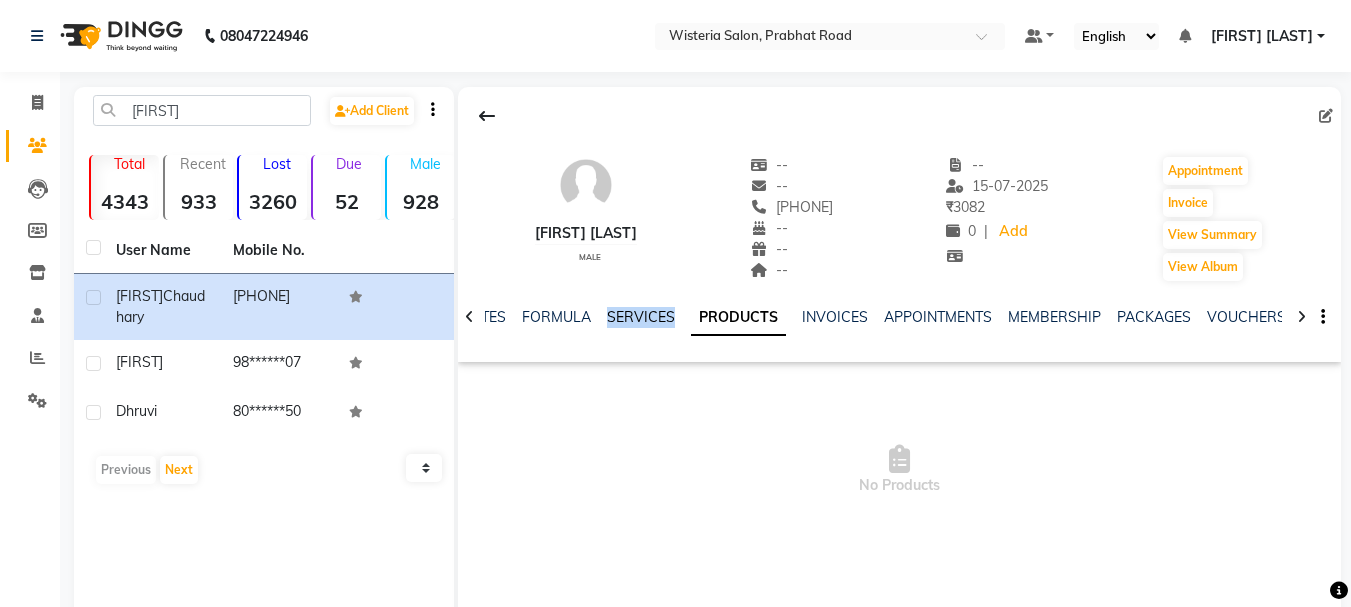 click on "SERVICES" 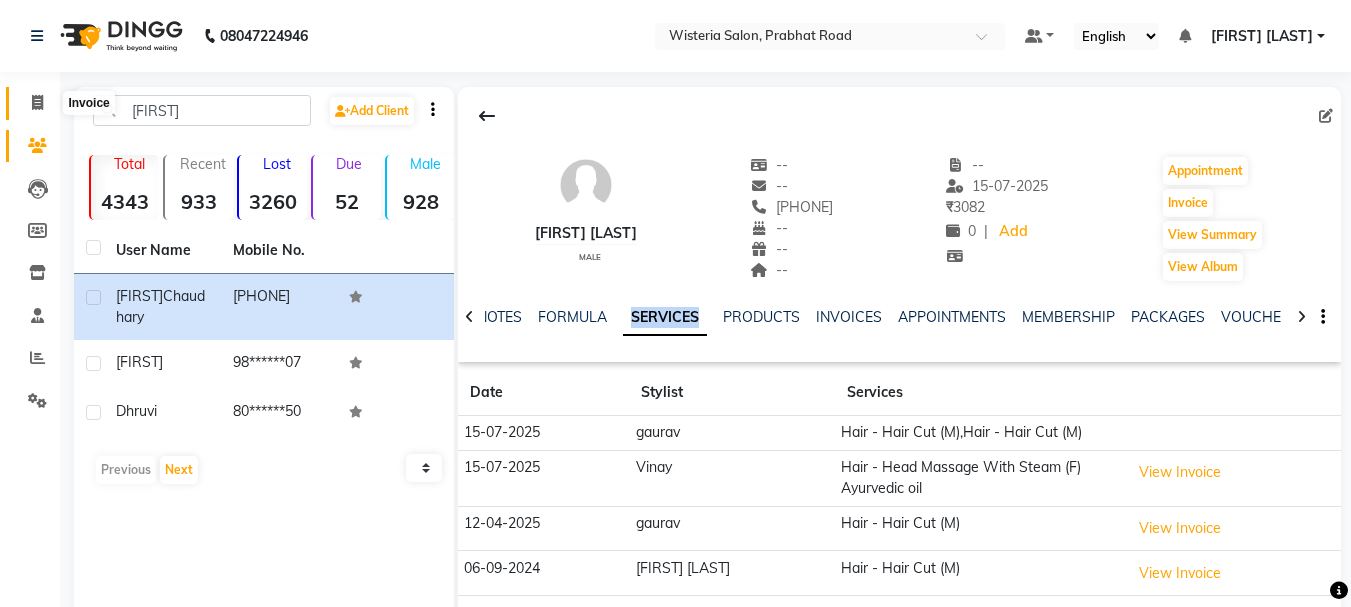 click 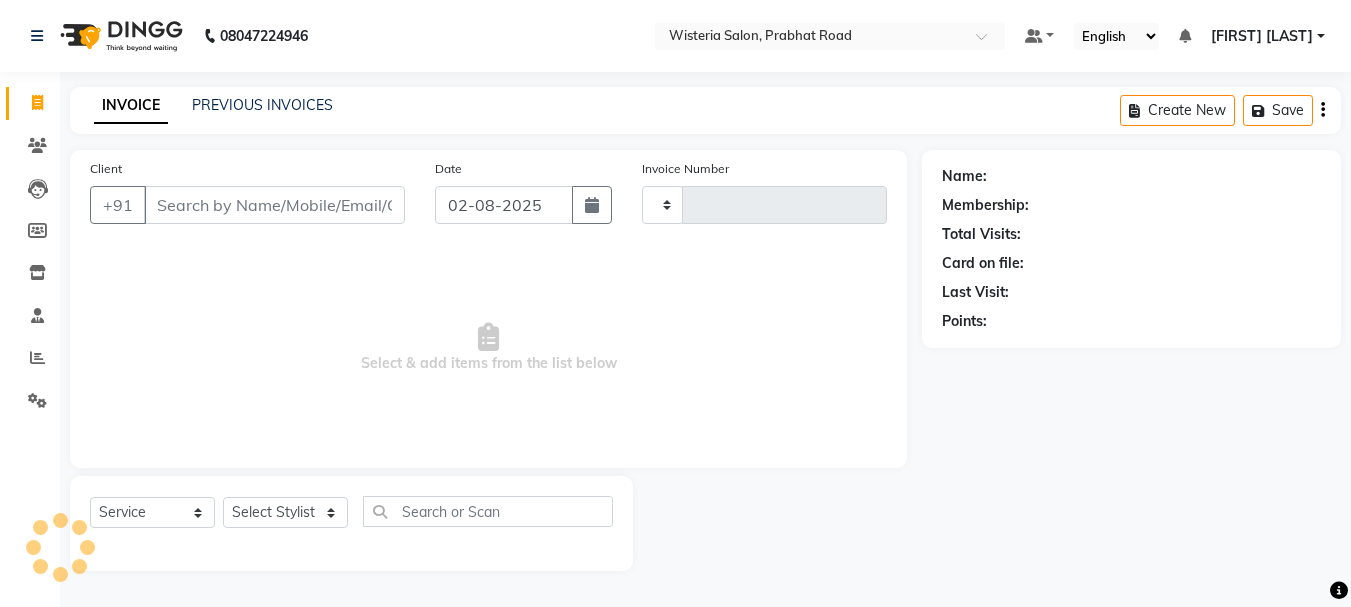 type on "2096" 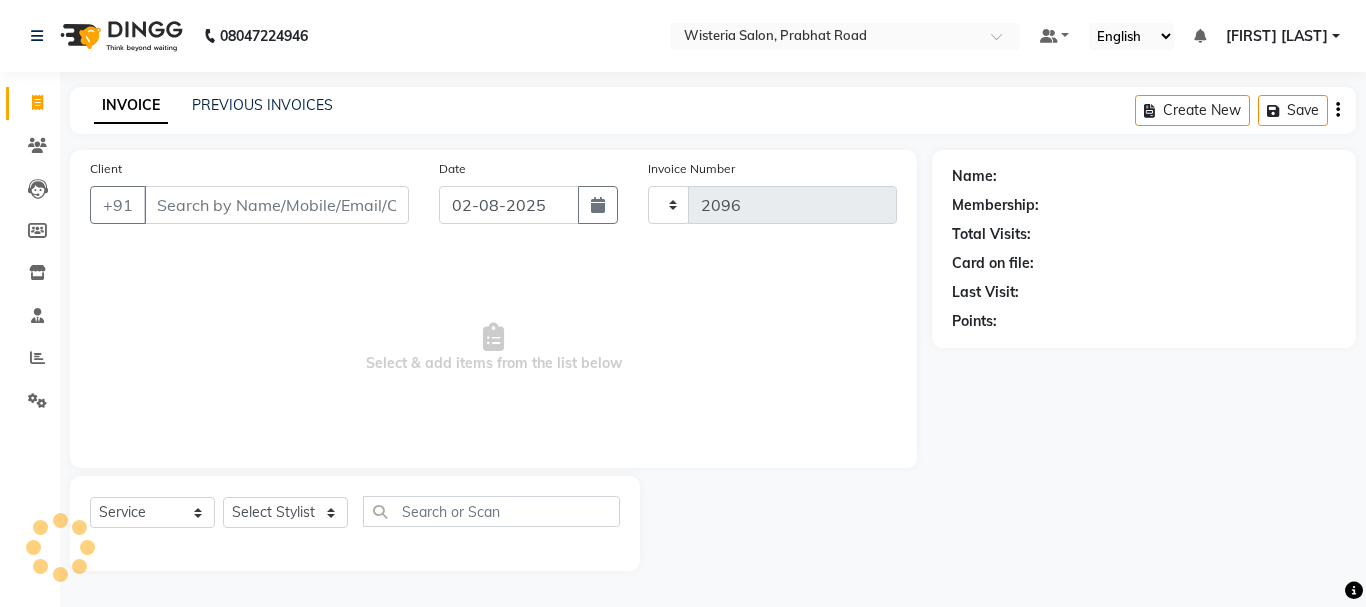select on "911" 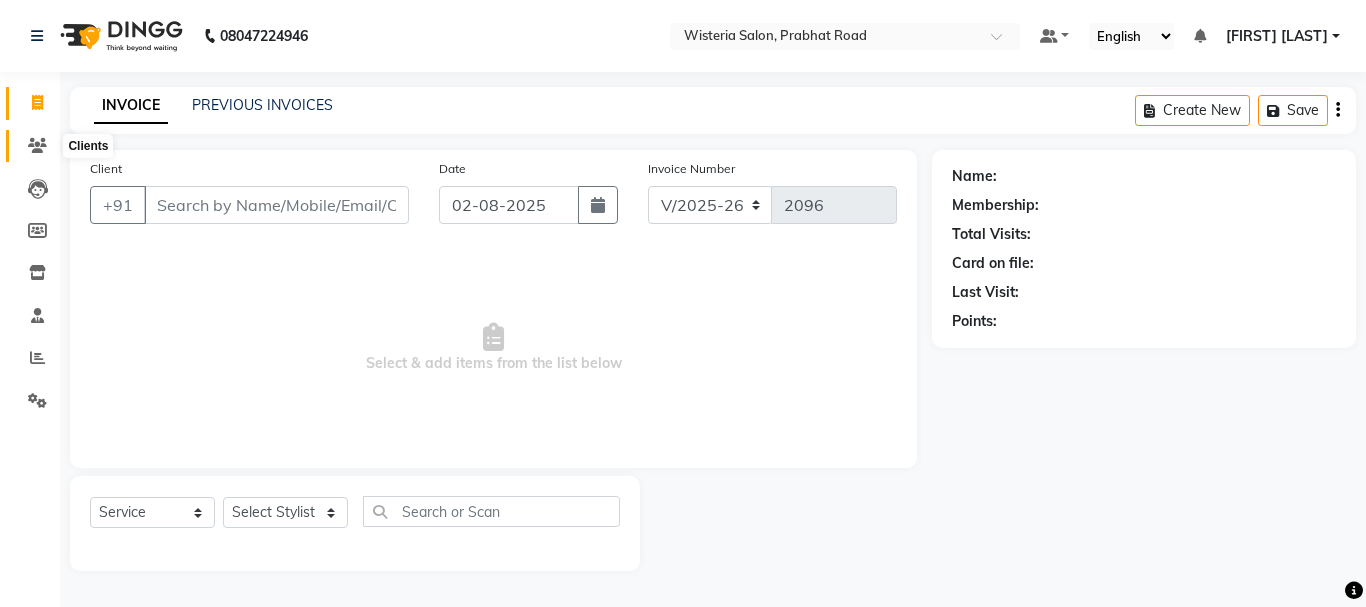 click 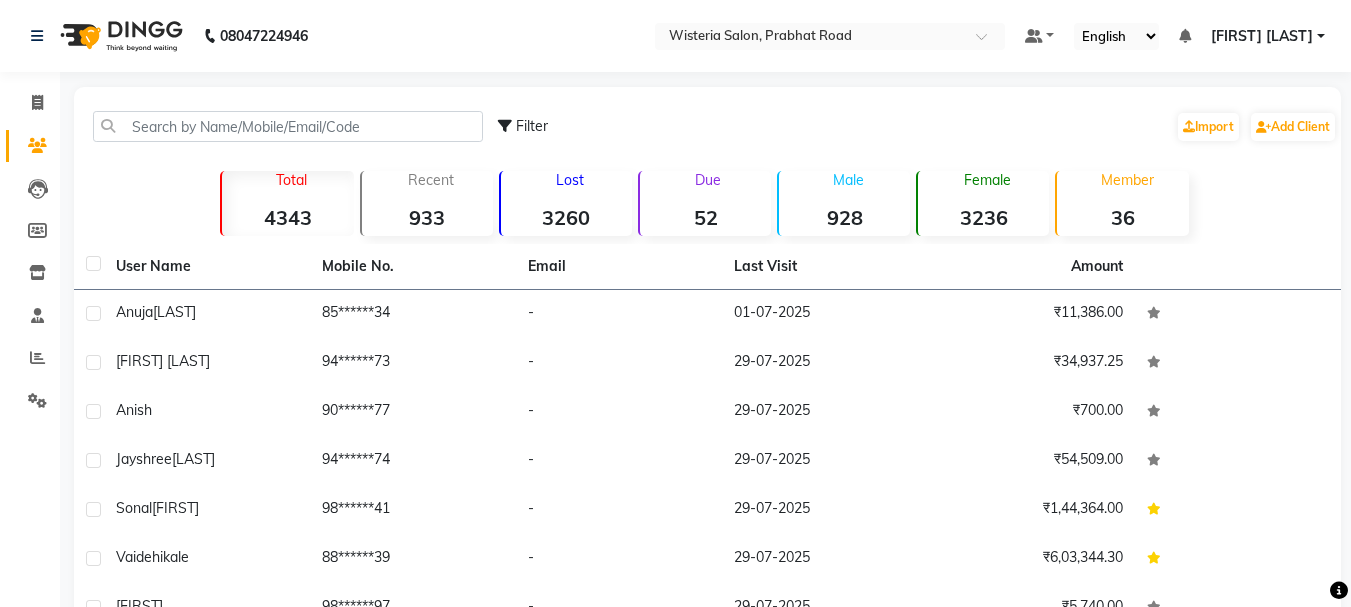 click on "85******34" 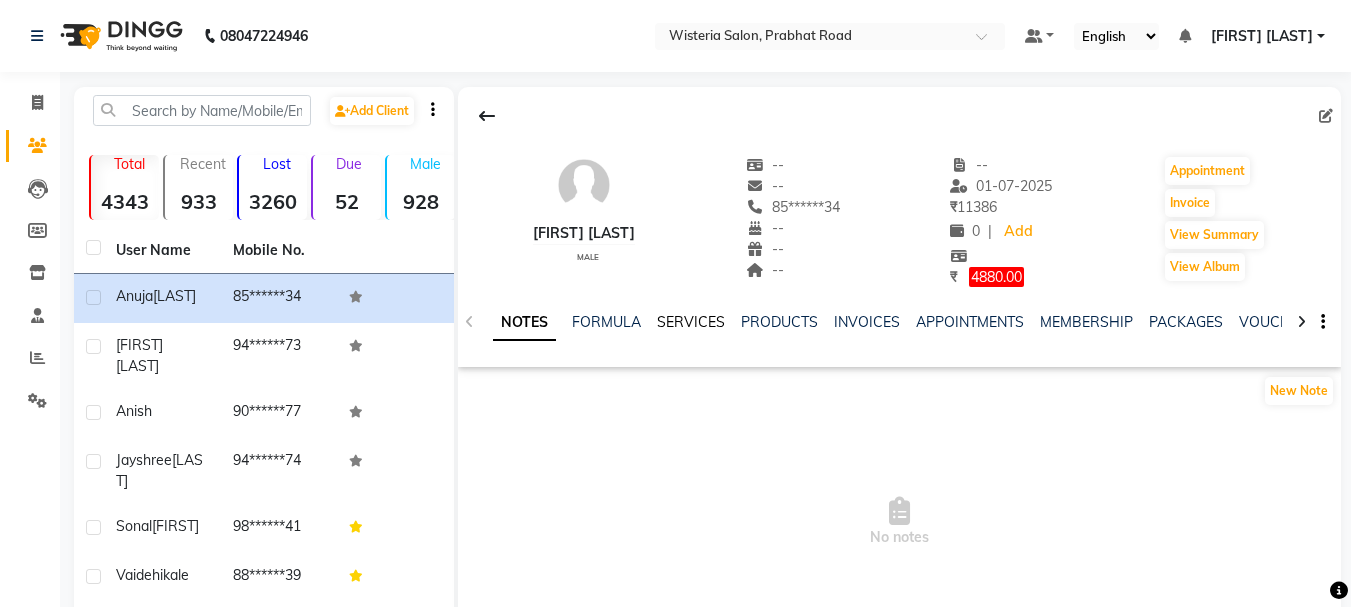 click on "SERVICES" 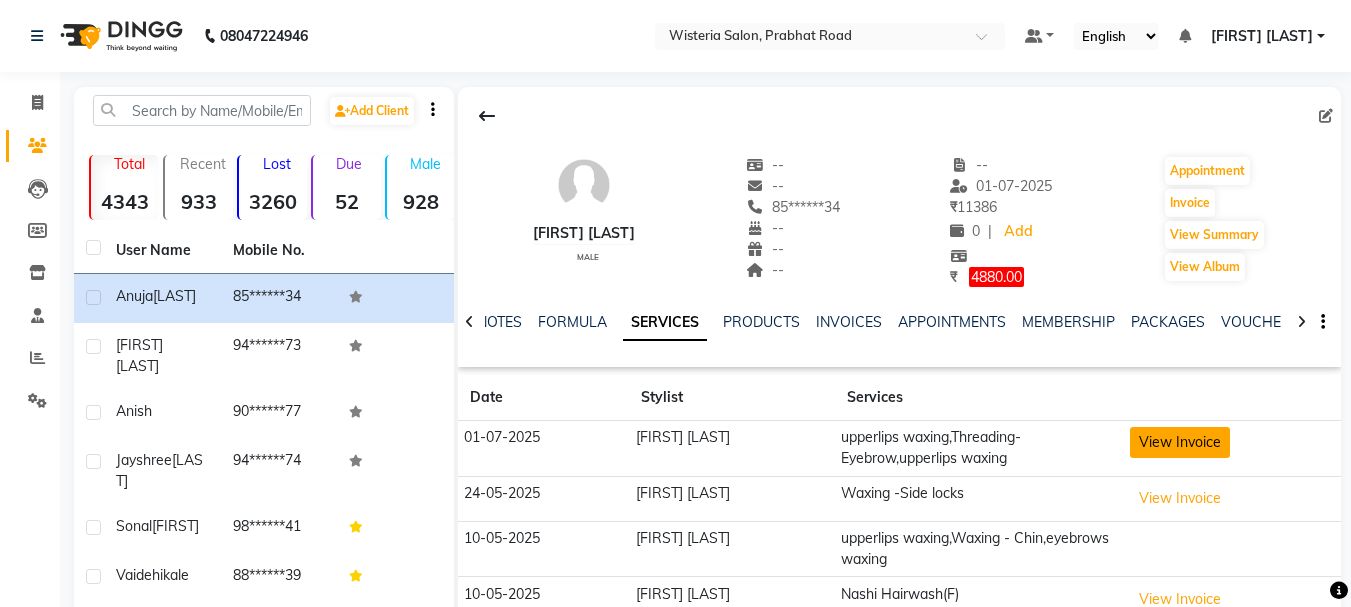 click on "View Invoice" 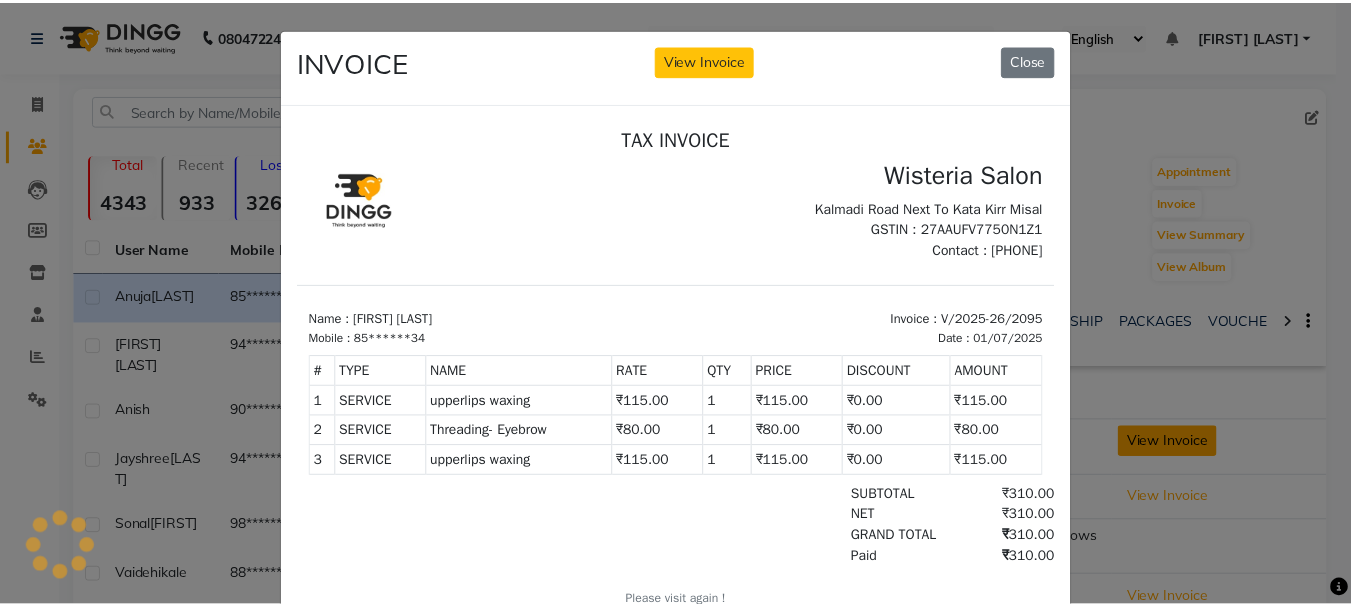 scroll, scrollTop: 0, scrollLeft: 0, axis: both 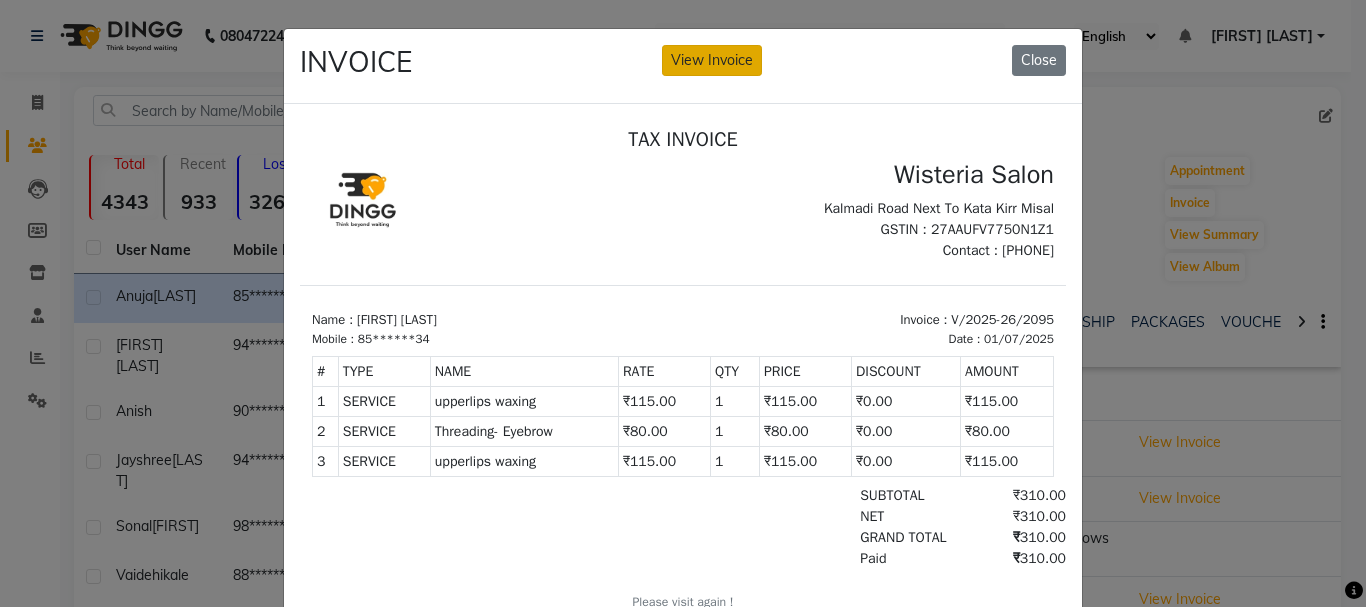 click on "View Invoice" 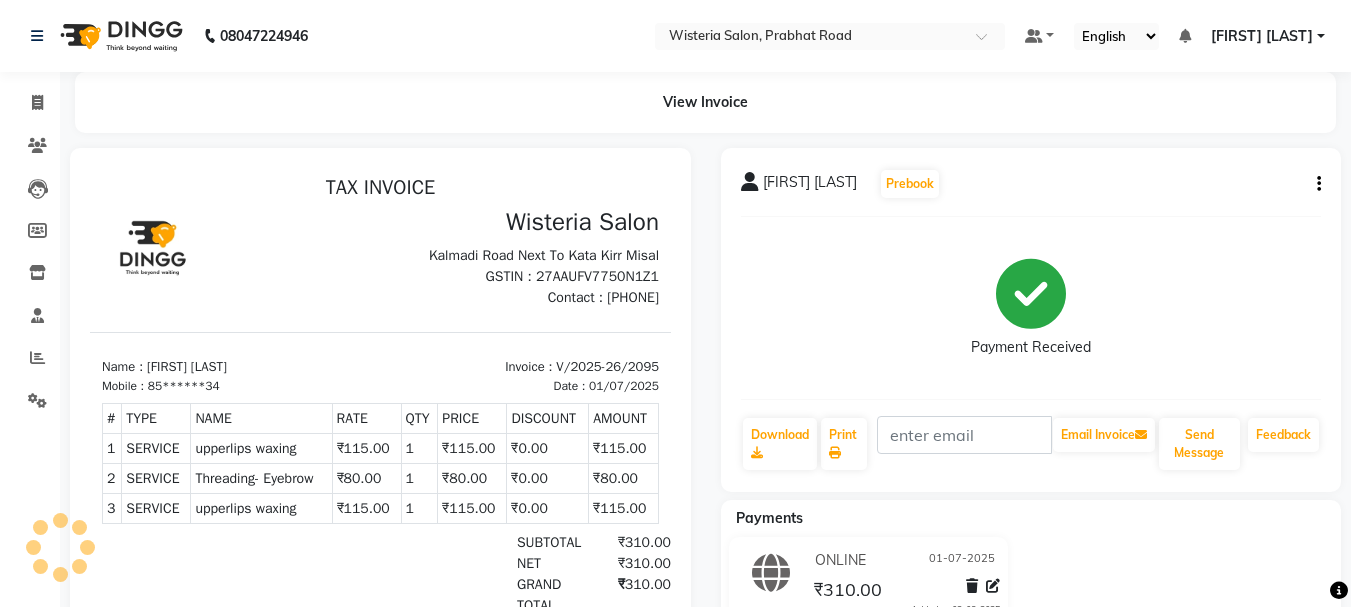 scroll, scrollTop: 0, scrollLeft: 0, axis: both 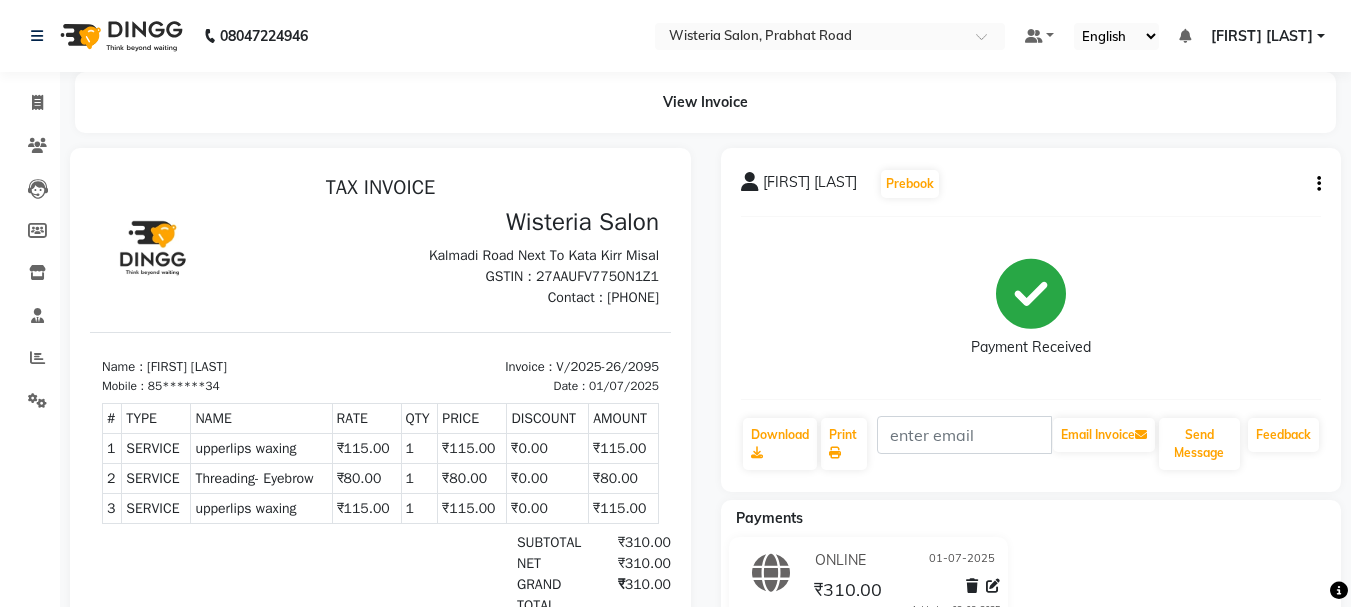 click 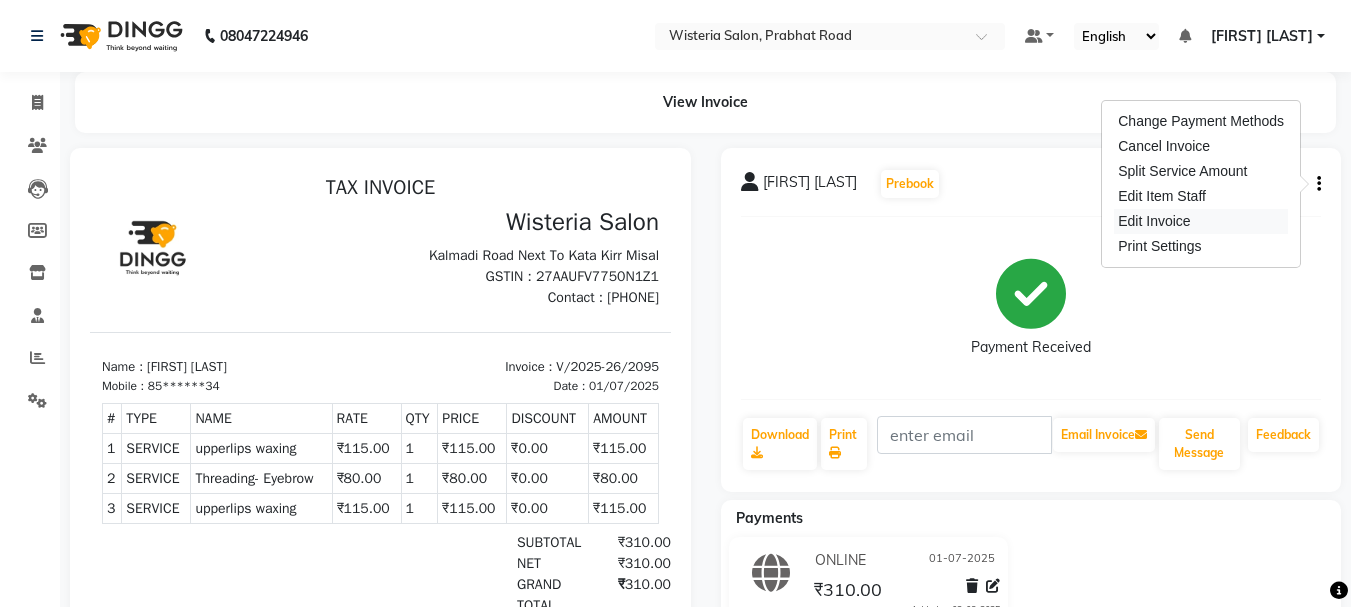 click on "Edit Invoice" at bounding box center (1201, 221) 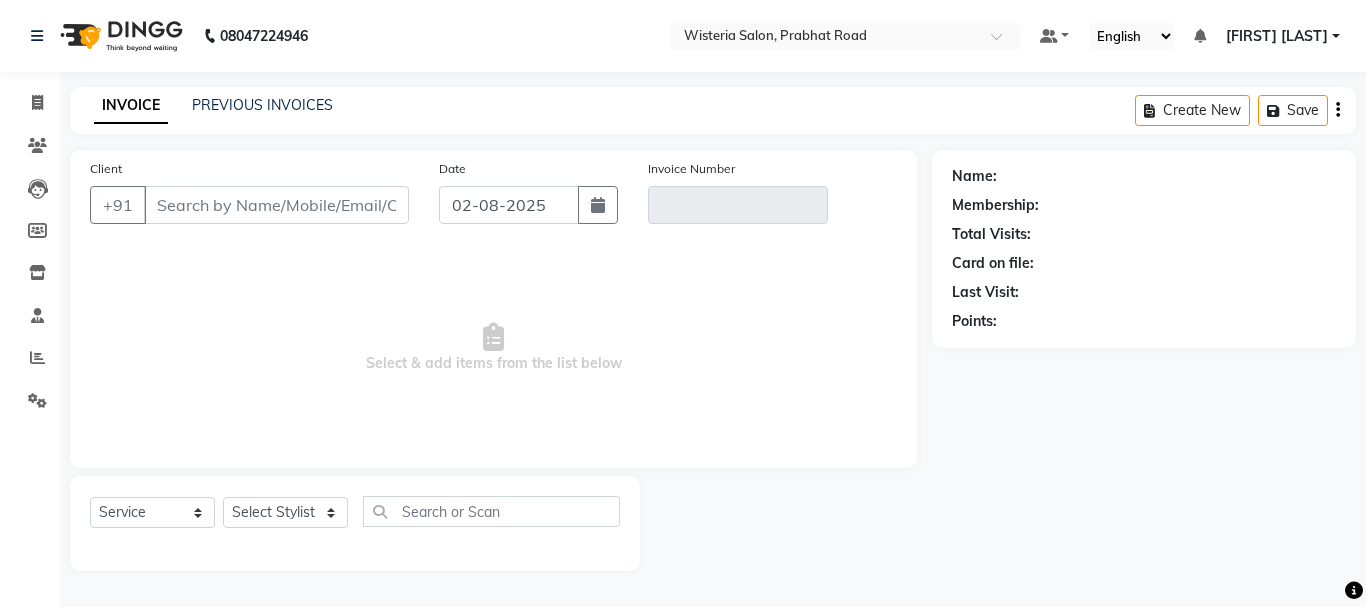 type on "85******34" 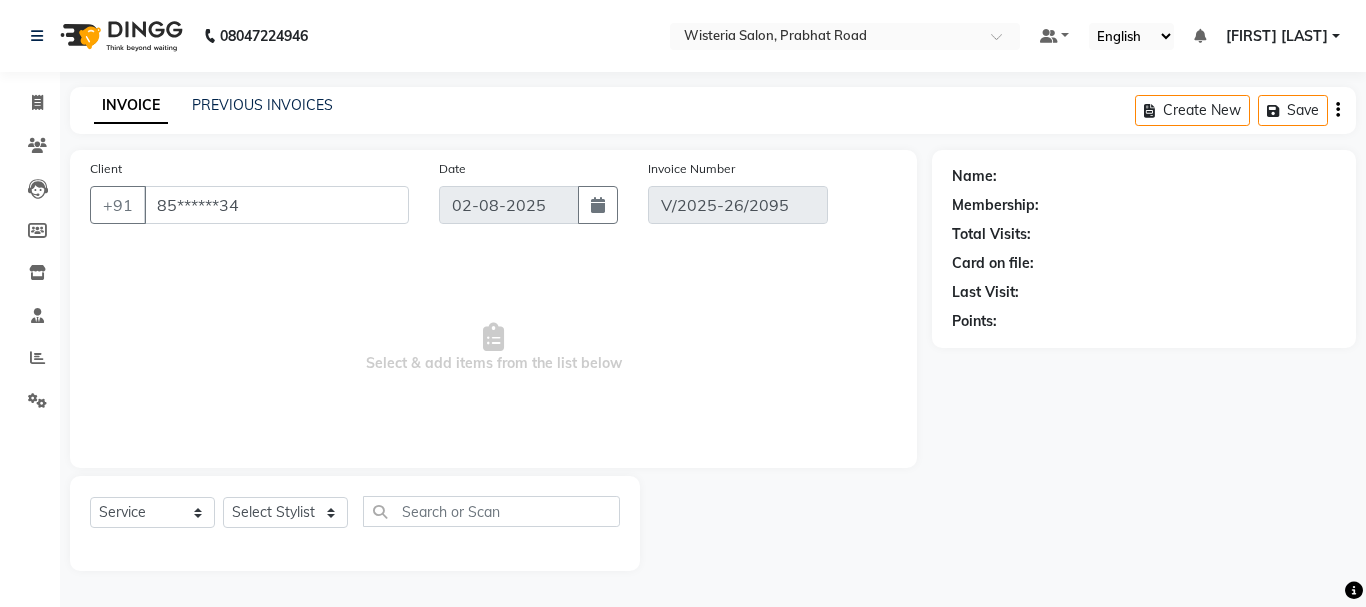 type on "01-07-2025" 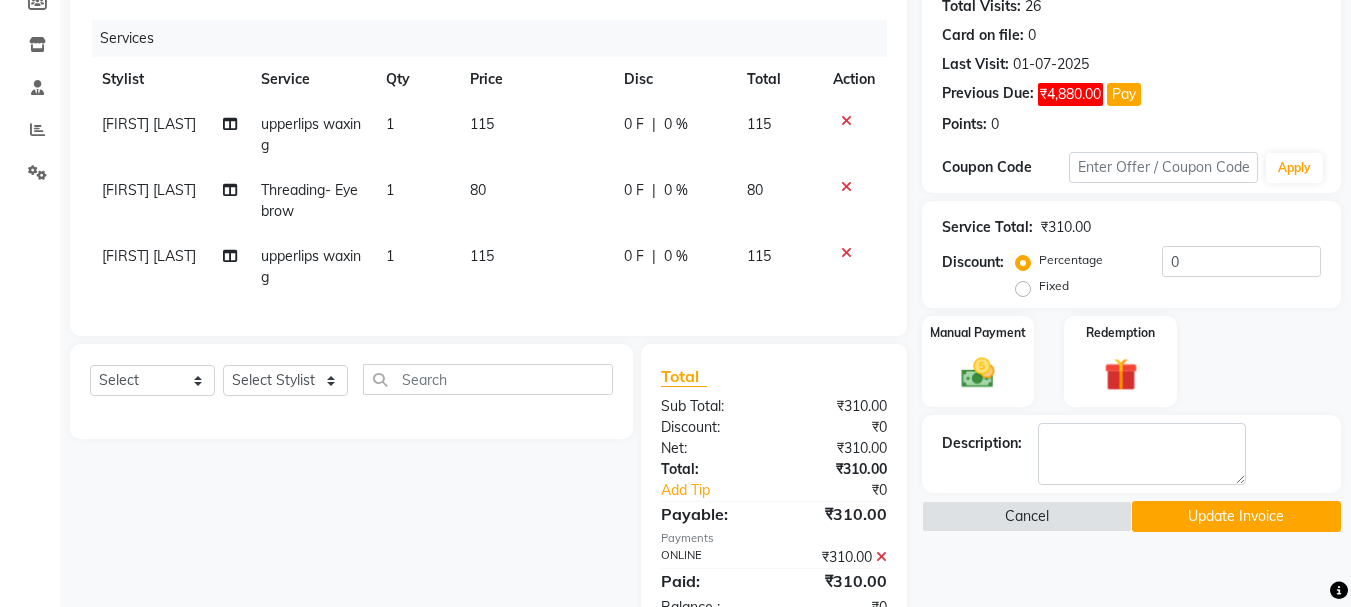 scroll, scrollTop: 230, scrollLeft: 0, axis: vertical 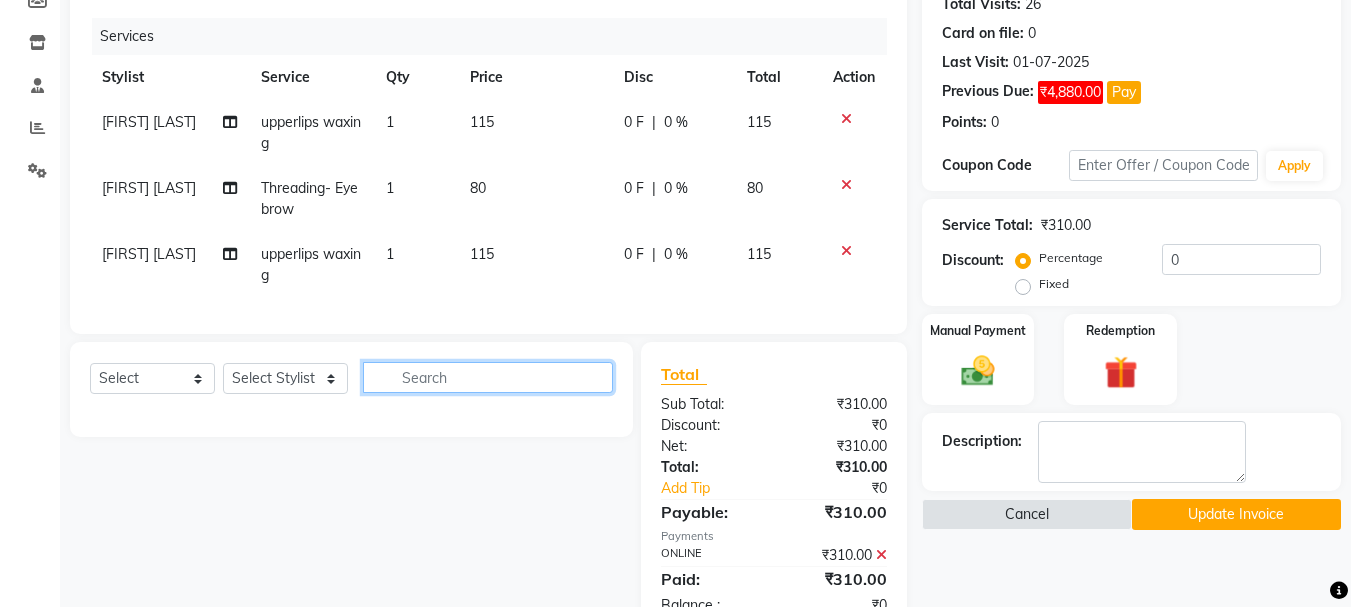 click 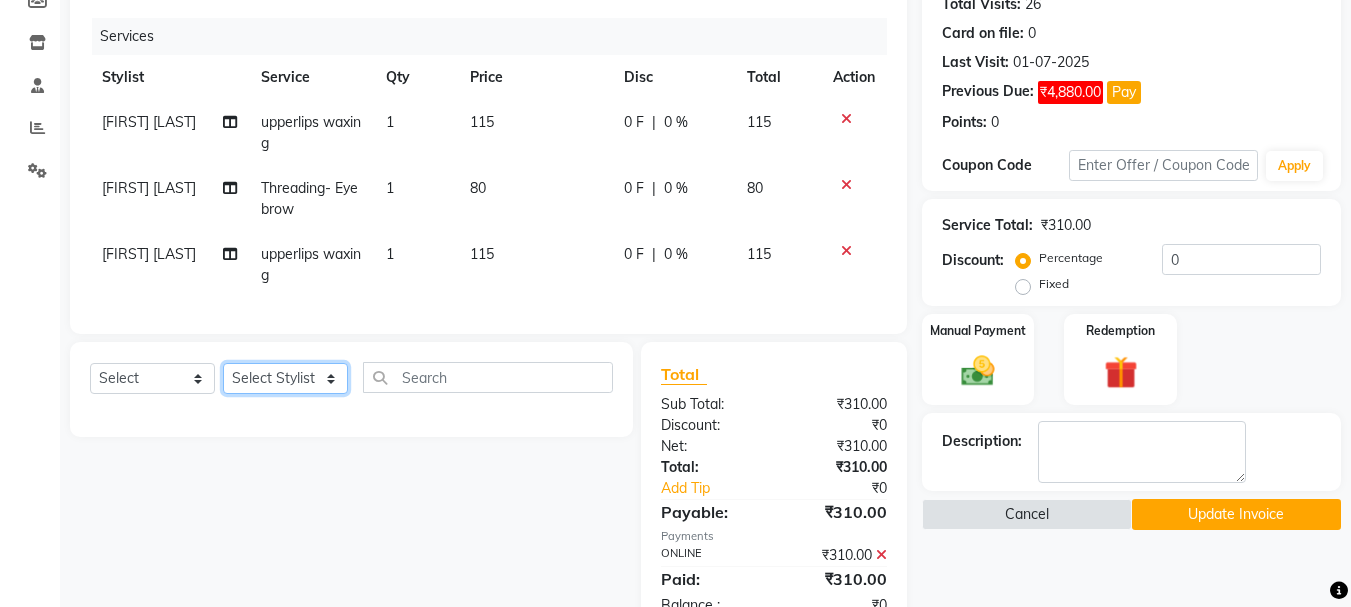 click on "Select Stylist Bharti dipali Firdos Patel gaurav Kedar Sain lakpa Mansi more Mayuri Partner id Pratiksha satpute Radhika Jadhav Rahul Raju sushma Vaidehi Kale Vijaya Katurde Vinay" 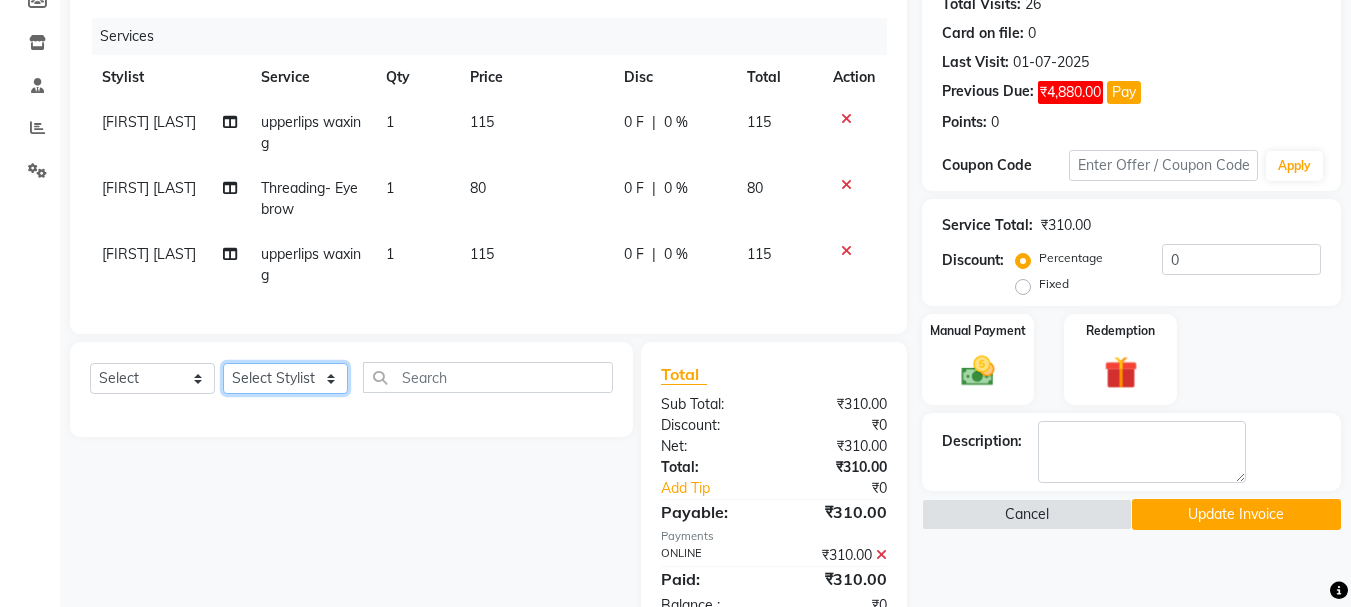 select on "15252" 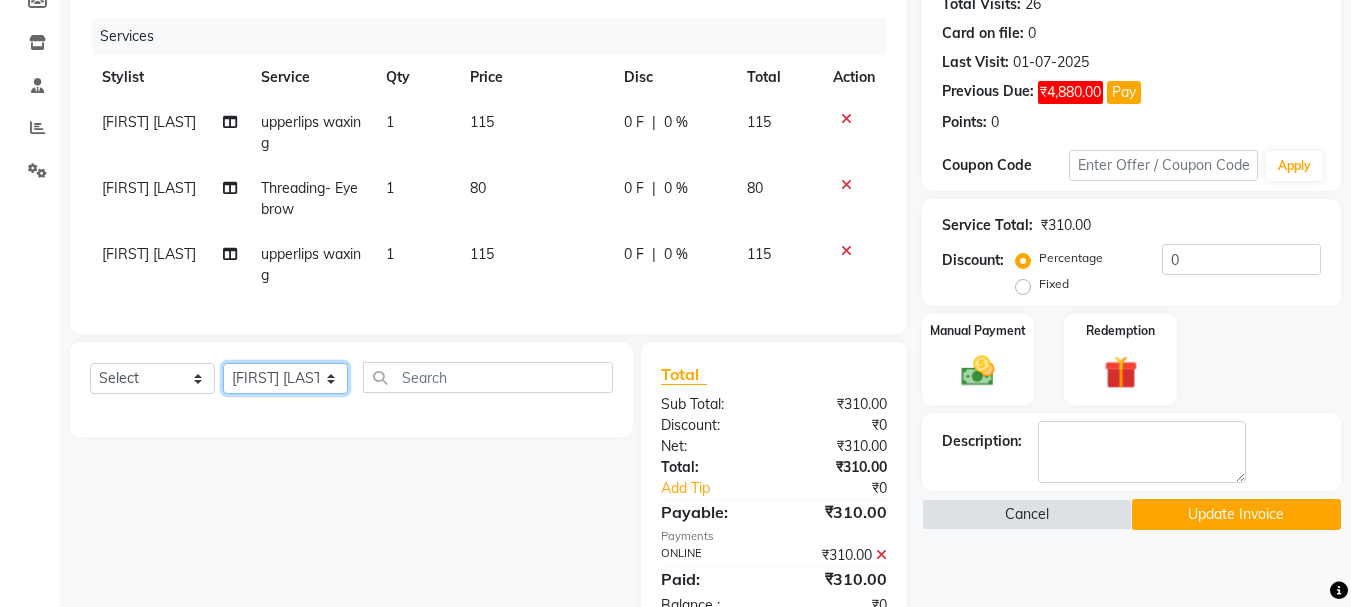 click on "Select Stylist Bharti dipali Firdos Patel gaurav Kedar Sain lakpa Mansi more Mayuri Partner id Pratiksha satpute Radhika Jadhav Rahul Raju sushma Vaidehi Kale Vijaya Katurde Vinay" 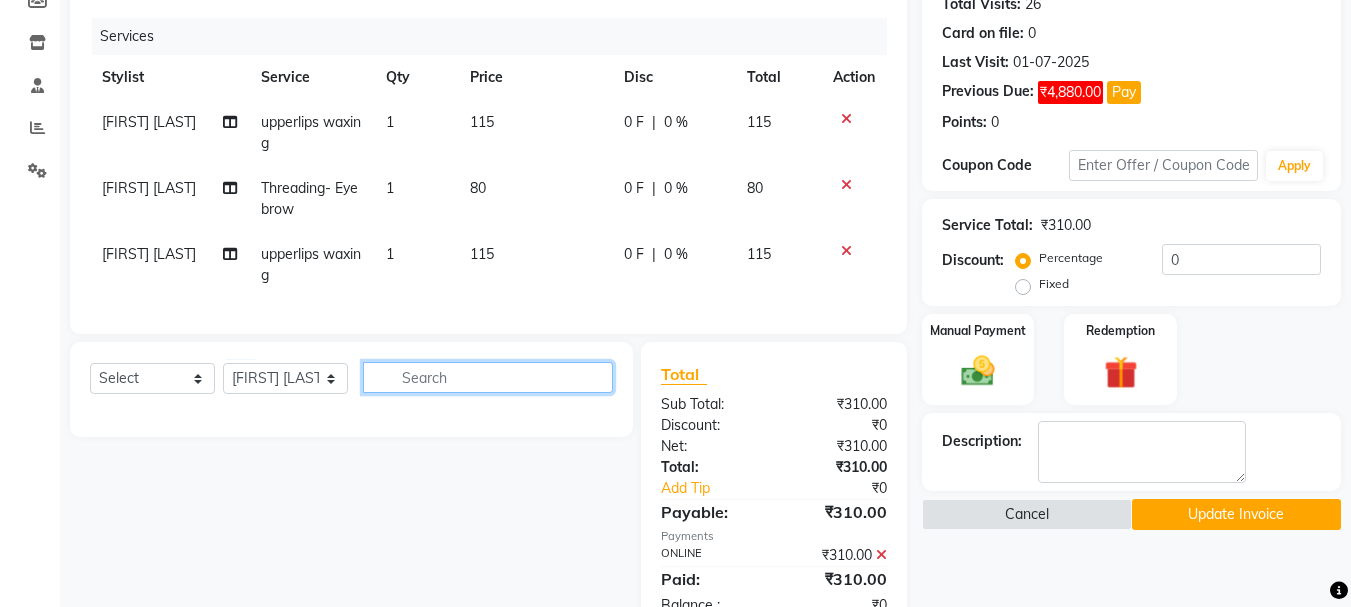 click 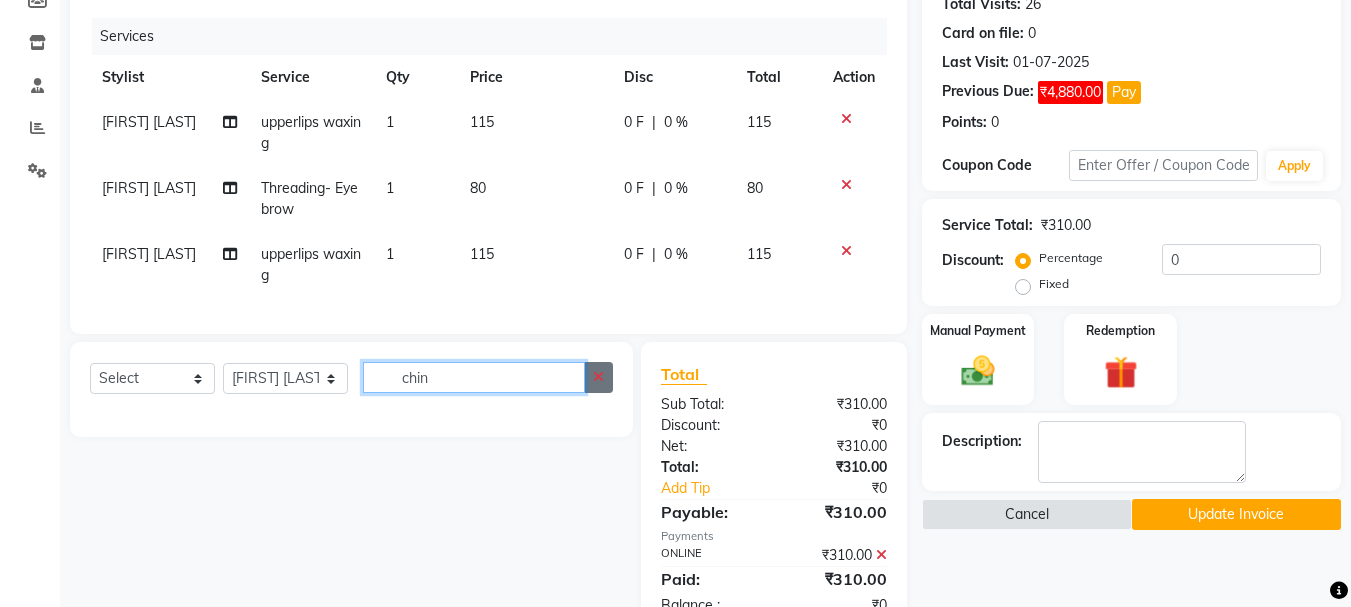 type on "chin" 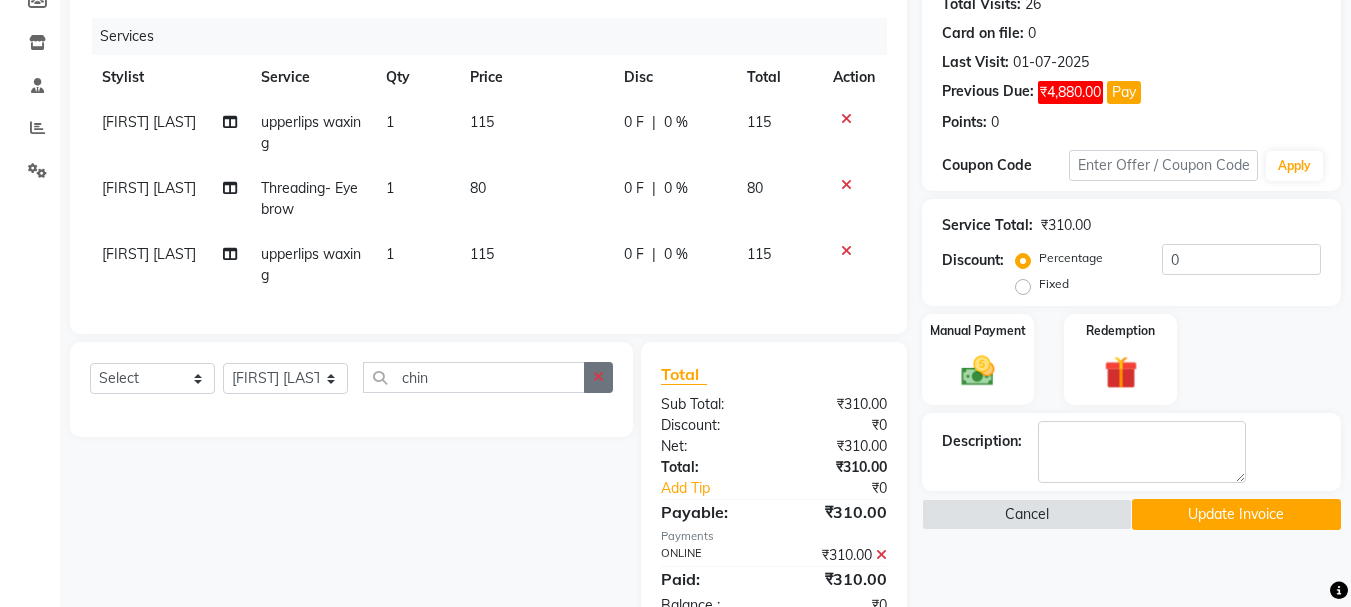 click 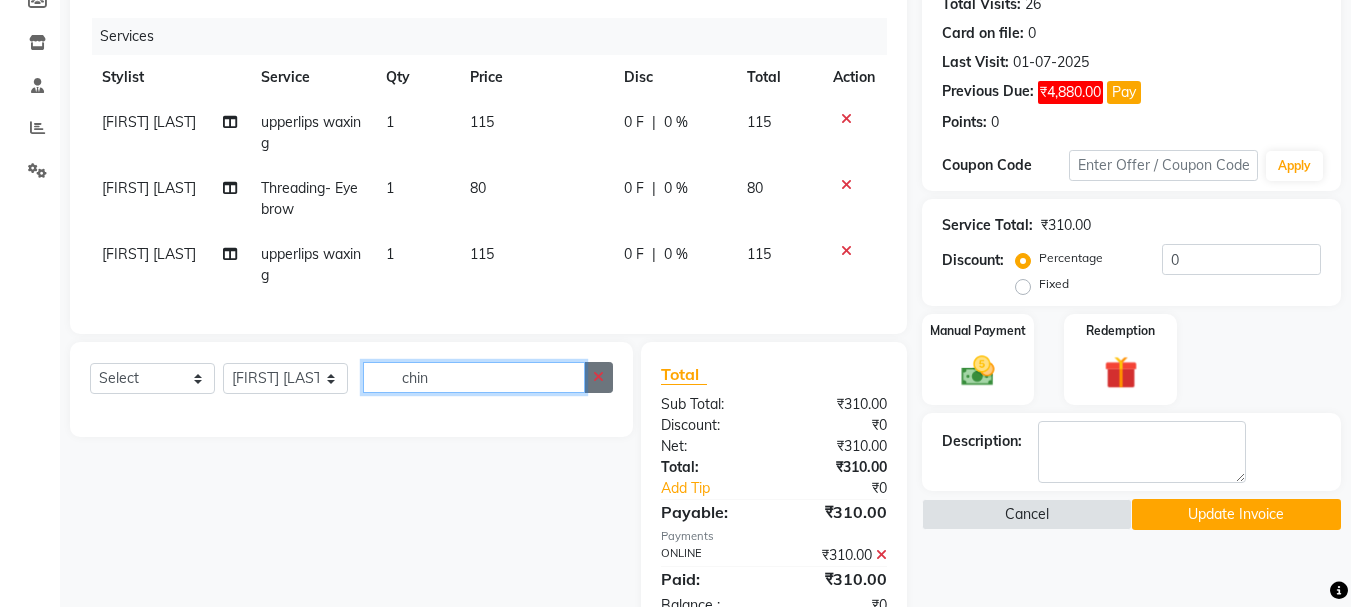 type 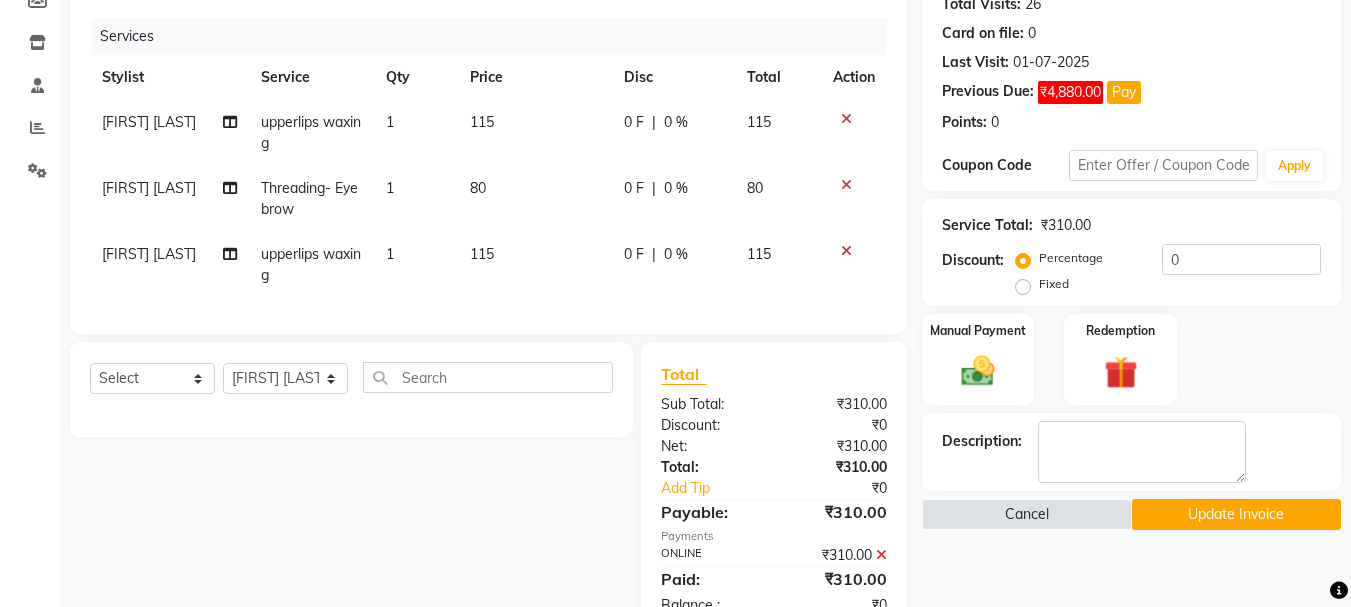 click on "115" 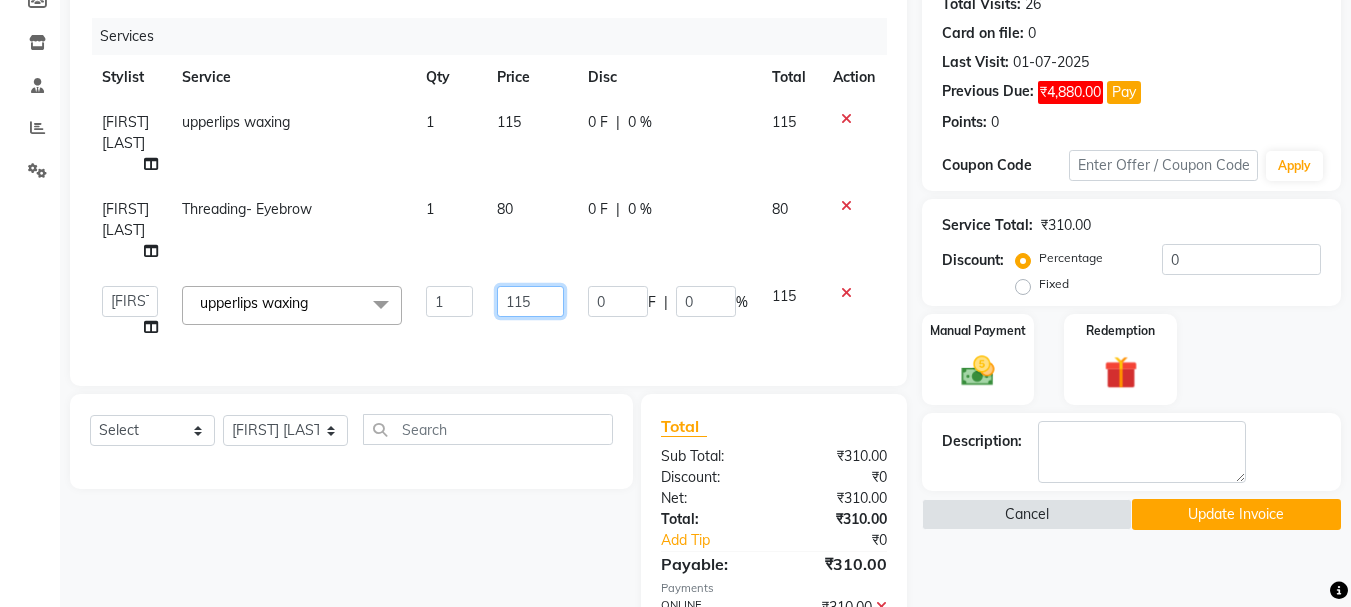 click on "115" 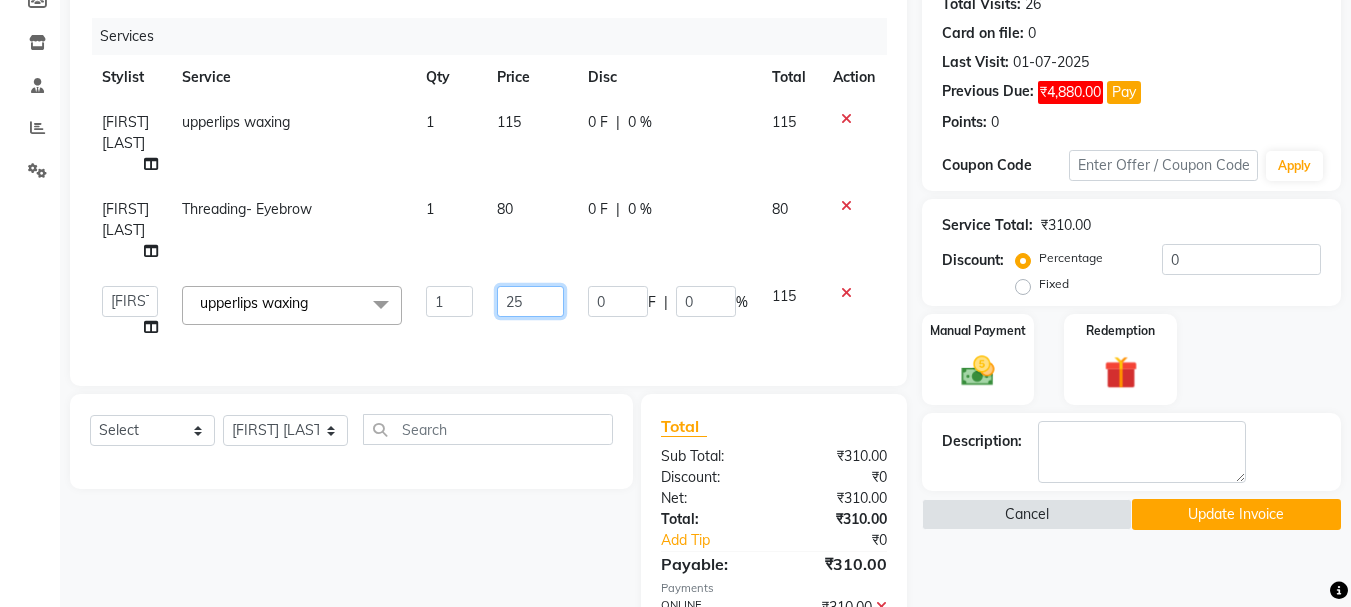 type on "265" 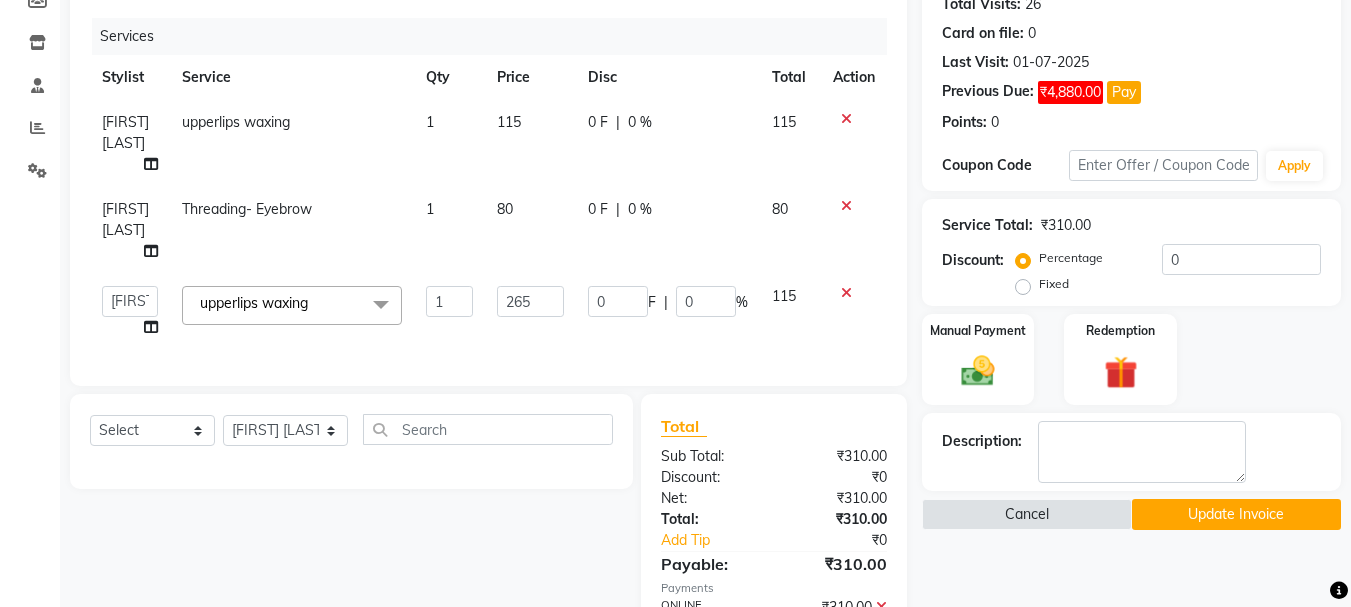 click on "265" 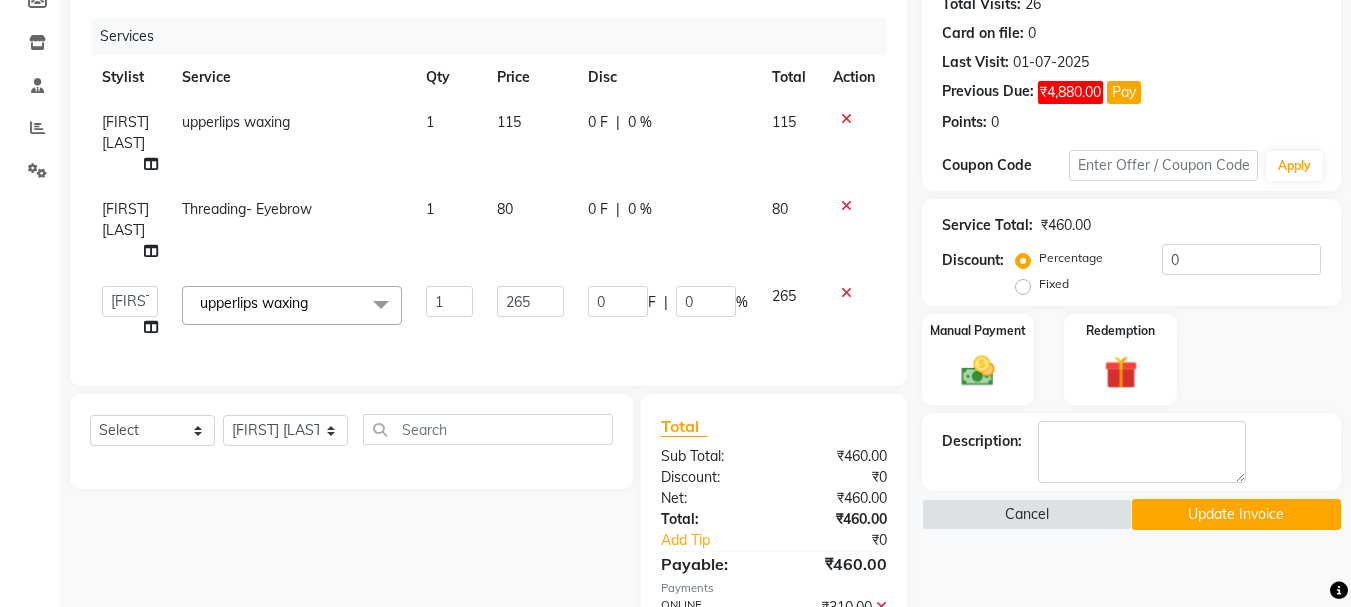 click on "115" 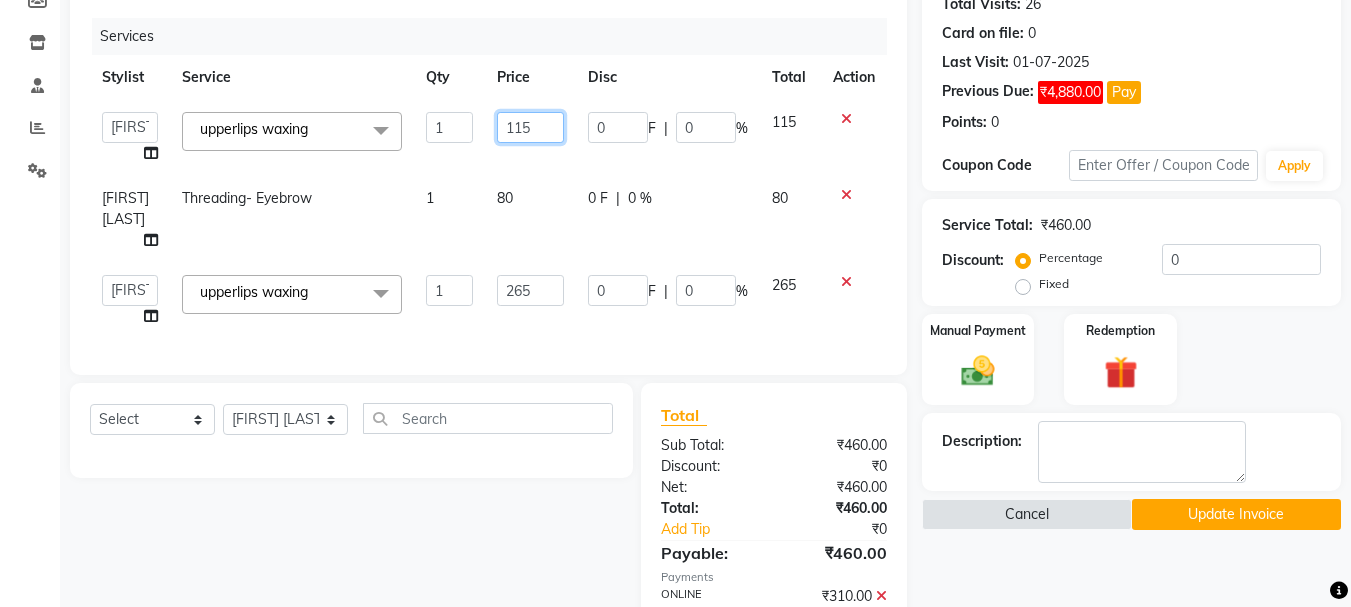 click on "115" 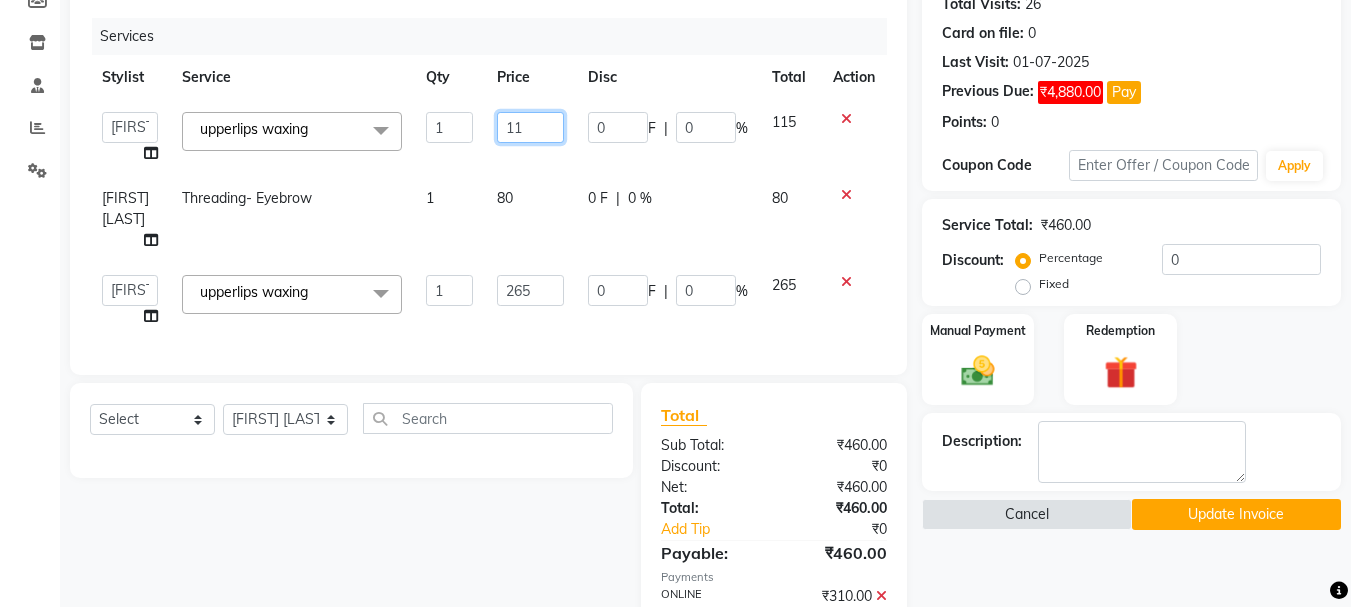 type on "1" 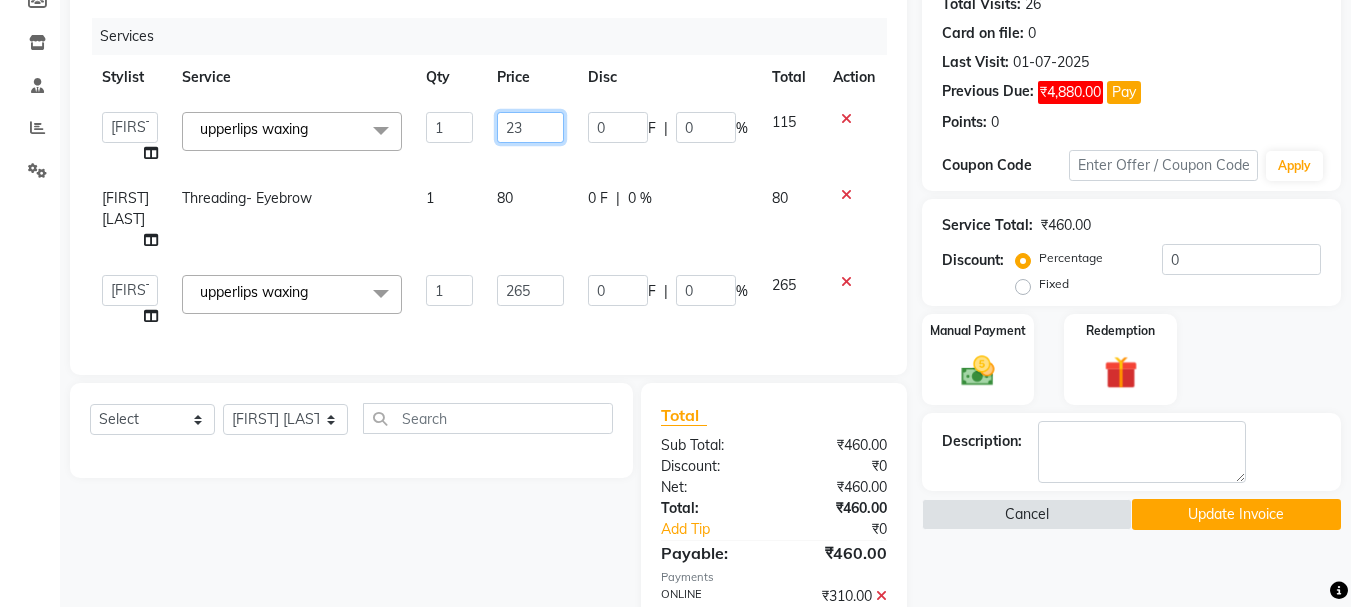 type on "230" 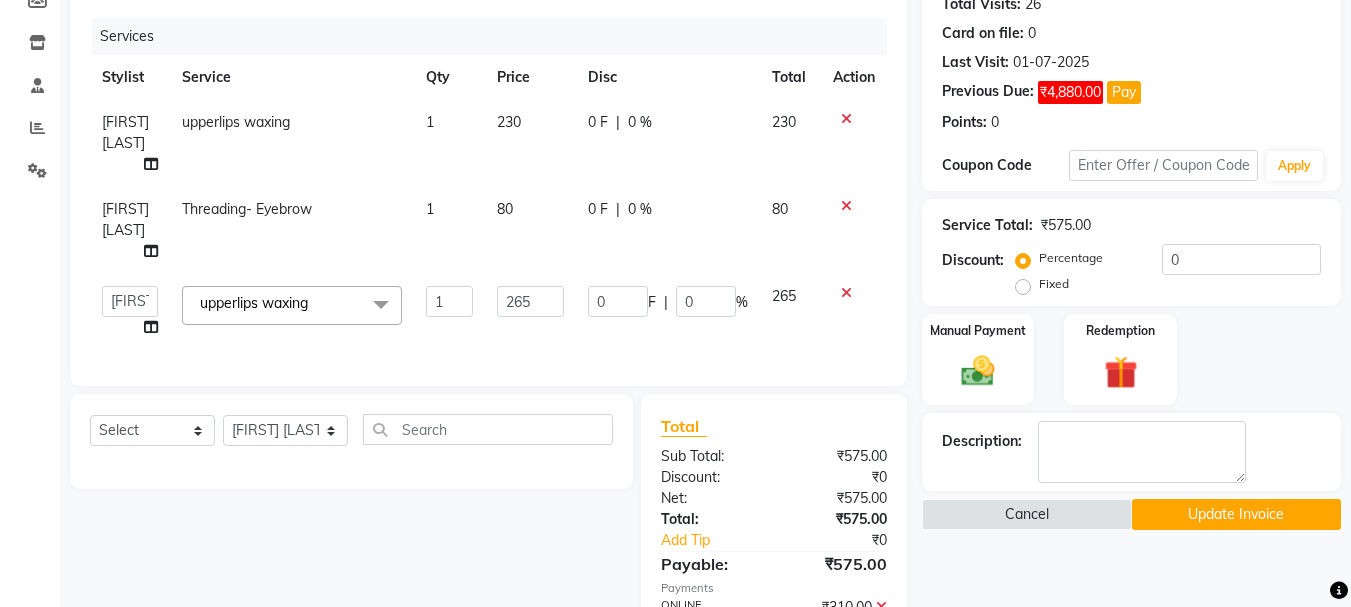 click on "[FIRST] [LAST] upperlips waxing 1 230 0 F | 0 % 230 [FIRST] [LAST] Threading- Eyebrow 1 80 0 F | 0 % 80 Bharti dipali Firdos Patel gaurav Kedar Sain lakpa Mansi more Mayuri Partner id Pratiksha satpute Radhika Jadhav Rahul Raju sushma Vaidehi Kale Vijaya Katurde Vinay upperlips waxing x Hair - Basic haircut with wash Hair - Advance haircut with wash Hair - Shampoo, Conditioner & Blow Dry (F) Hair - Split End Removals (F) Hair - Ironing (F) Hair - Tongs (F) Hair - Crimping (F) Hair - 3 Curls (F) Hair - Head Massage With Steam Coconut oil (F) Hair - Head Massage With Steam (F) Ayurvedic oil Hair - Head Massage With Steam (F) Argon oil Hair - Blow Dry With-Out Curls (F) Hair - Shampoo (F) Hair - Wash With DeepConditioning (F) Hair - Girl hair cut without wash Hair - Hair Cut (M) Hair - Hair Cut (With Shampoo & Conditioning ) (M) Hair - Boy Hair Cut (M) Hair - Hair Cut (With Shampoo & Conditioning ) (Boy) Hair - Shampoo & Conditioning (M) Hair - Male Hair Styling (M) Scrub Add-On 1" 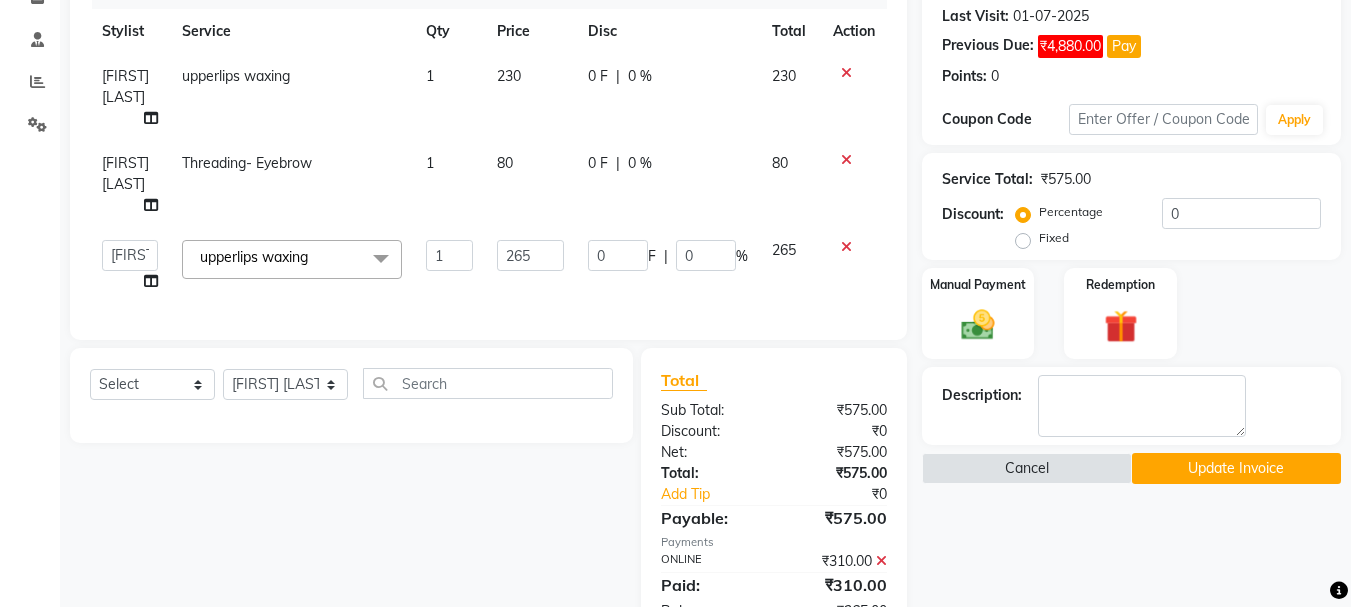 scroll, scrollTop: 307, scrollLeft: 0, axis: vertical 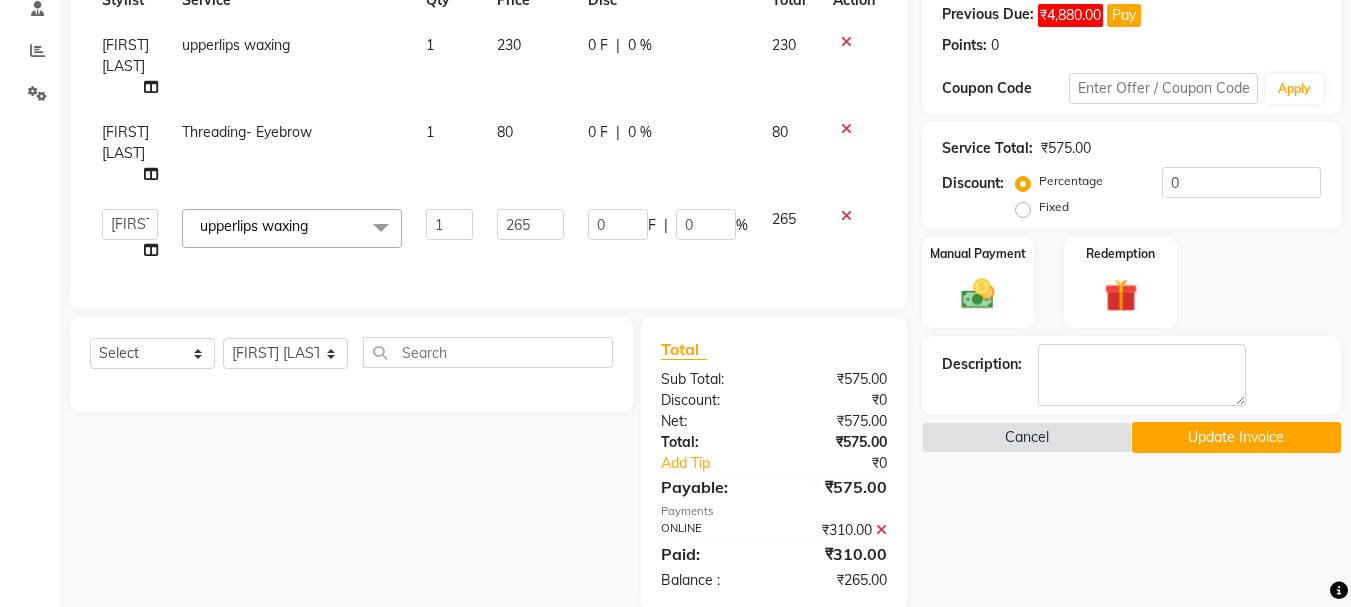 click 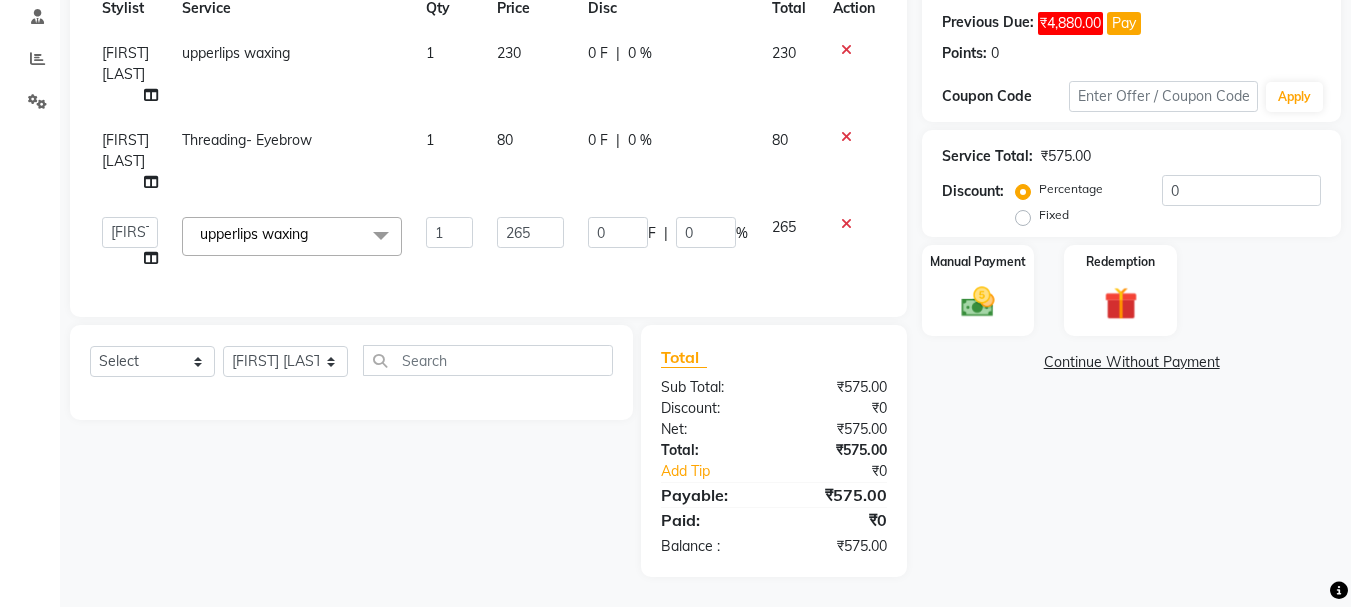 scroll, scrollTop: 272, scrollLeft: 0, axis: vertical 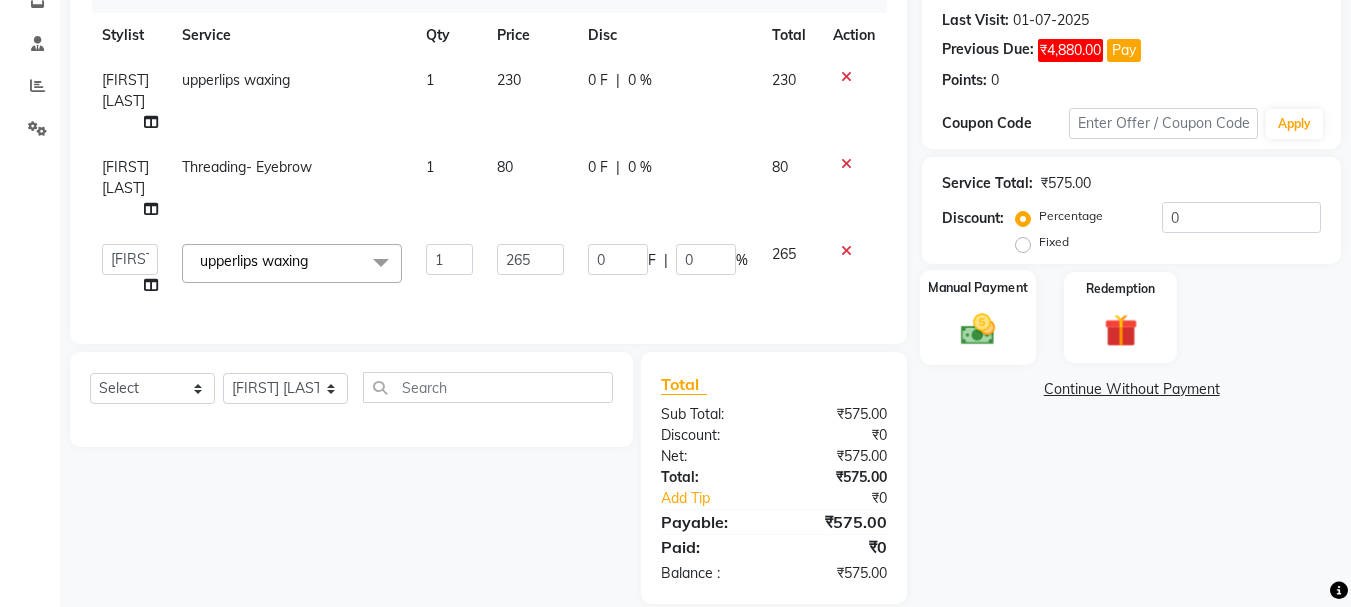 click on "Manual Payment" 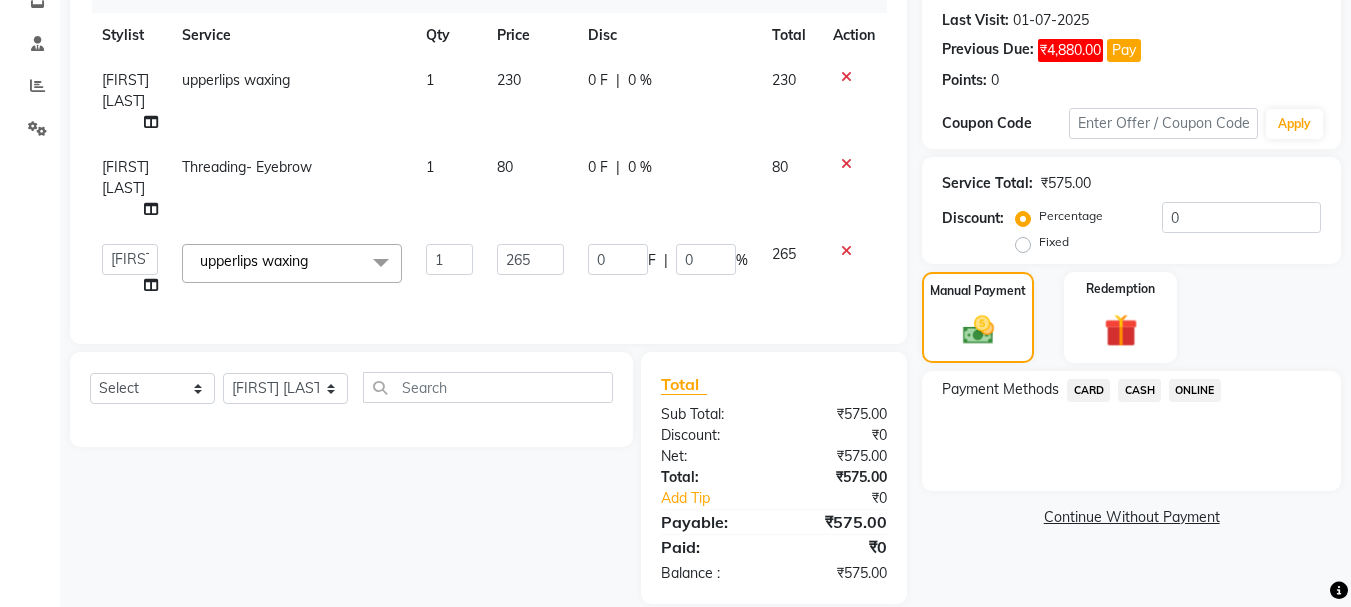 click on "ONLINE" 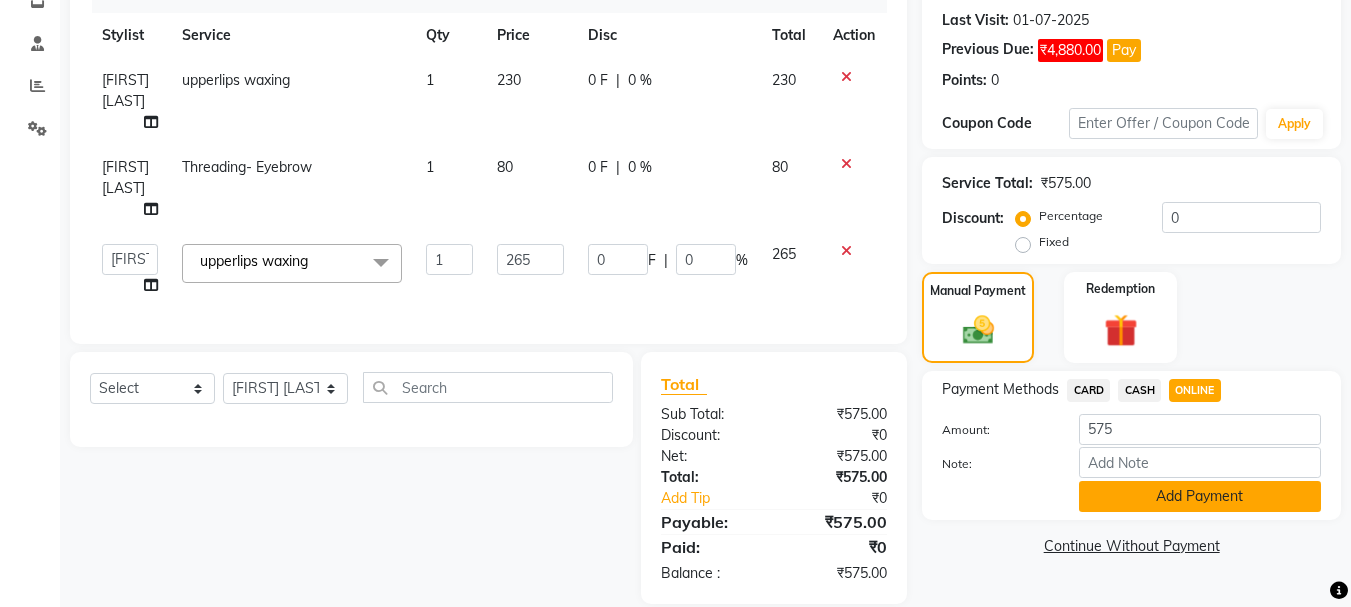 click on "Add Payment" 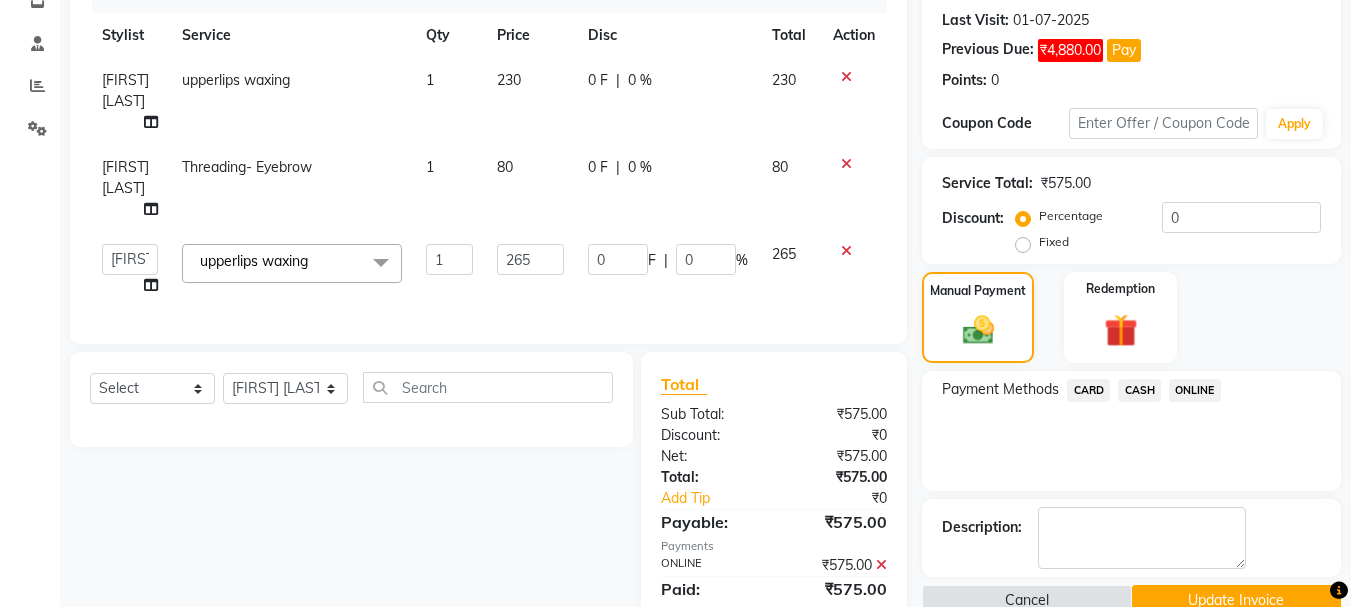 scroll, scrollTop: 314, scrollLeft: 0, axis: vertical 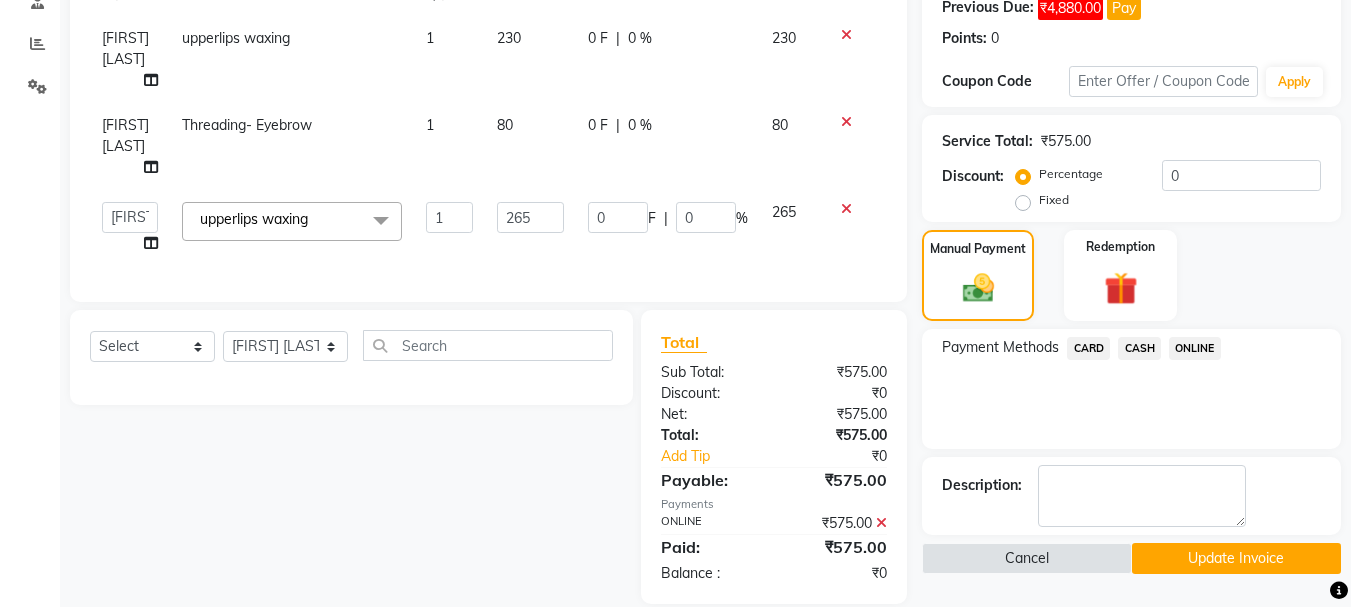 click on "Update Invoice" 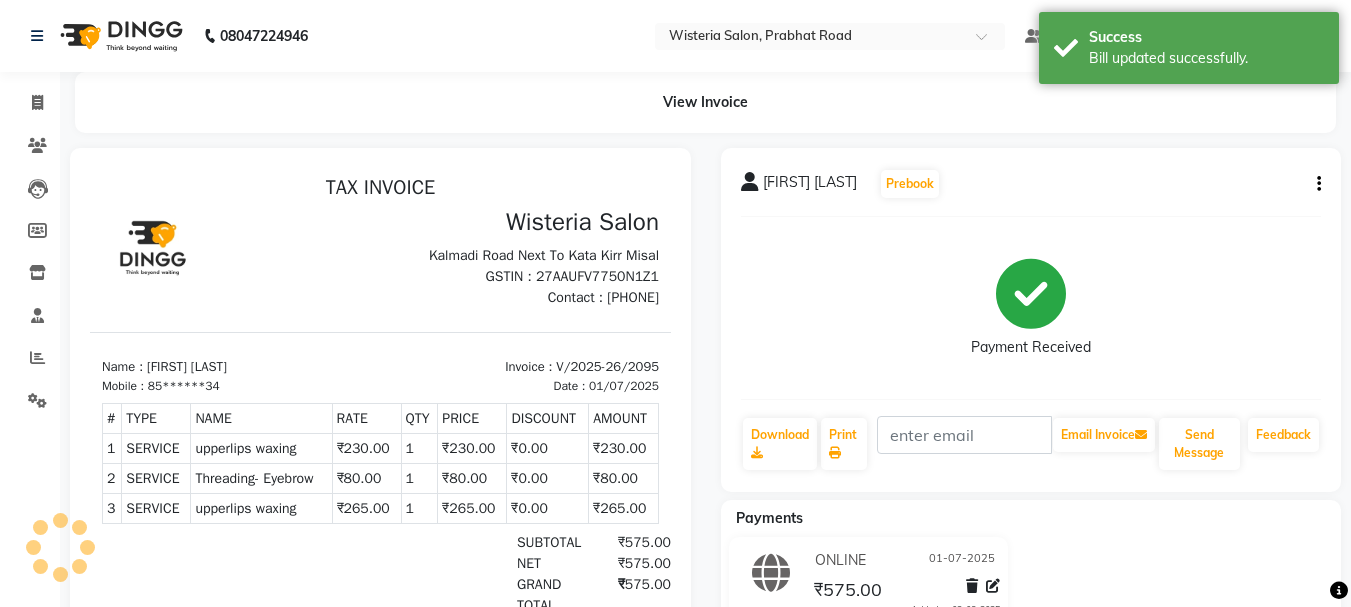 scroll, scrollTop: 0, scrollLeft: 0, axis: both 